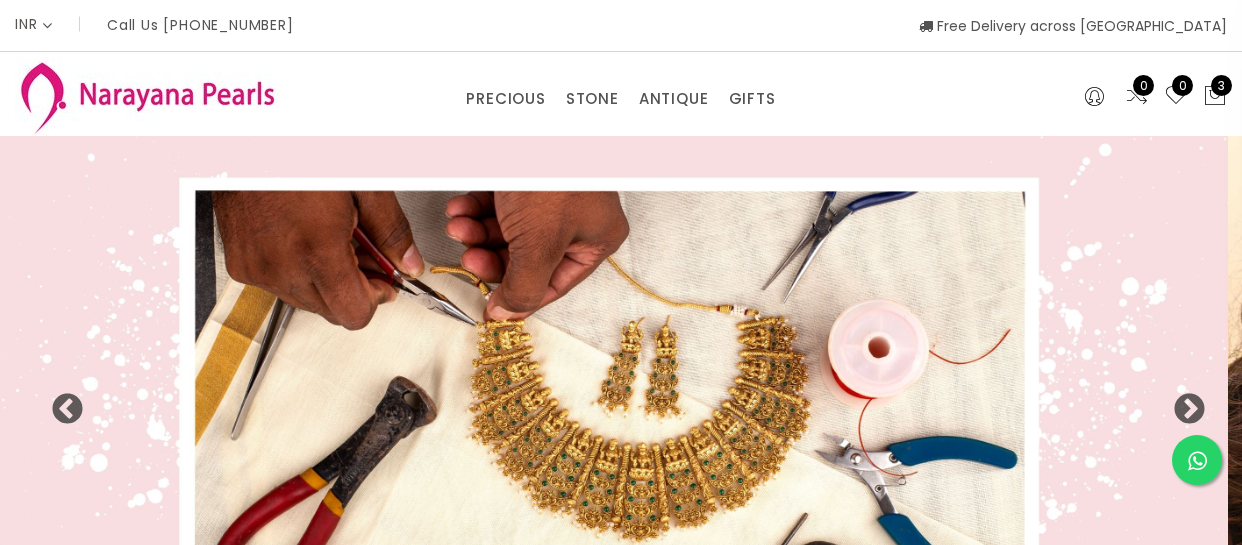 select on "INR" 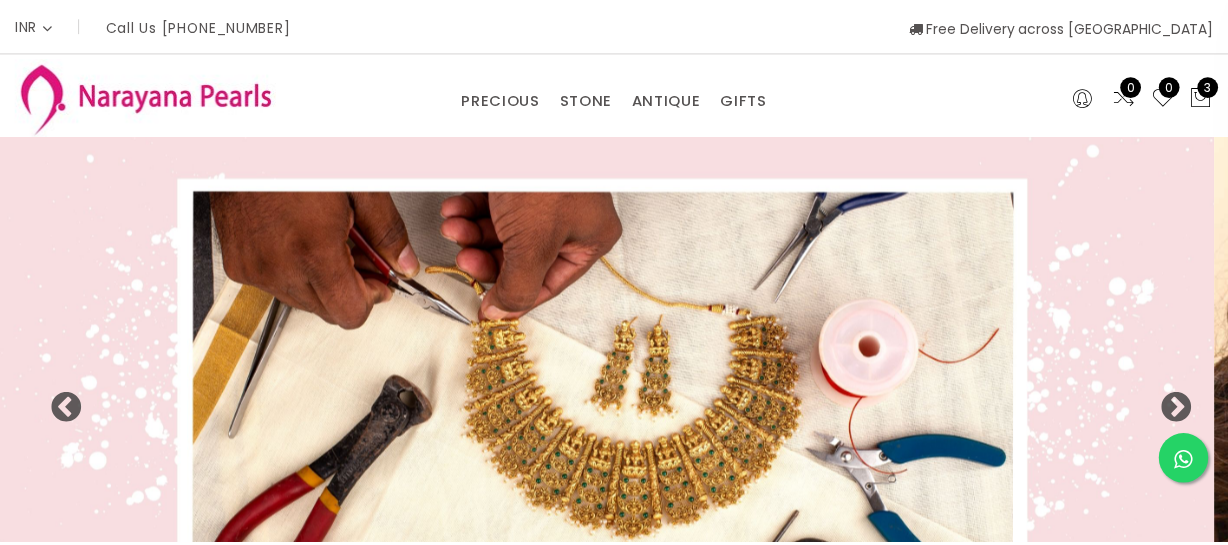 scroll, scrollTop: 0, scrollLeft: 0, axis: both 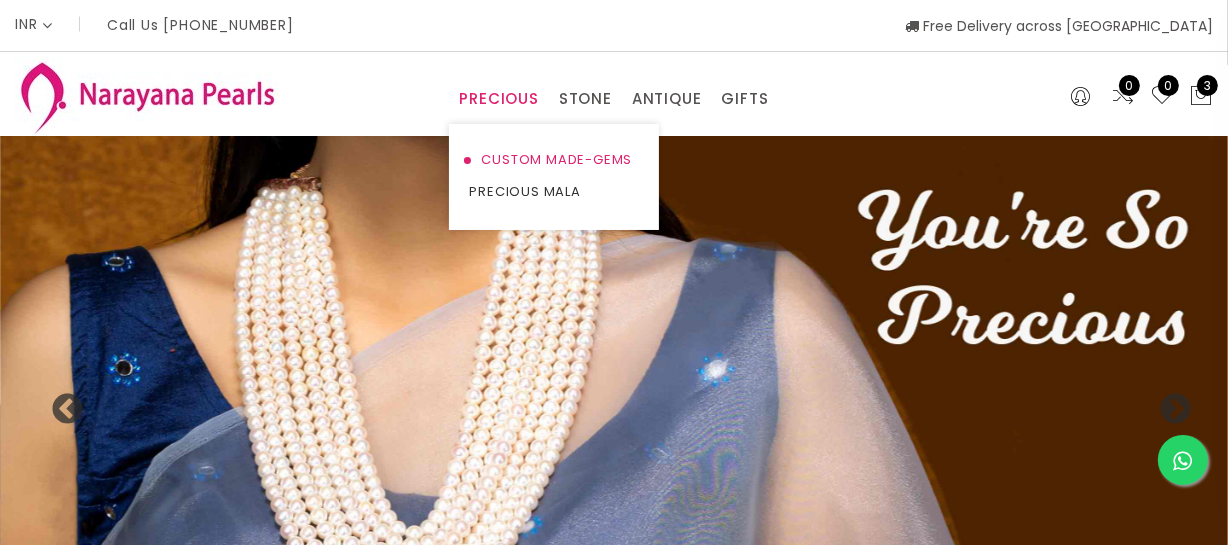 click on "CUSTOM MADE-GEMS" at bounding box center (554, 160) 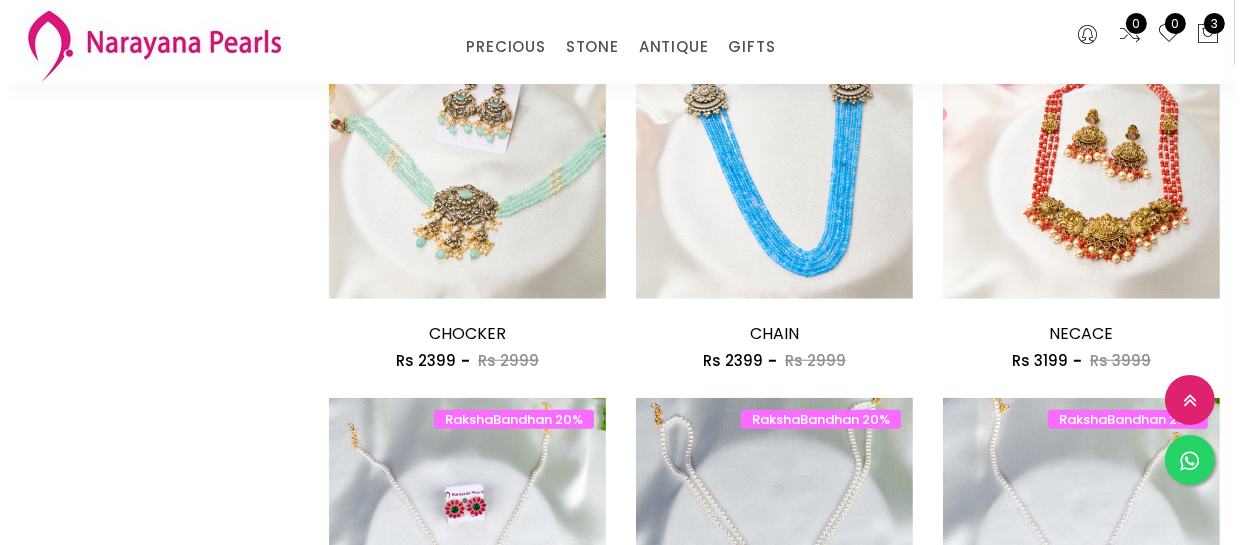 scroll, scrollTop: 1454, scrollLeft: 0, axis: vertical 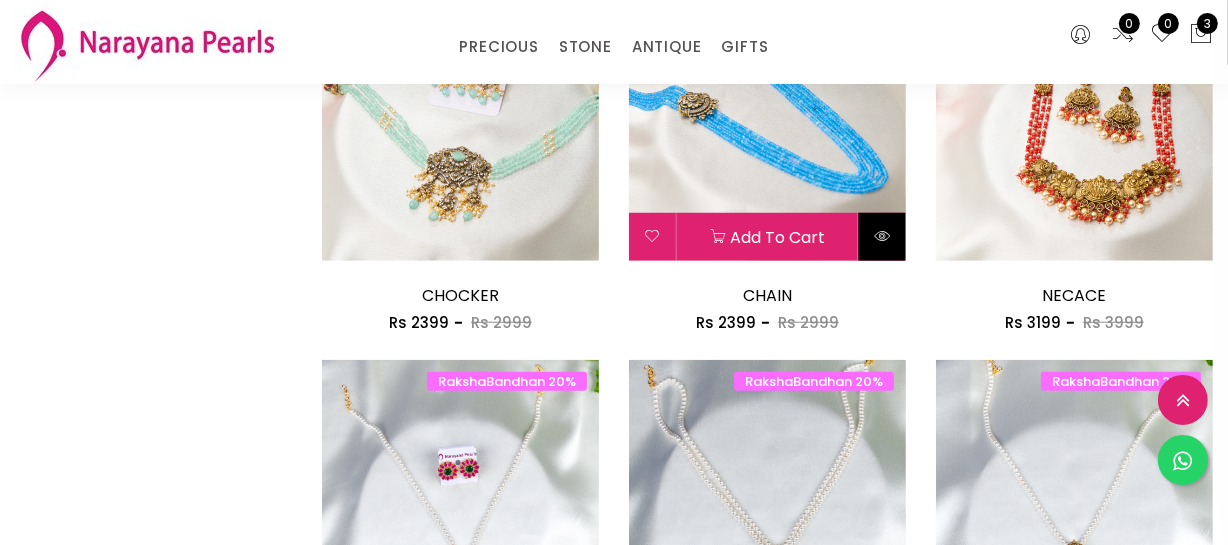 click at bounding box center [882, 236] 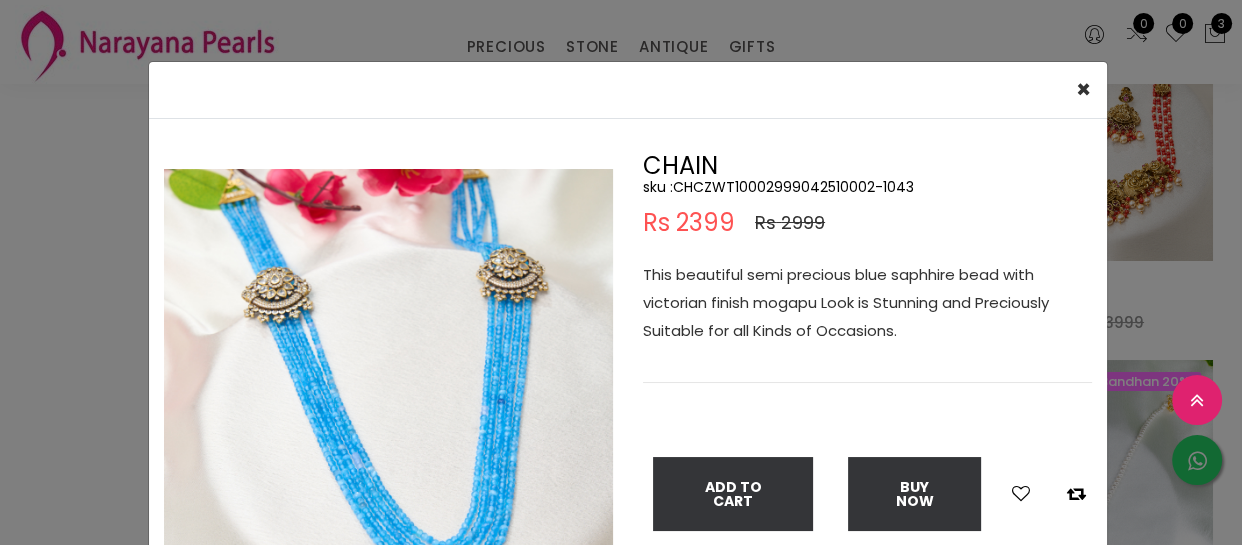 scroll, scrollTop: 90, scrollLeft: 0, axis: vertical 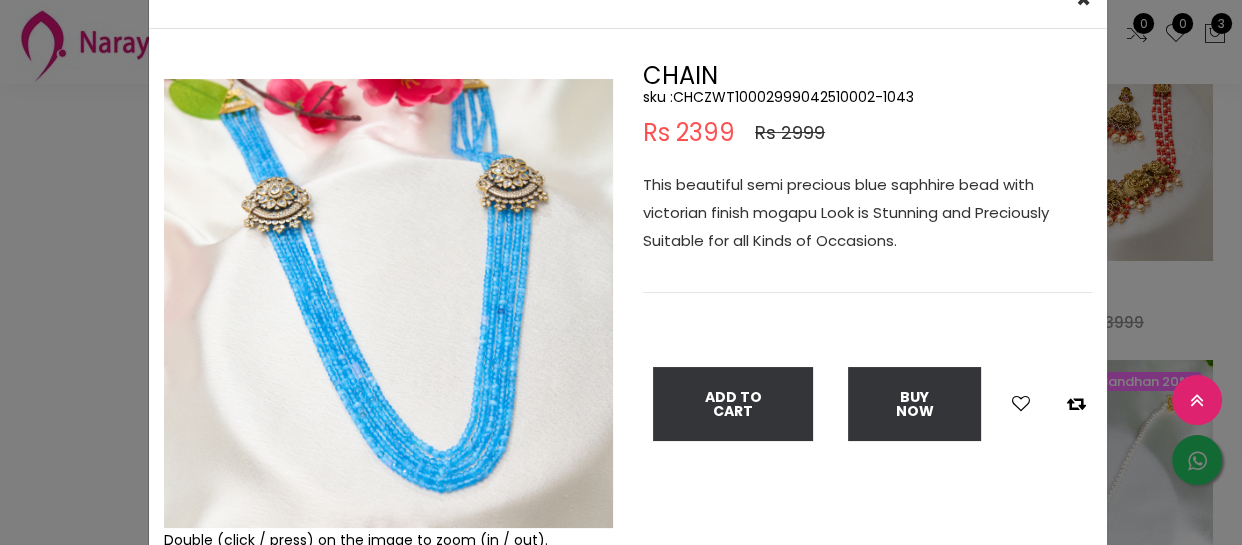 click on "× Close Double (click / press) on the image to zoom (in / out). CHAIN sku :  CHCZWT10002999042510002-1043 Rs   2399   Rs   2999 This beautiful semi precious blue saphhire bead with victorian finish mogapu Look is Stunning and Preciously Suitable for all Kinds of Occasions.  Add To Cart   Buy Now" at bounding box center (621, 272) 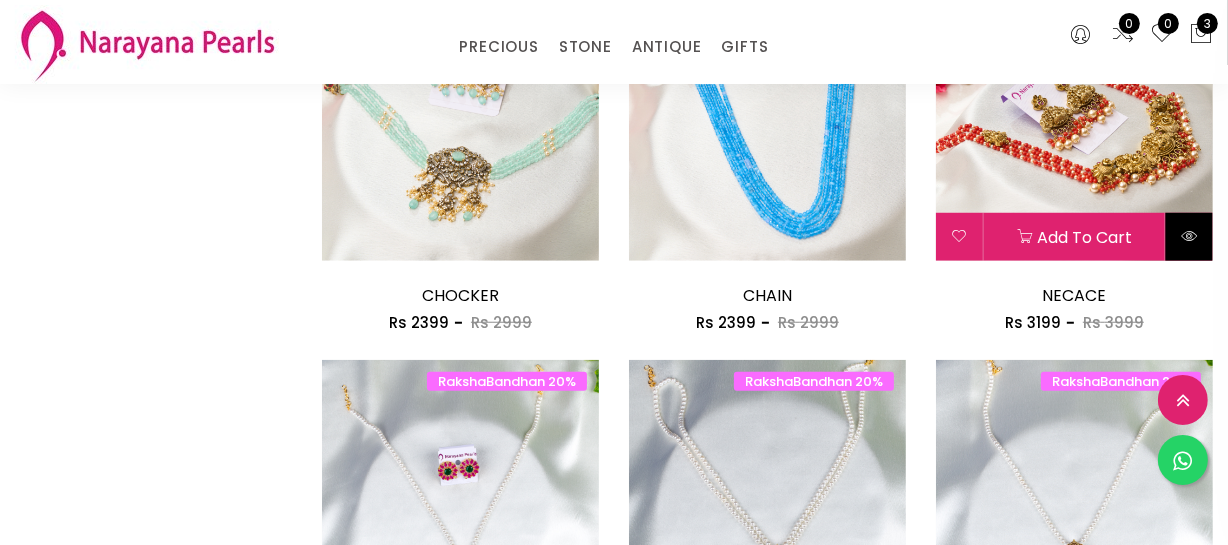 click at bounding box center [1189, 237] 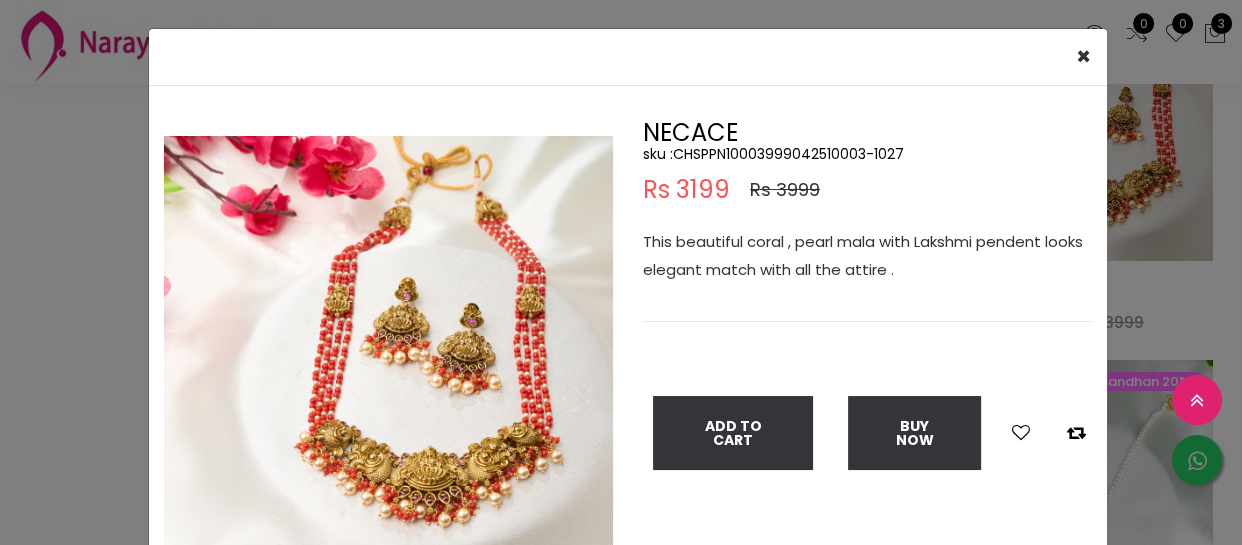 scroll, scrollTop: 90, scrollLeft: 0, axis: vertical 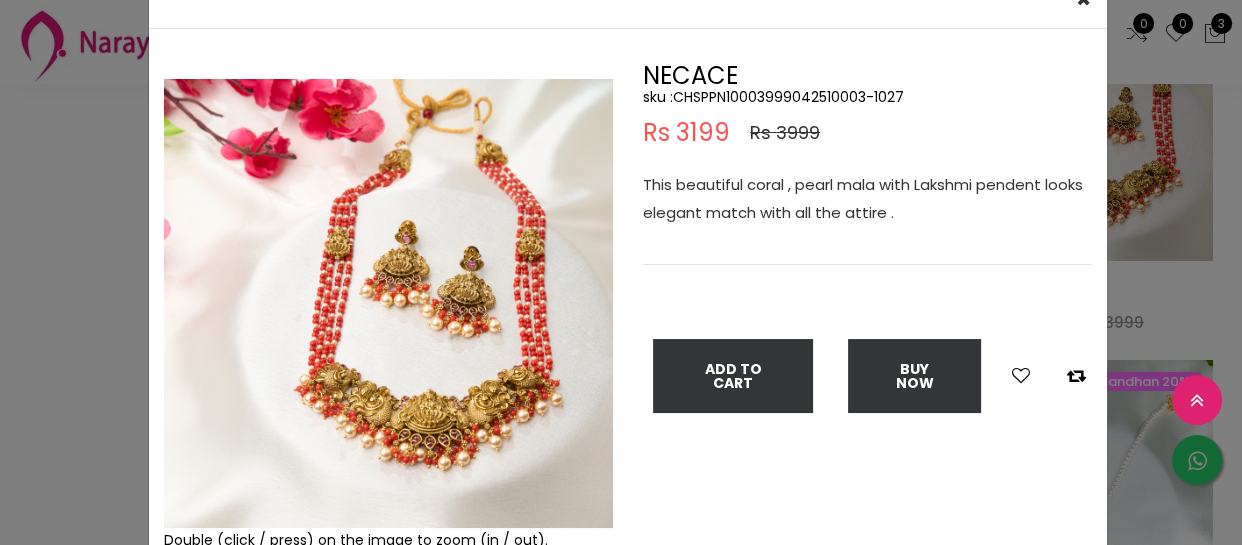 click on "× Close Double (click / press) on the image to zoom (in / out). NECACE sku :  CHSPPN10003999042510003-1027 Rs   3199   Rs   3999 This beautiful coral , pearl  mala with Lakshmi pendent looks elegant match with all the attire .  Add To Cart   Buy Now" at bounding box center (621, 272) 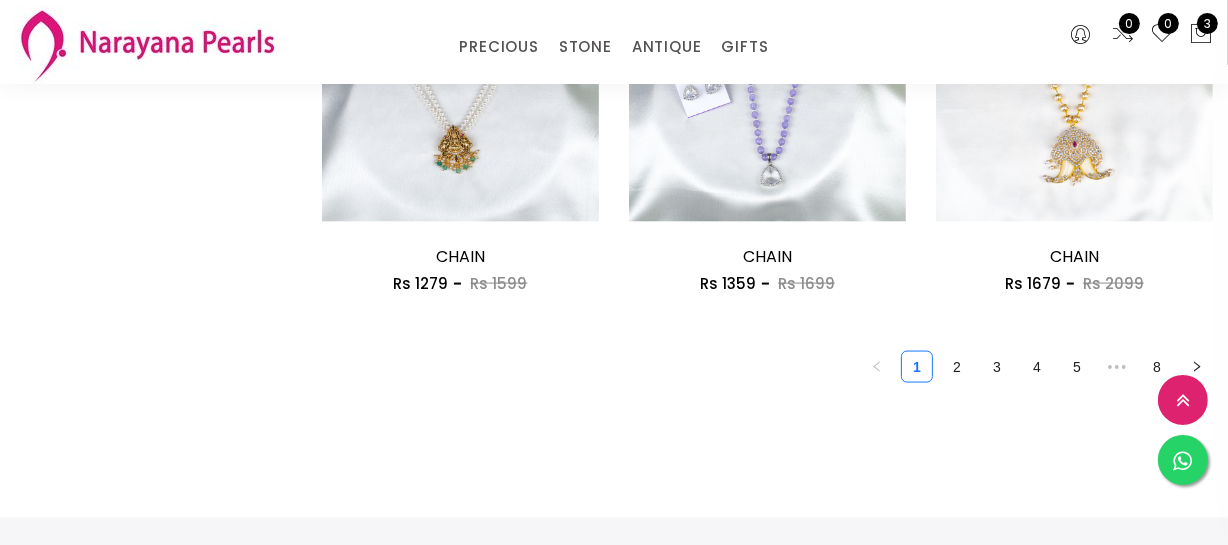 scroll, scrollTop: 2636, scrollLeft: 0, axis: vertical 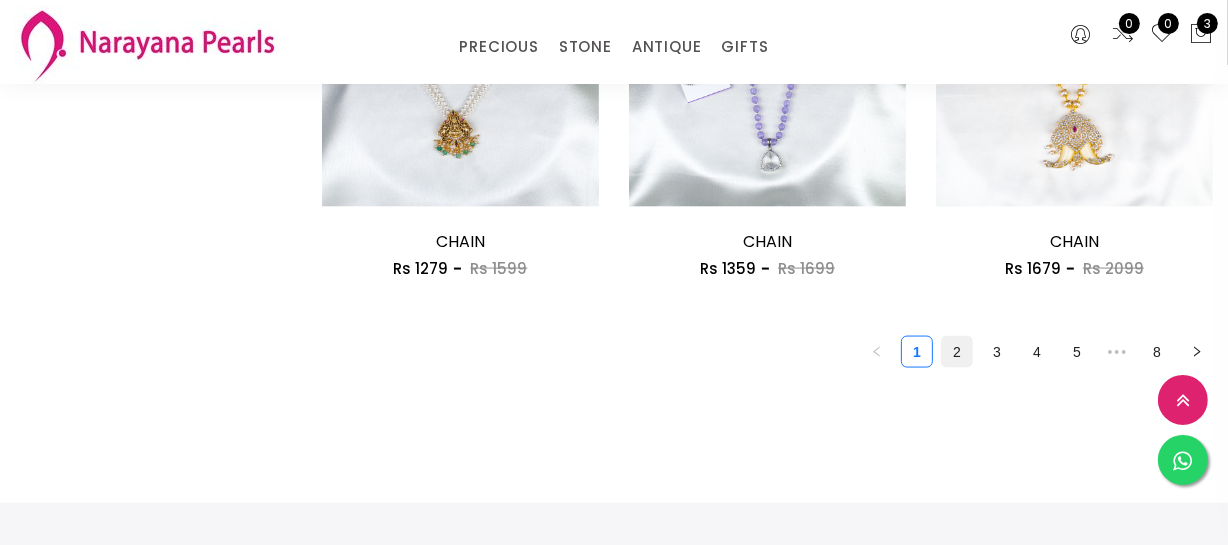 click on "2" at bounding box center [957, 352] 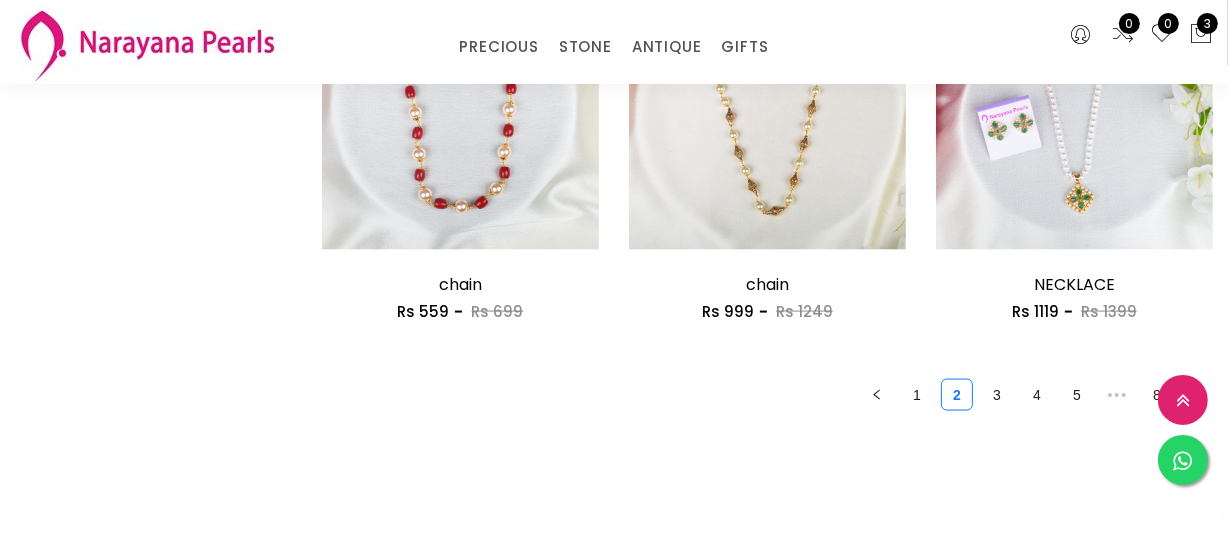 scroll, scrollTop: 2636, scrollLeft: 0, axis: vertical 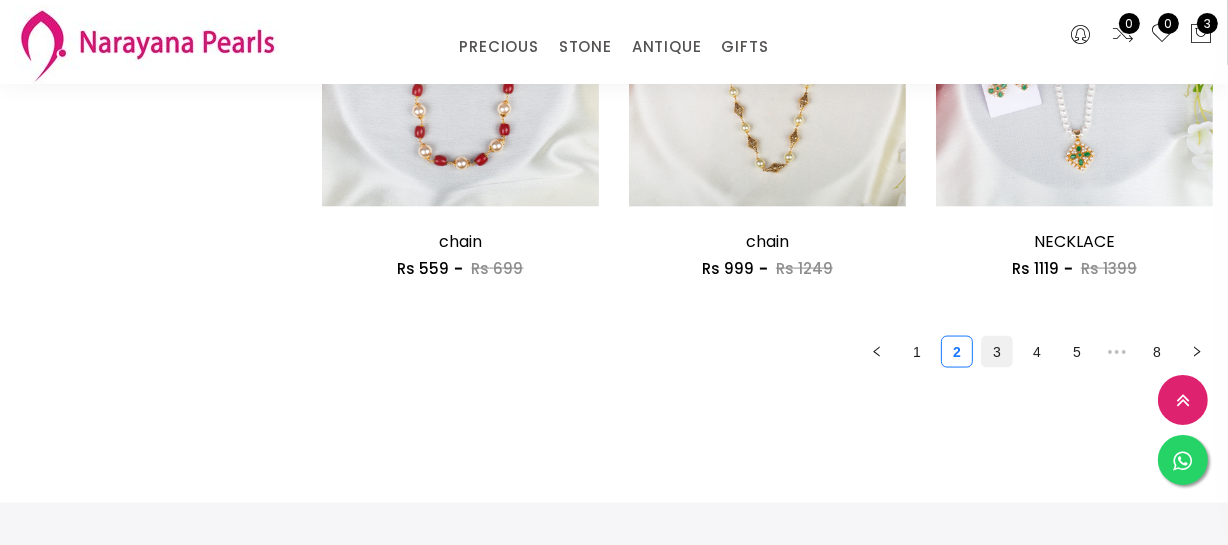 click on "3" at bounding box center (997, 352) 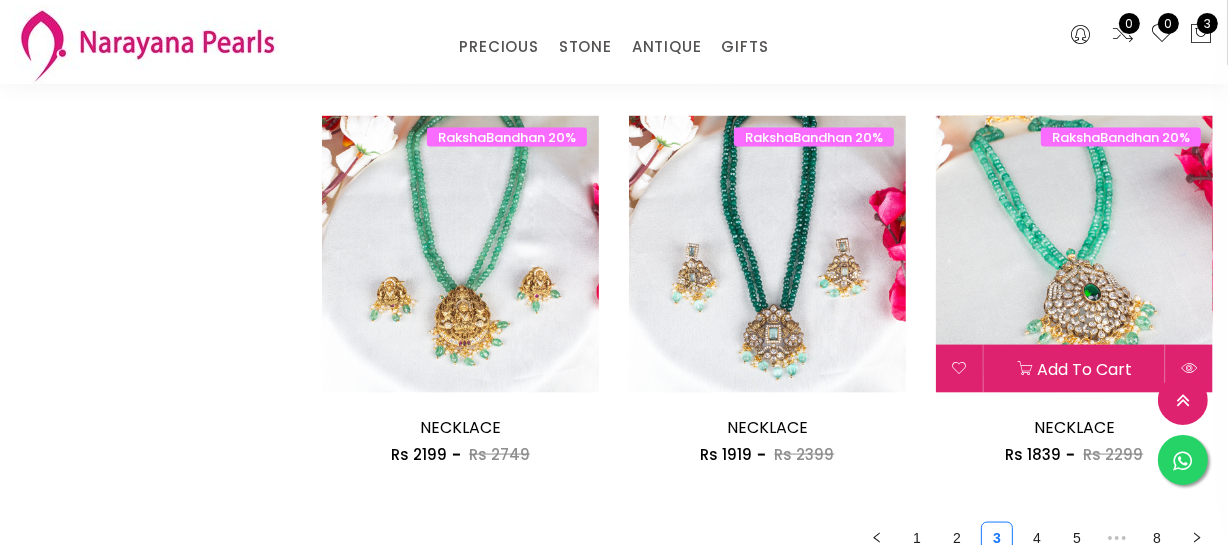 scroll, scrollTop: 2454, scrollLeft: 0, axis: vertical 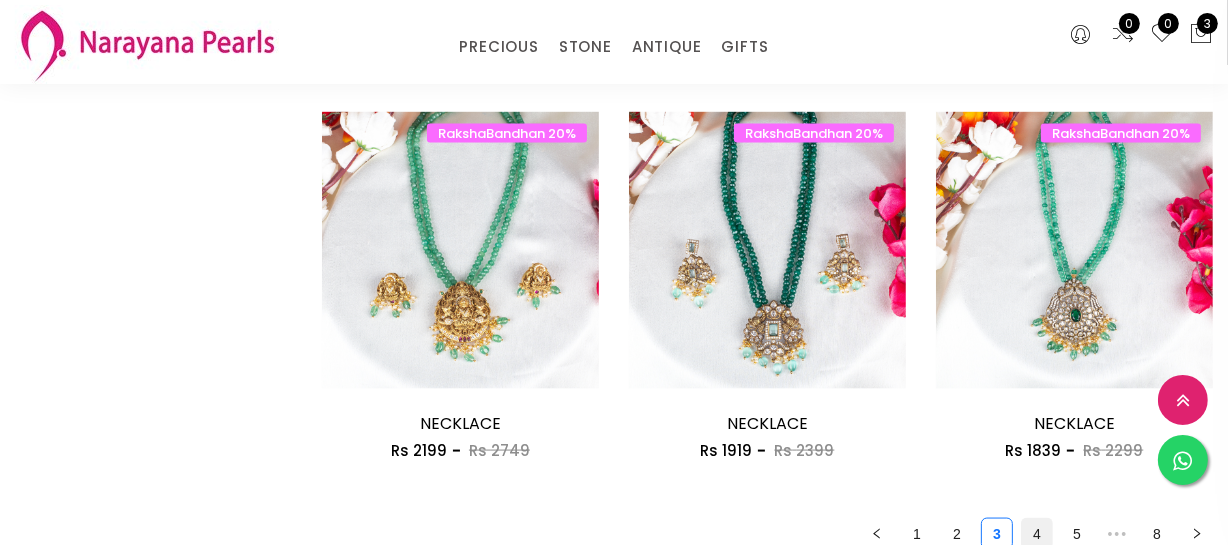 click on "4" at bounding box center (1037, 534) 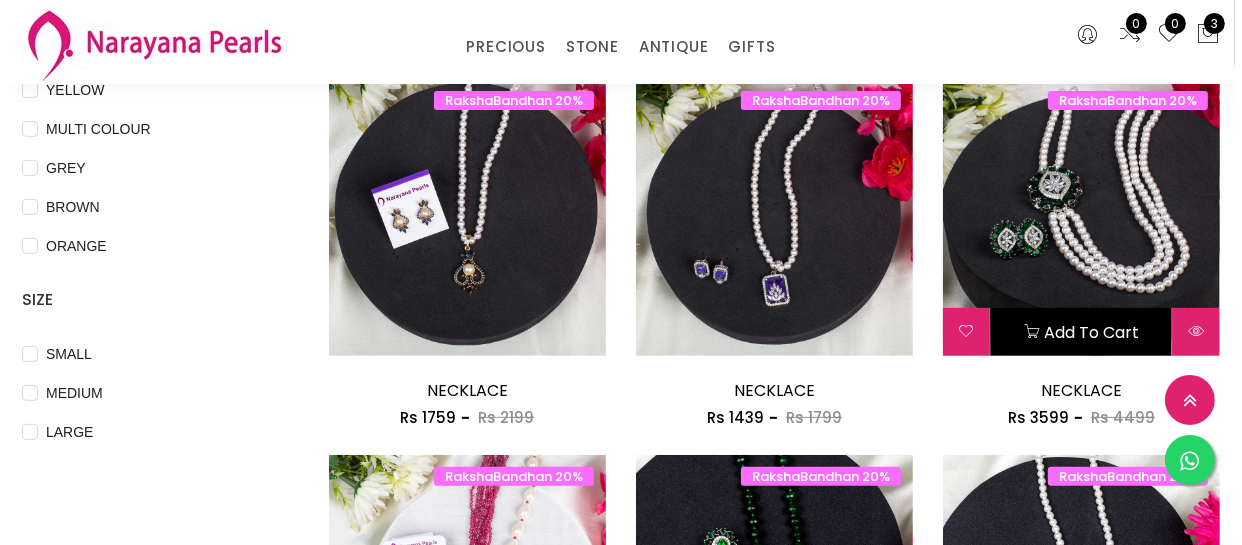 scroll, scrollTop: 636, scrollLeft: 0, axis: vertical 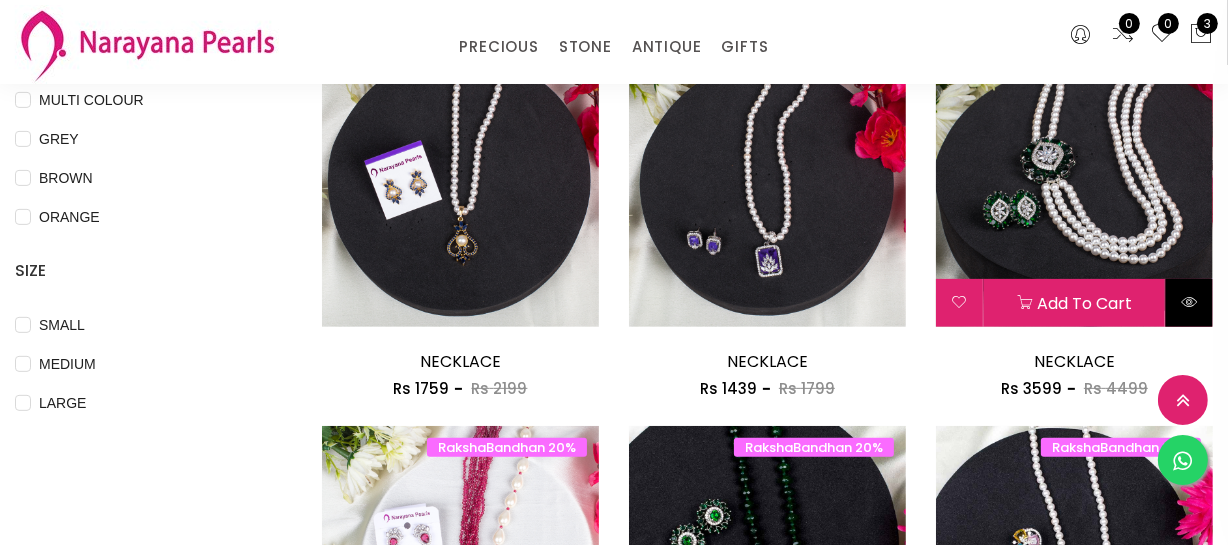 click at bounding box center [1189, 302] 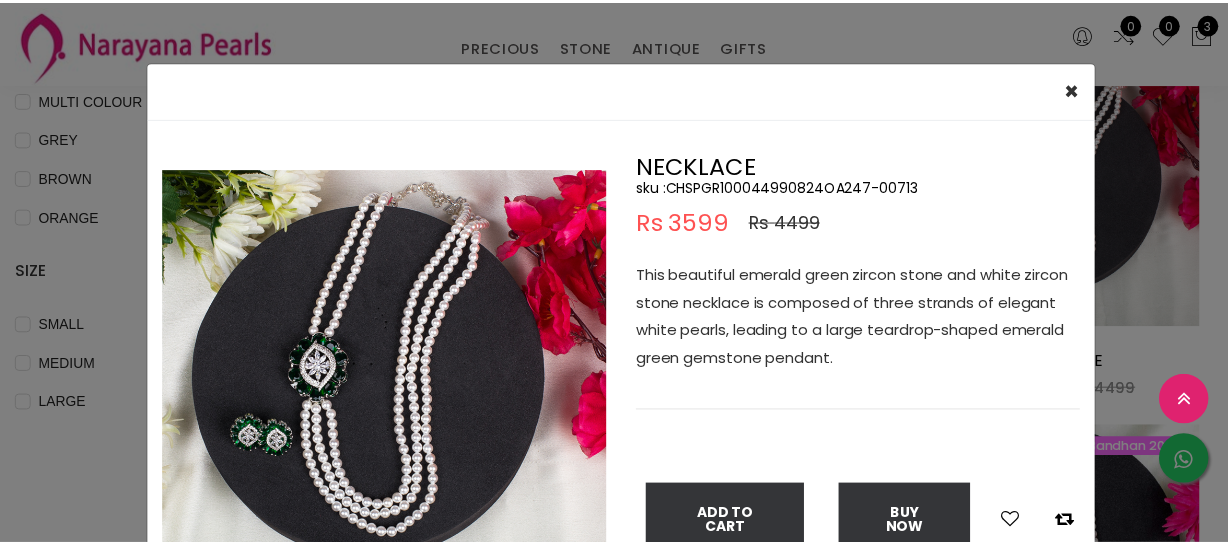 scroll, scrollTop: 90, scrollLeft: 0, axis: vertical 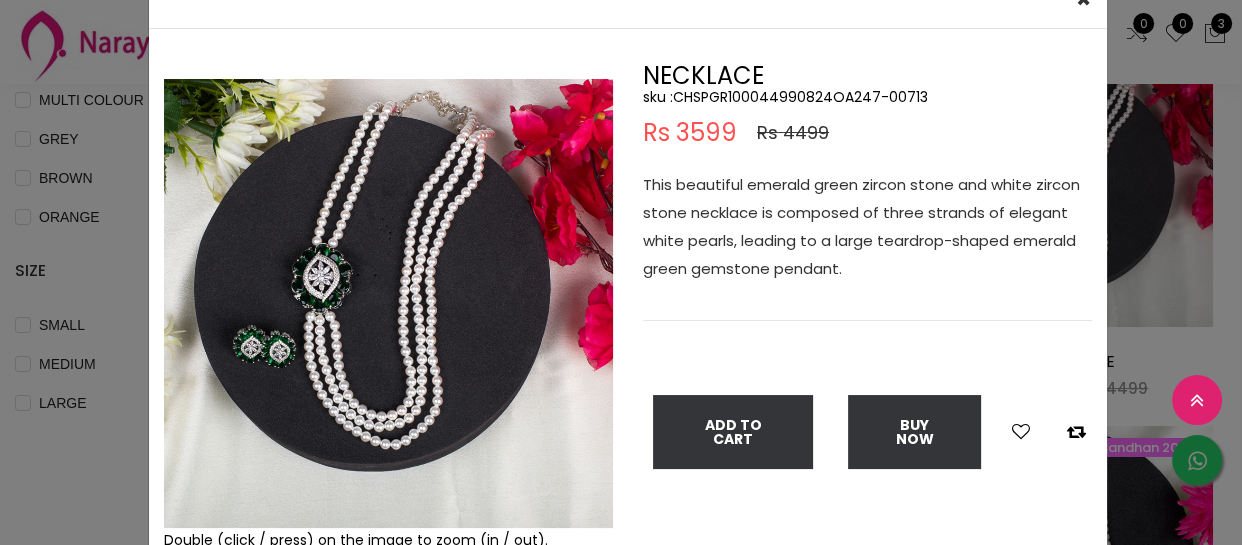click on "× Close Double (click / press) on the image to zoom (in / out). NECKLACE sku :  CHSPGR100044990824OA247-00713 Rs   3599   Rs   4499 This beautiful emerald green zircon stone and white zircon stone necklace is composed of three strands of elegant white pearls, leading to a large teardrop-shaped emerald green gemstone pendant.  Add To Cart   Buy Now" at bounding box center (621, 272) 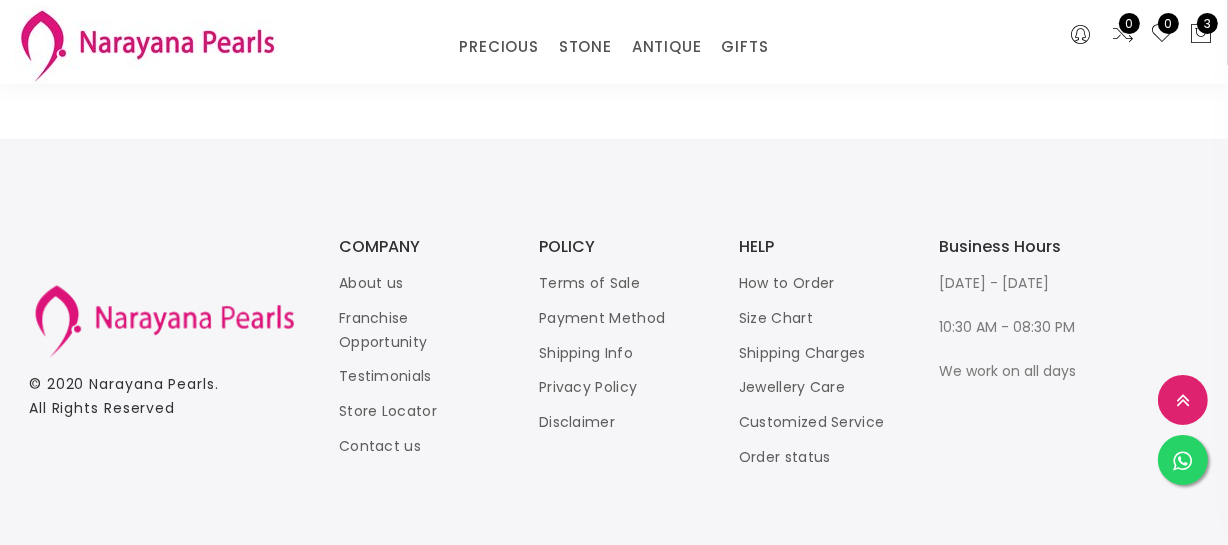 scroll, scrollTop: 2727, scrollLeft: 0, axis: vertical 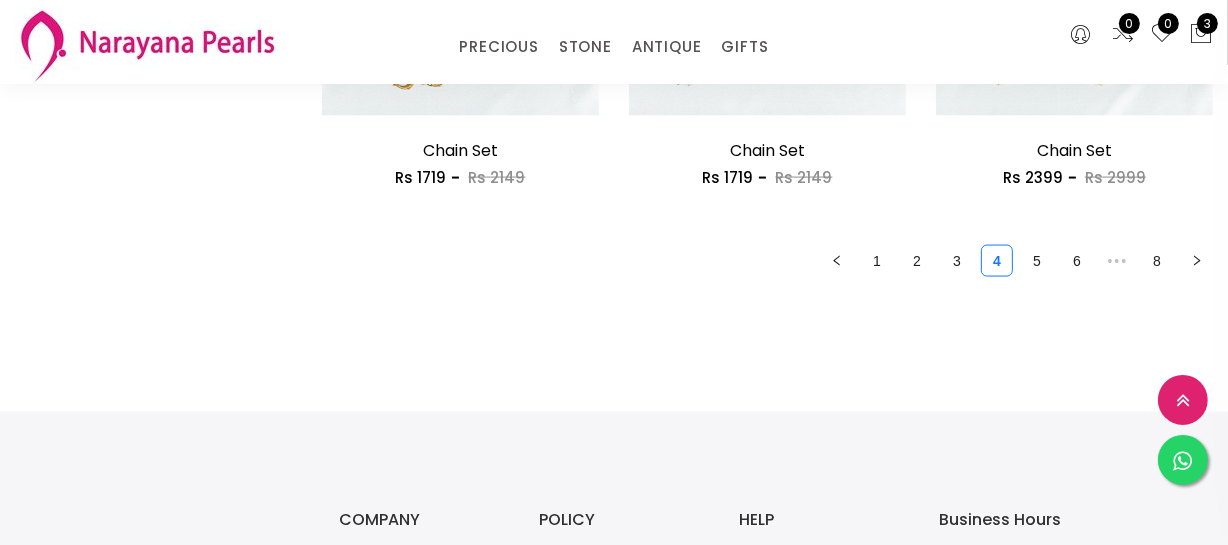 click on "5" at bounding box center [1037, 261] 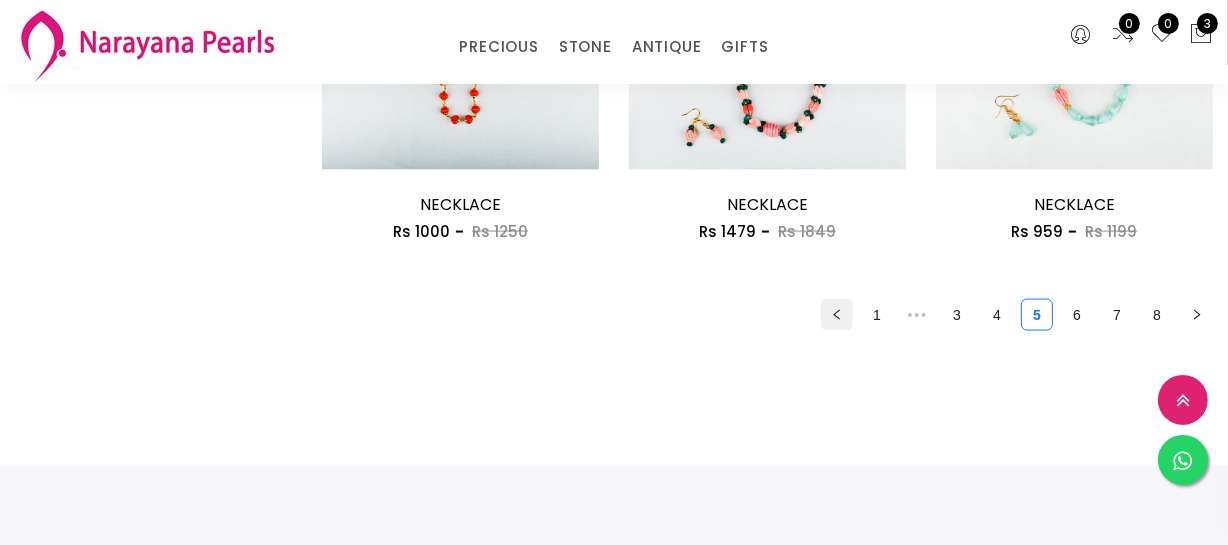scroll, scrollTop: 2660, scrollLeft: 0, axis: vertical 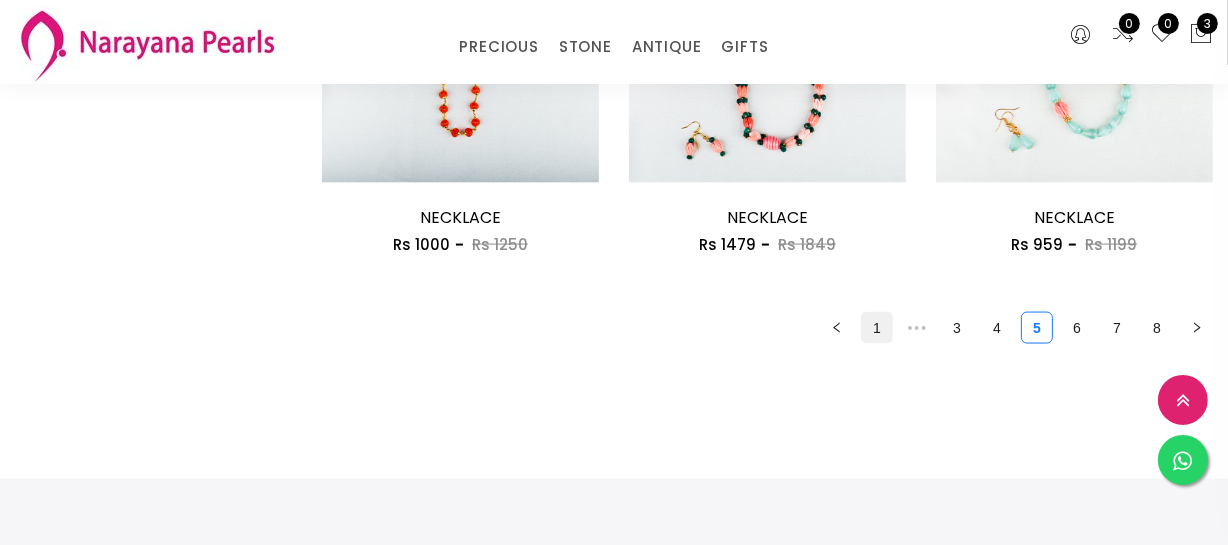click on "1" at bounding box center [877, 328] 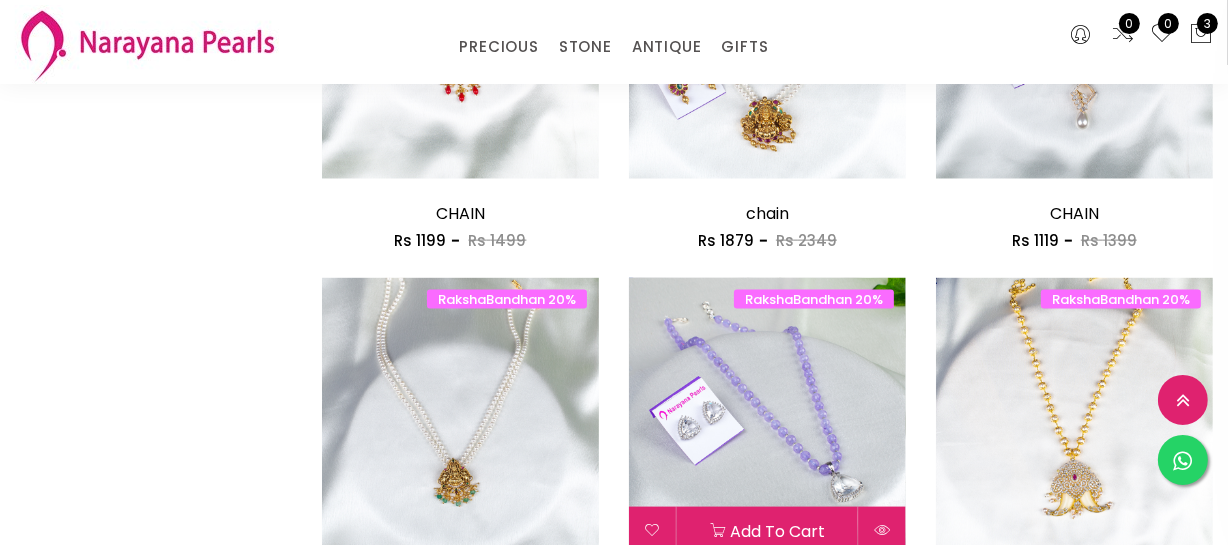 scroll, scrollTop: 2454, scrollLeft: 0, axis: vertical 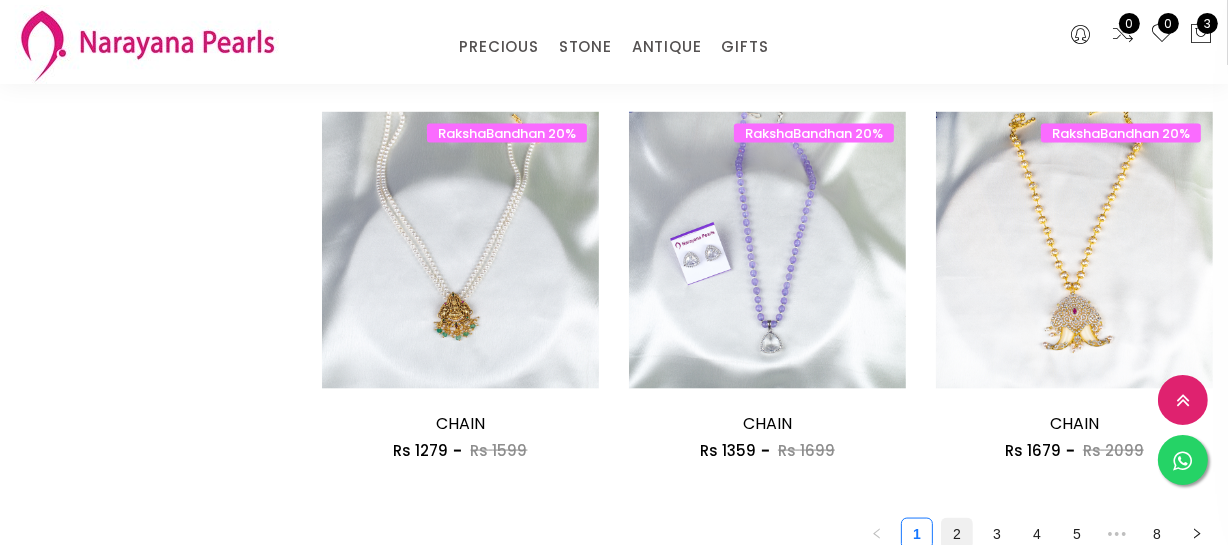 click on "2" at bounding box center (957, 534) 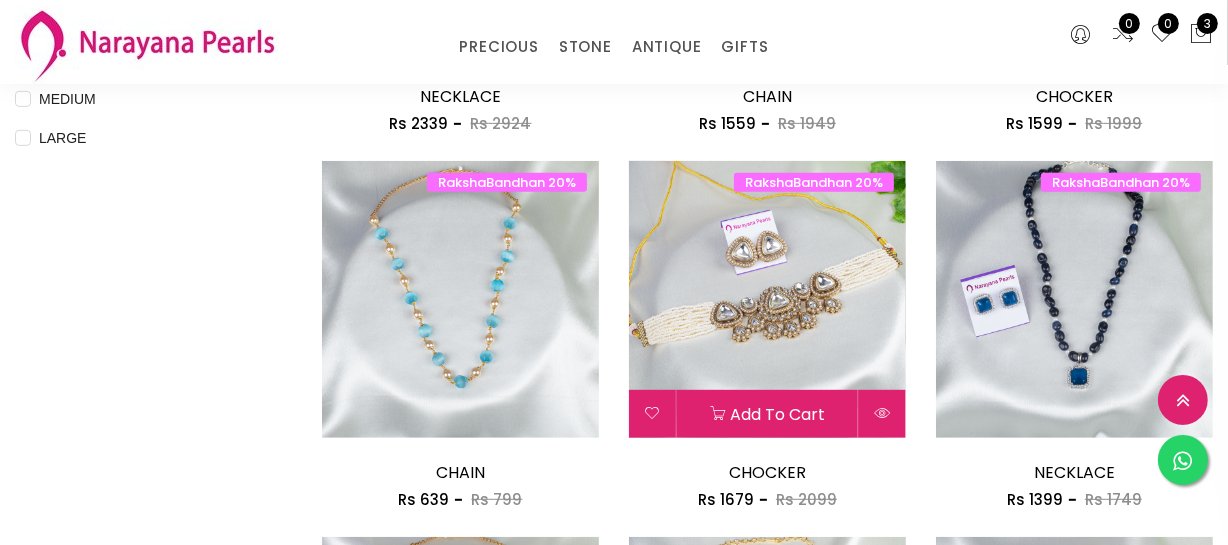 scroll, scrollTop: 1000, scrollLeft: 0, axis: vertical 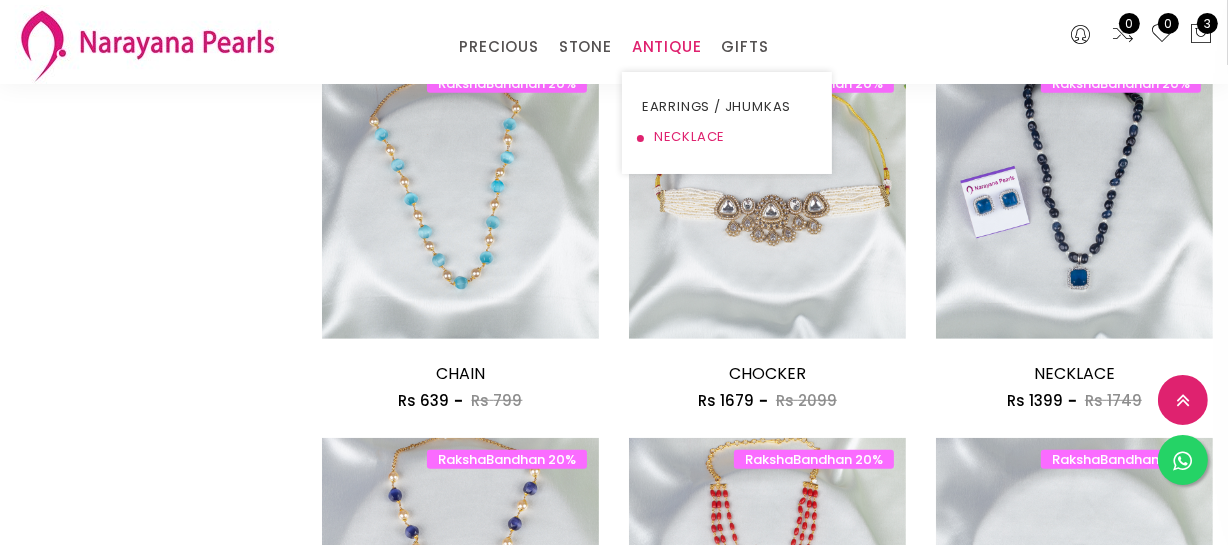 click on "NECKLACE" at bounding box center [727, 137] 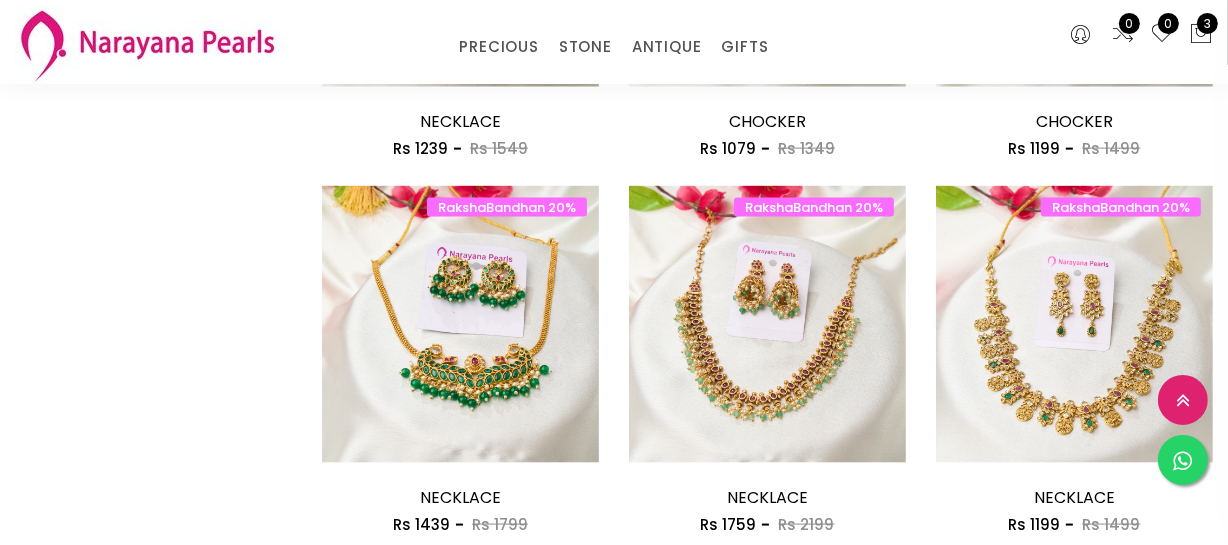 scroll, scrollTop: 2545, scrollLeft: 0, axis: vertical 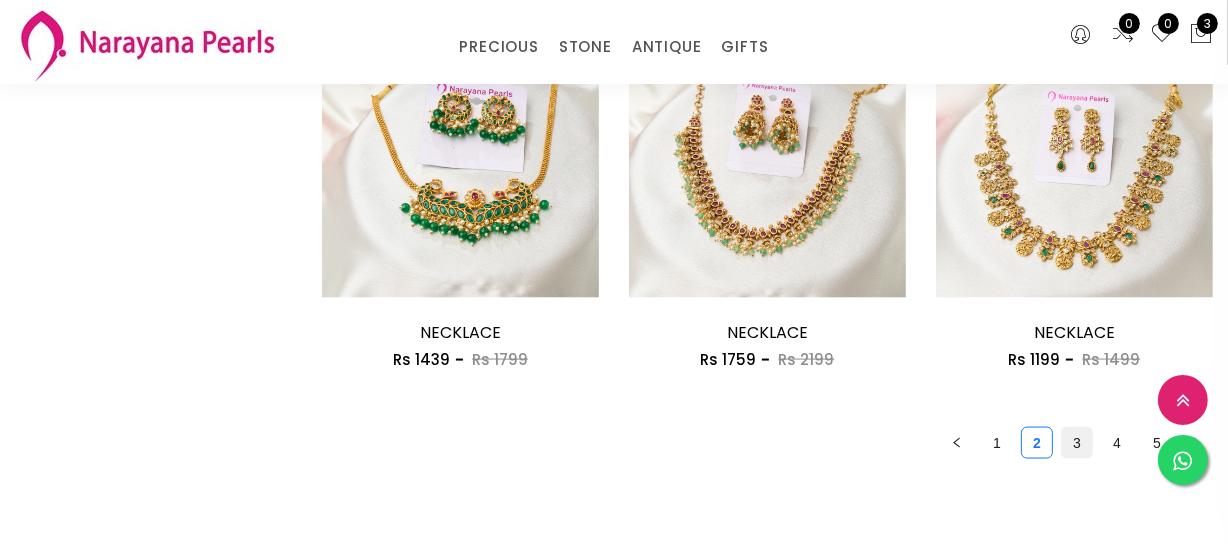 click on "3" at bounding box center [1077, 443] 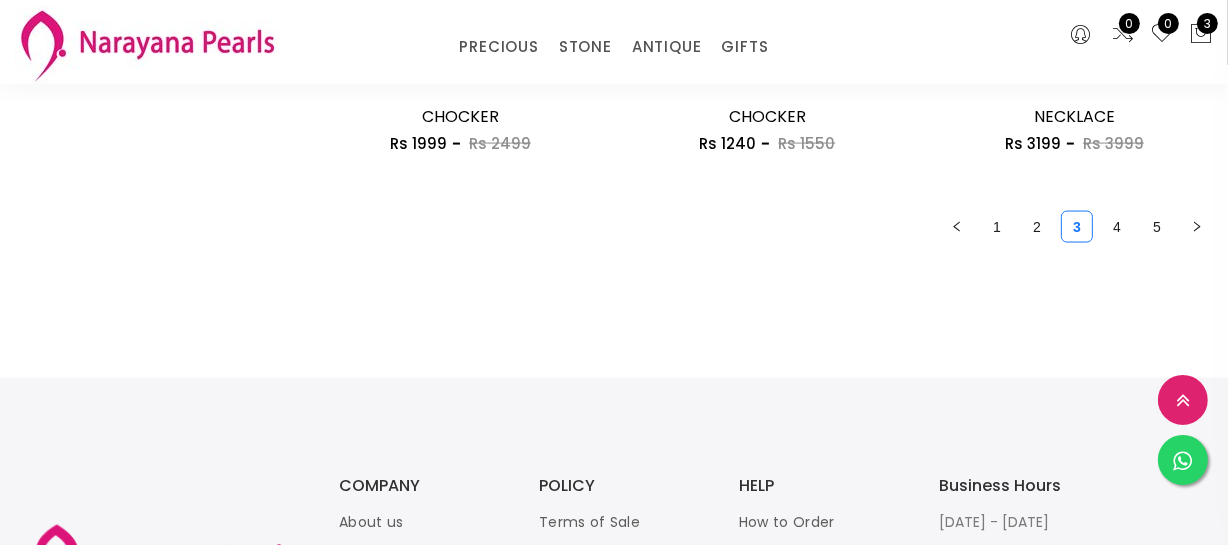 scroll, scrollTop: 2818, scrollLeft: 0, axis: vertical 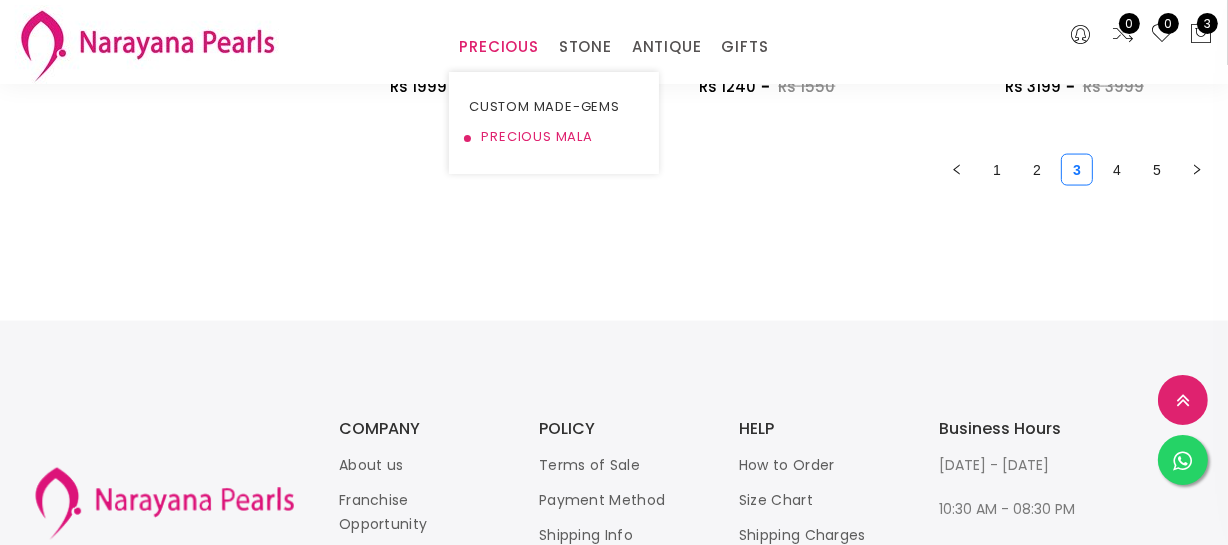 click on "PRECIOUS MALA" at bounding box center [554, 137] 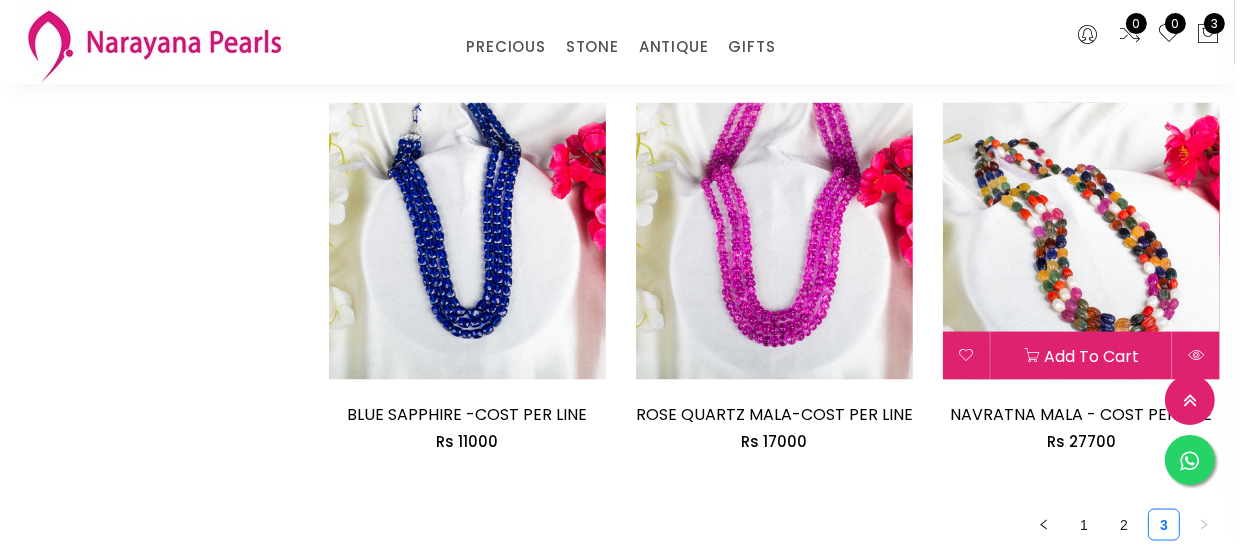 scroll, scrollTop: 2636, scrollLeft: 0, axis: vertical 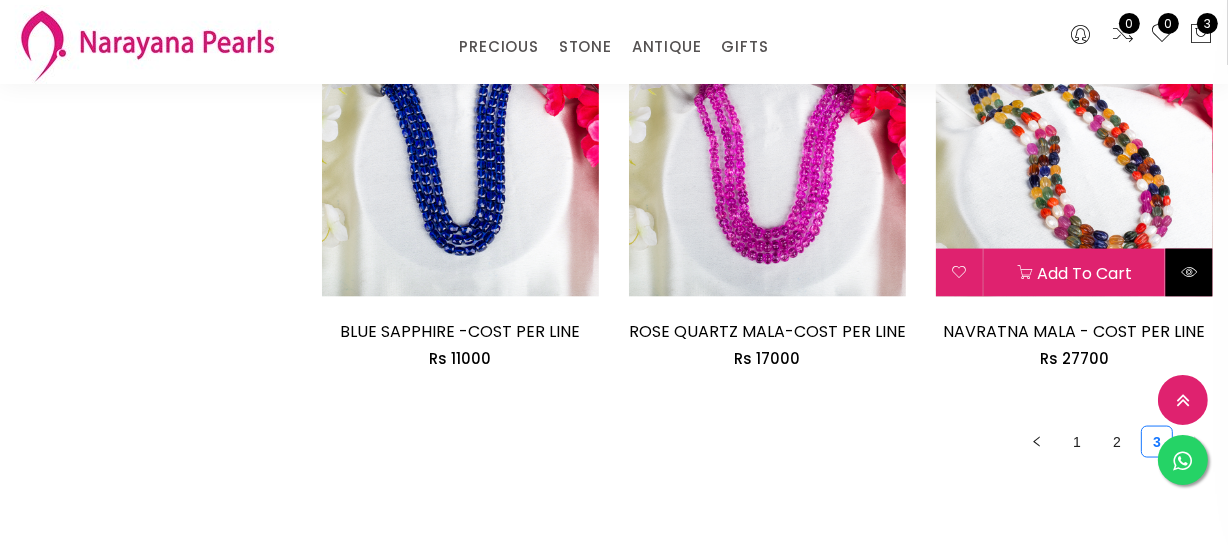 click at bounding box center (1189, 273) 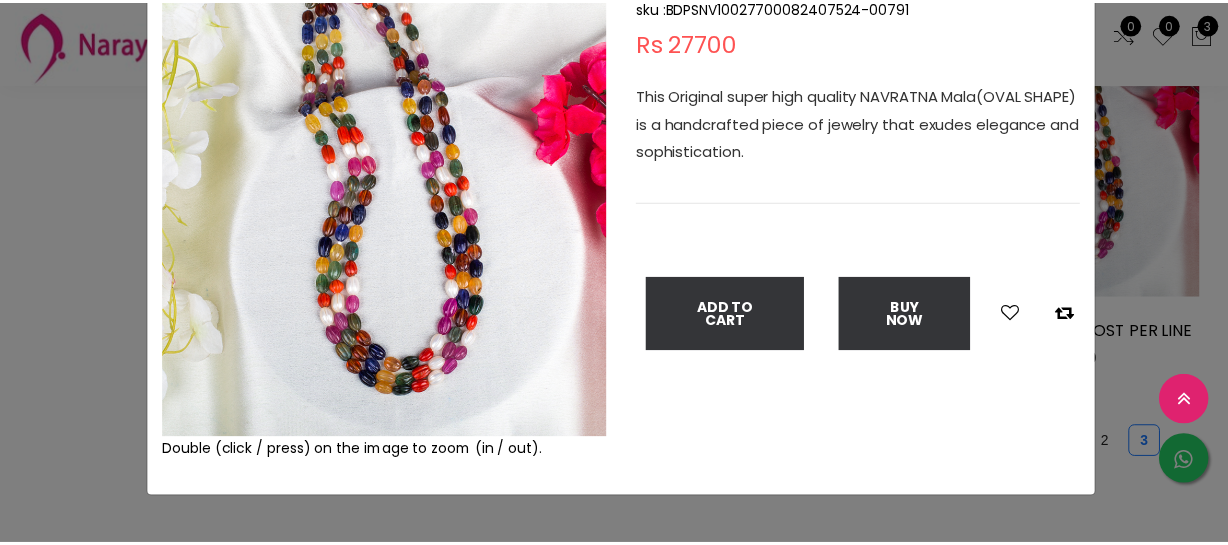 scroll, scrollTop: 181, scrollLeft: 0, axis: vertical 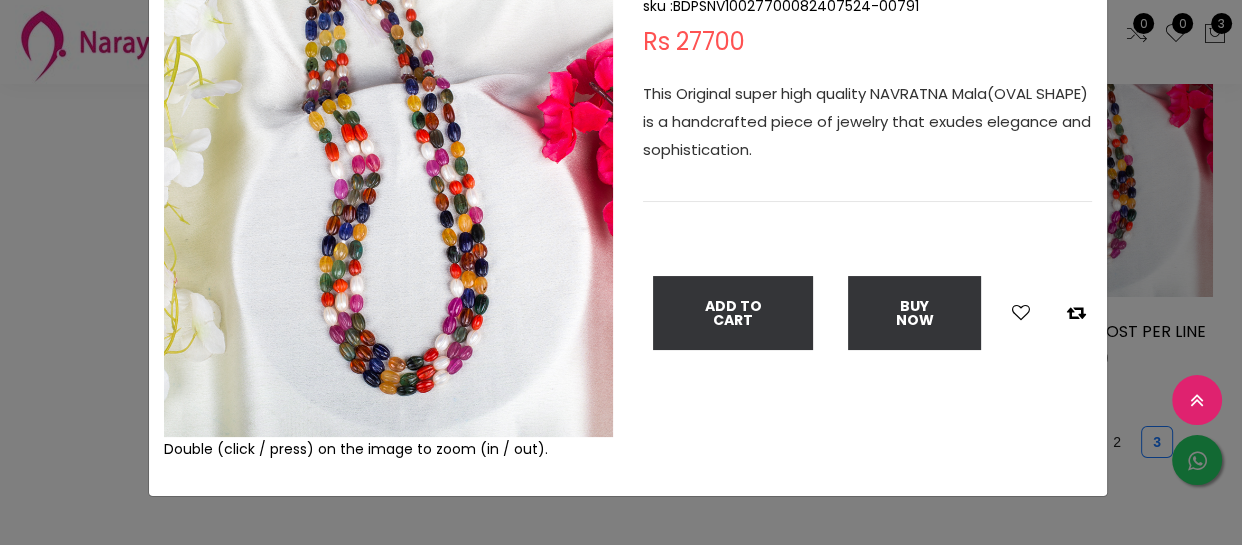 click on "× Close Double (click / press) on the image to zoom (in / out). NAVRATNA MALA - COST PER LINE sku :  BDPSNV10027700082407524-00791 Rs   27700 This Original super high quality NAVRATNA Mala(OVAL SHAPE) is a handcrafted piece of jewelry that exudes elegance and sophistication.  Add To Cart   Buy Now" at bounding box center (621, 272) 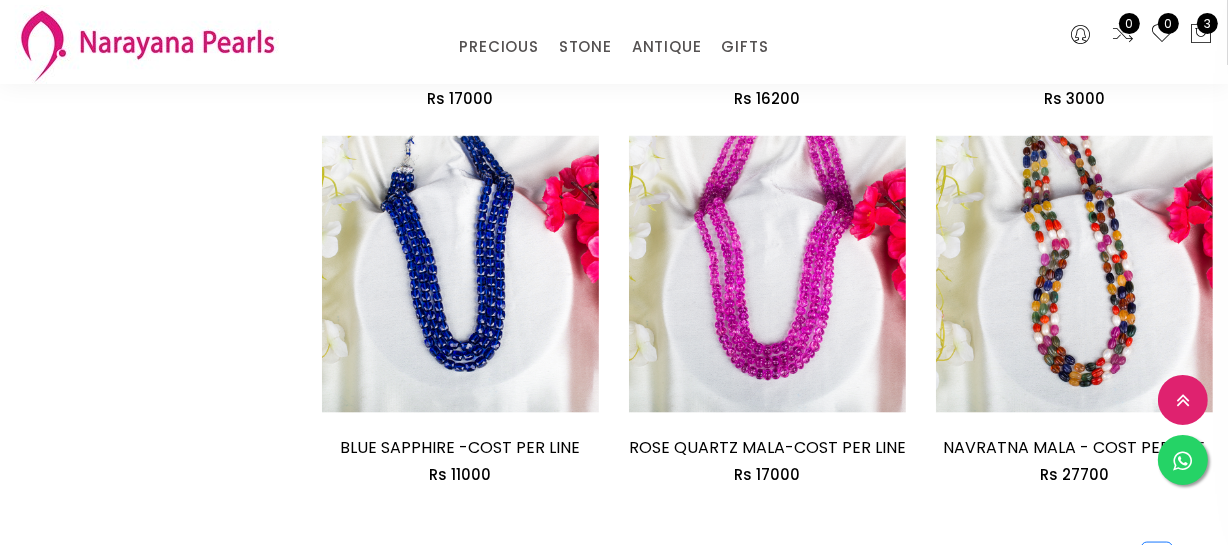 scroll, scrollTop: 2727, scrollLeft: 0, axis: vertical 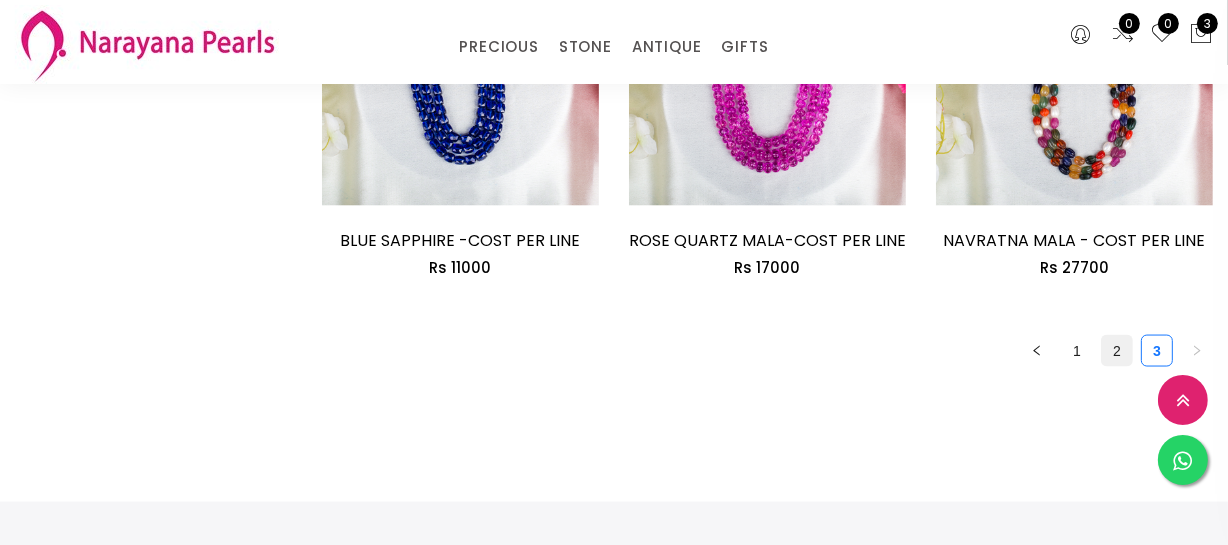 click on "2" at bounding box center [1117, 351] 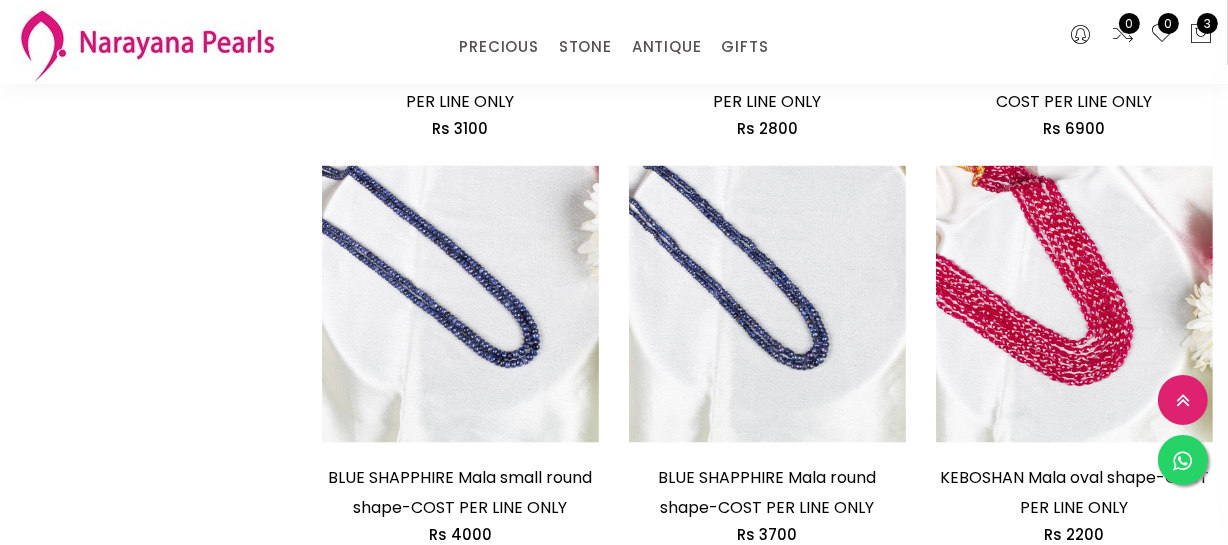 scroll, scrollTop: 2727, scrollLeft: 0, axis: vertical 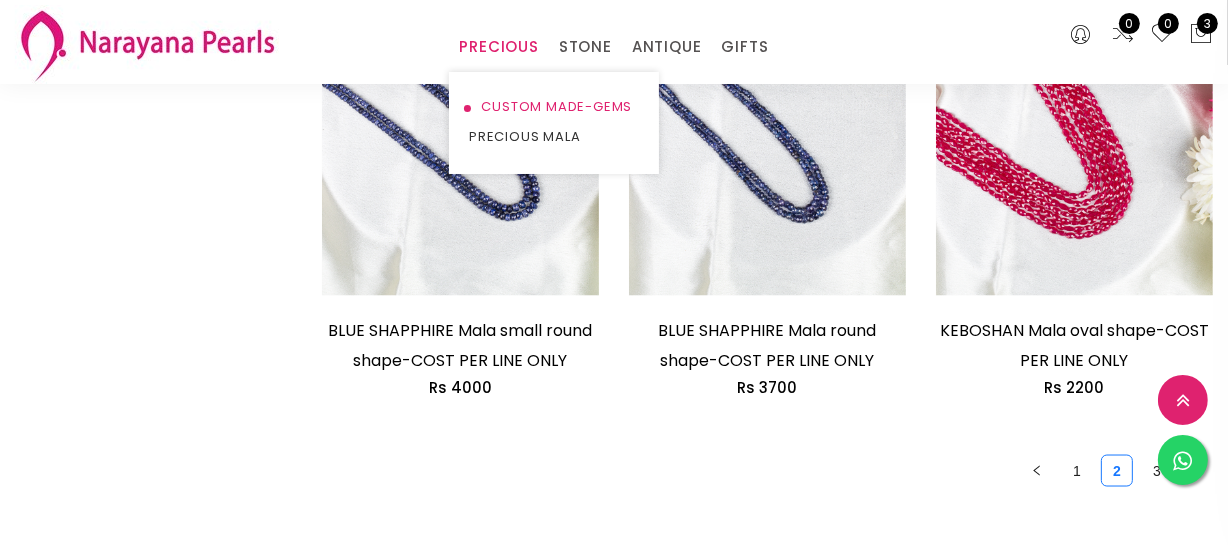 click on "CUSTOM MADE-GEMS" at bounding box center (554, 107) 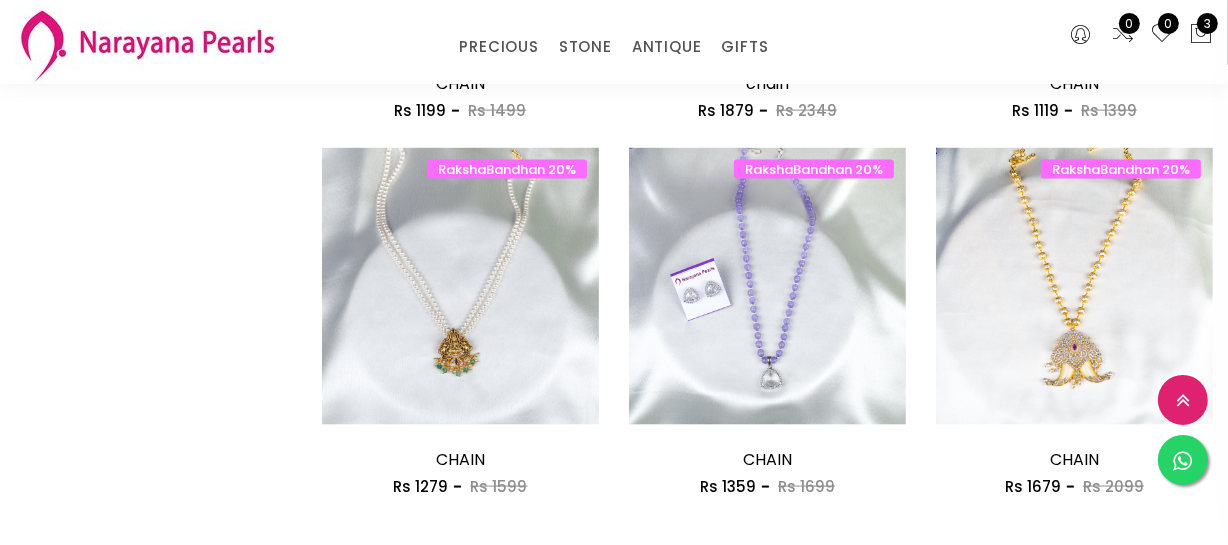 scroll, scrollTop: 2636, scrollLeft: 0, axis: vertical 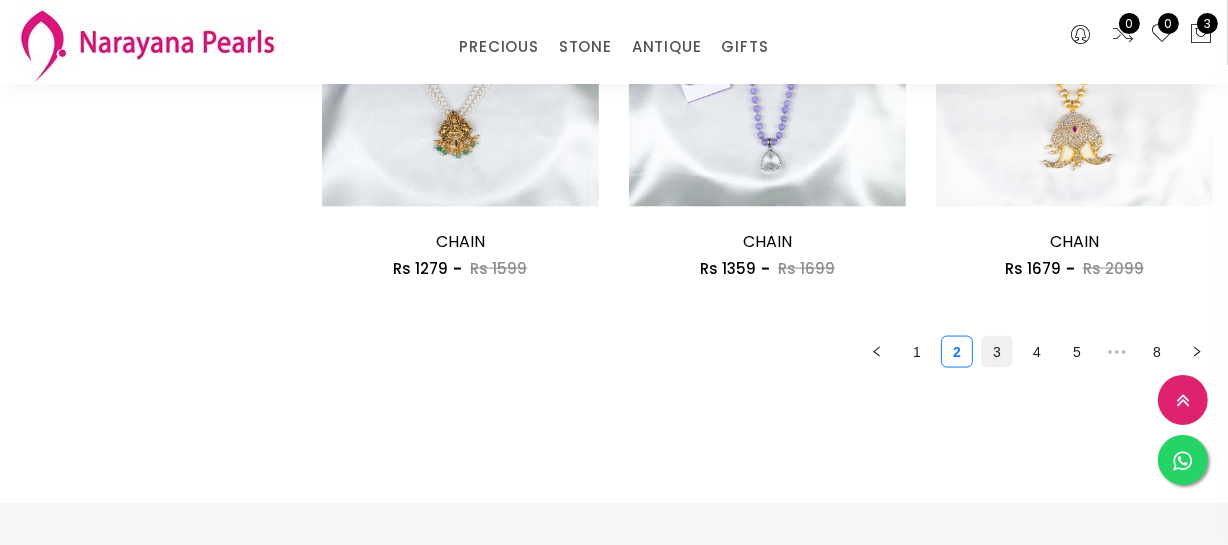 click on "3" at bounding box center (997, 352) 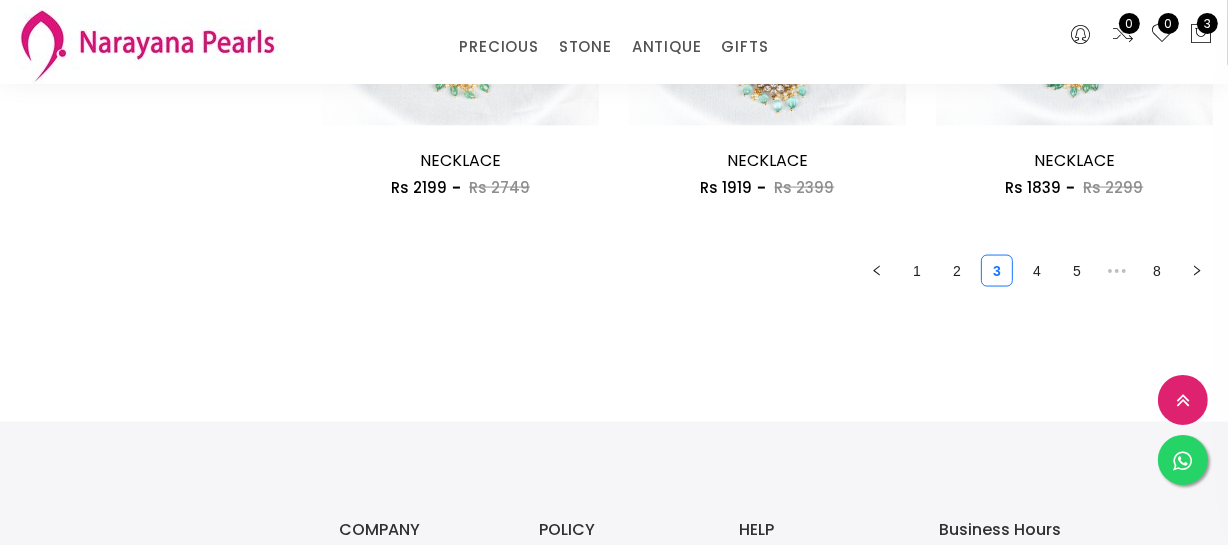 scroll, scrollTop: 2727, scrollLeft: 0, axis: vertical 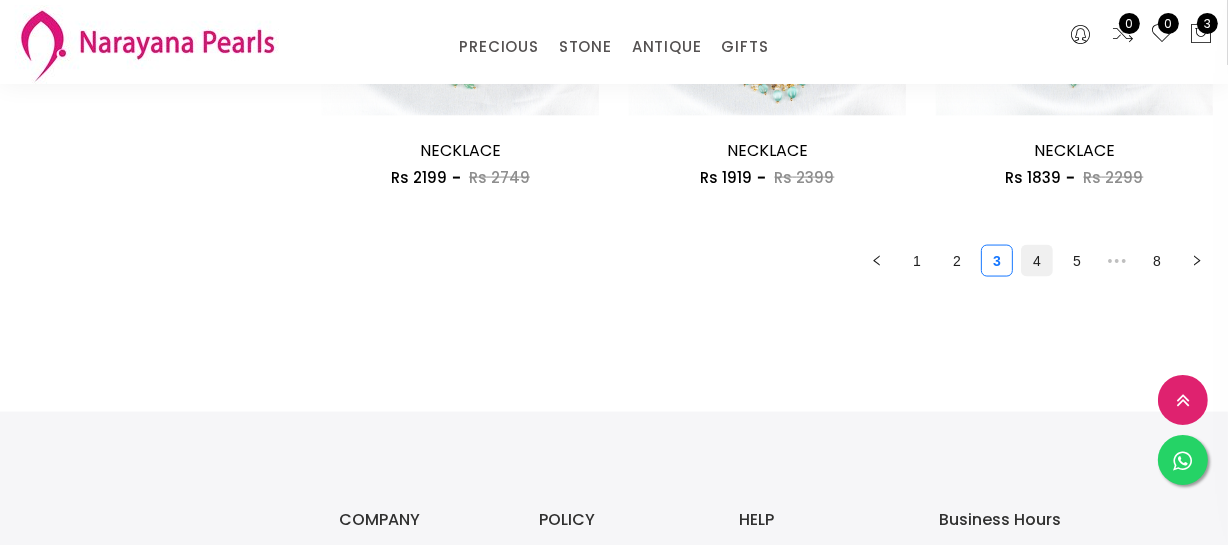 click on "4" at bounding box center (1037, 261) 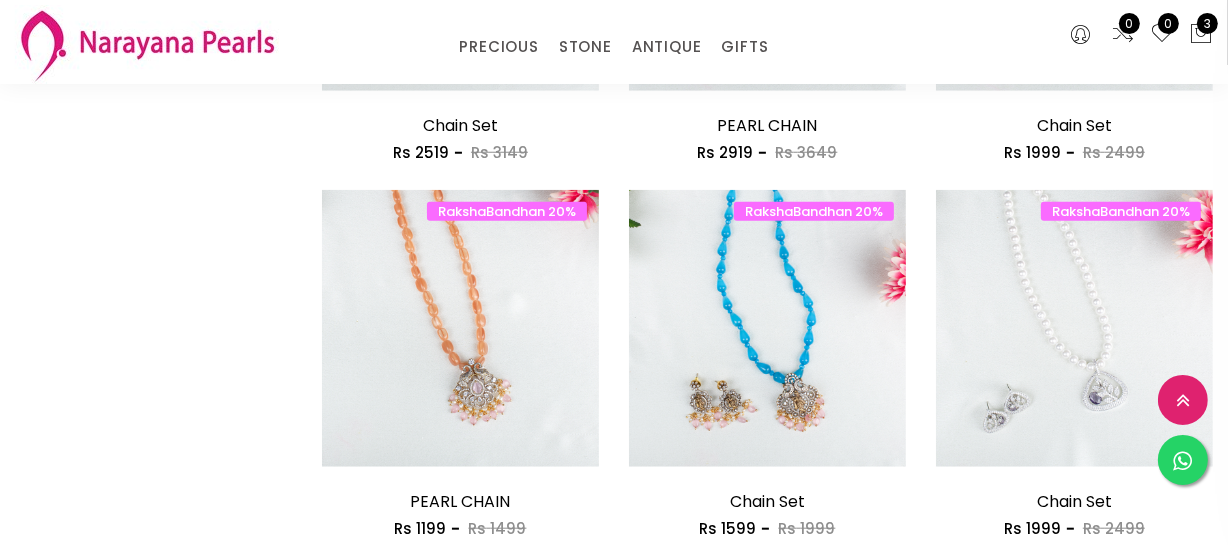 scroll, scrollTop: 1818, scrollLeft: 0, axis: vertical 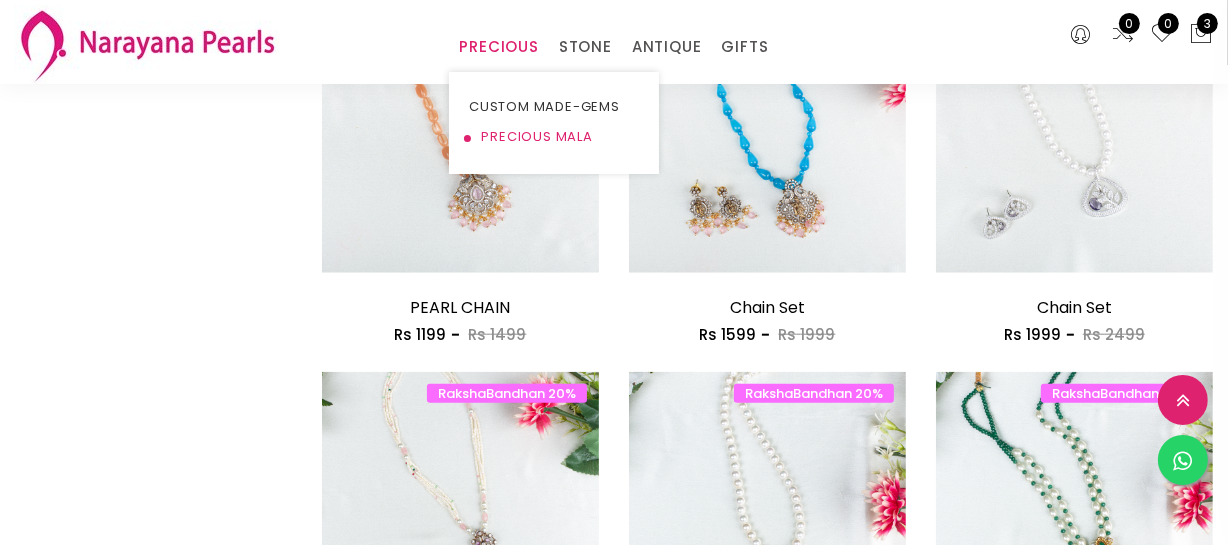 click on "PRECIOUS MALA" at bounding box center (554, 137) 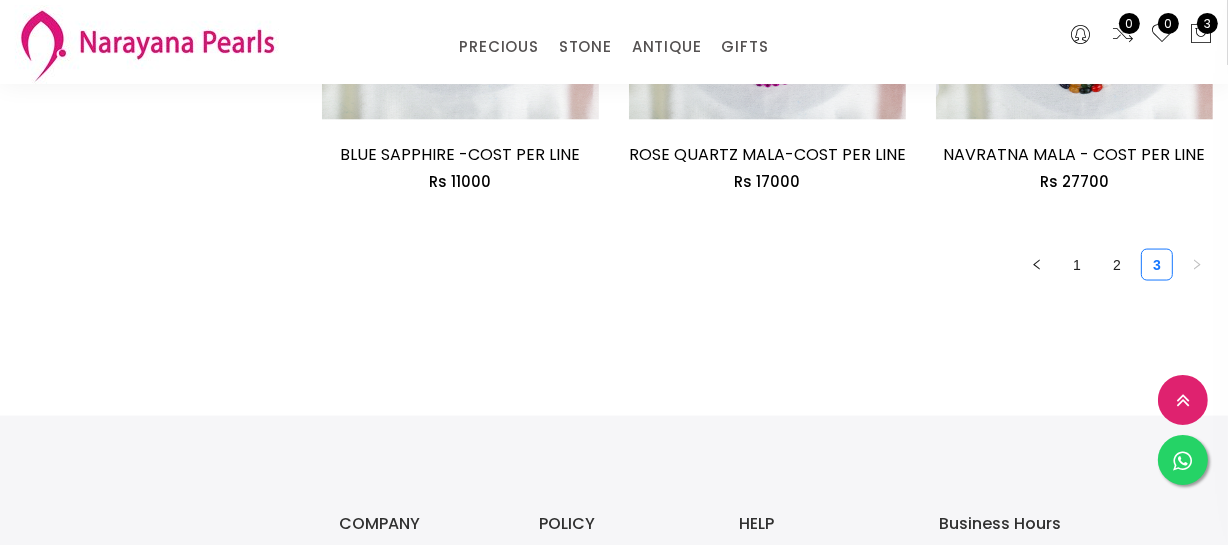 scroll, scrollTop: 2818, scrollLeft: 0, axis: vertical 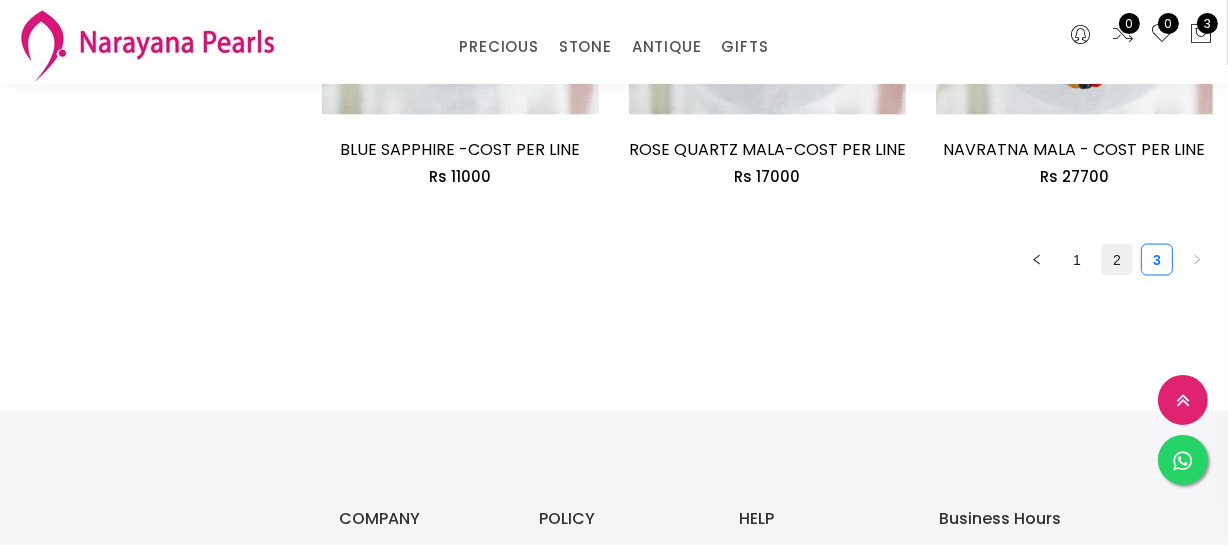 click on "2" at bounding box center (1117, 260) 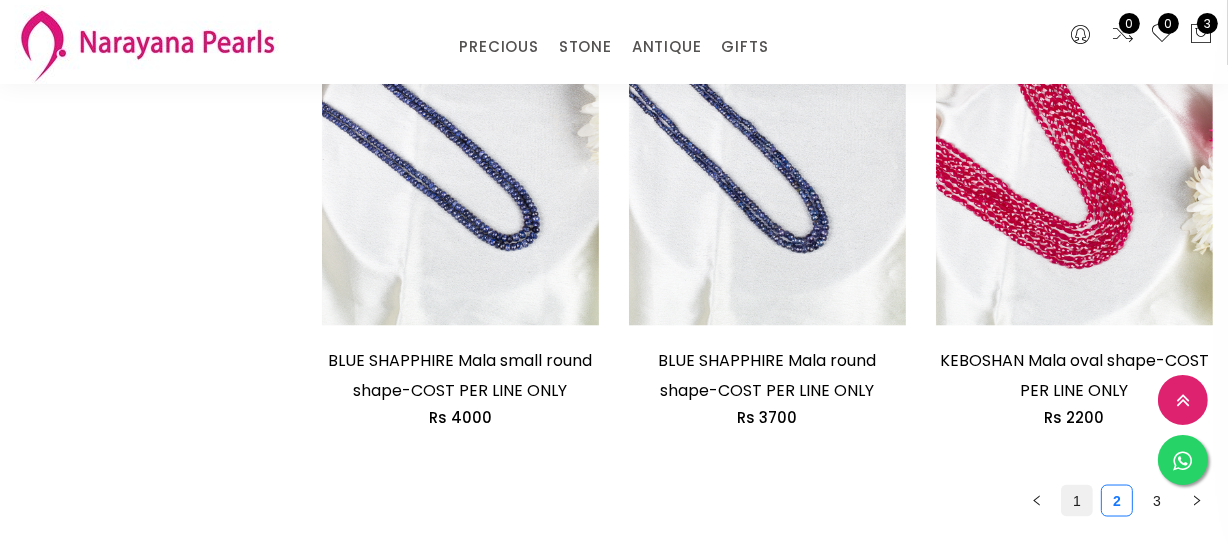 scroll, scrollTop: 2818, scrollLeft: 0, axis: vertical 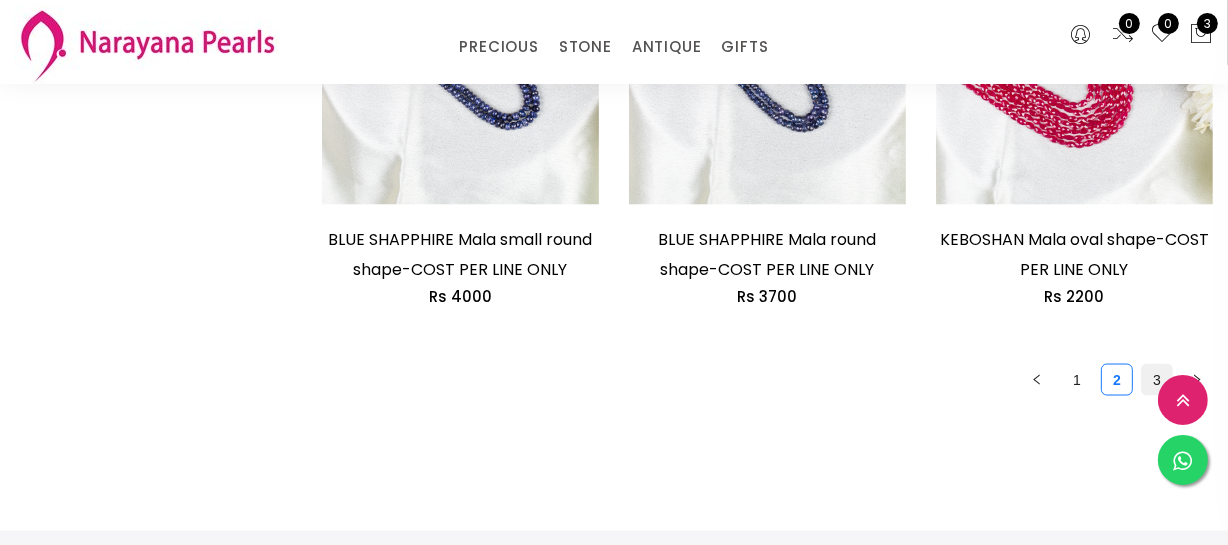click on "3" at bounding box center (1157, 380) 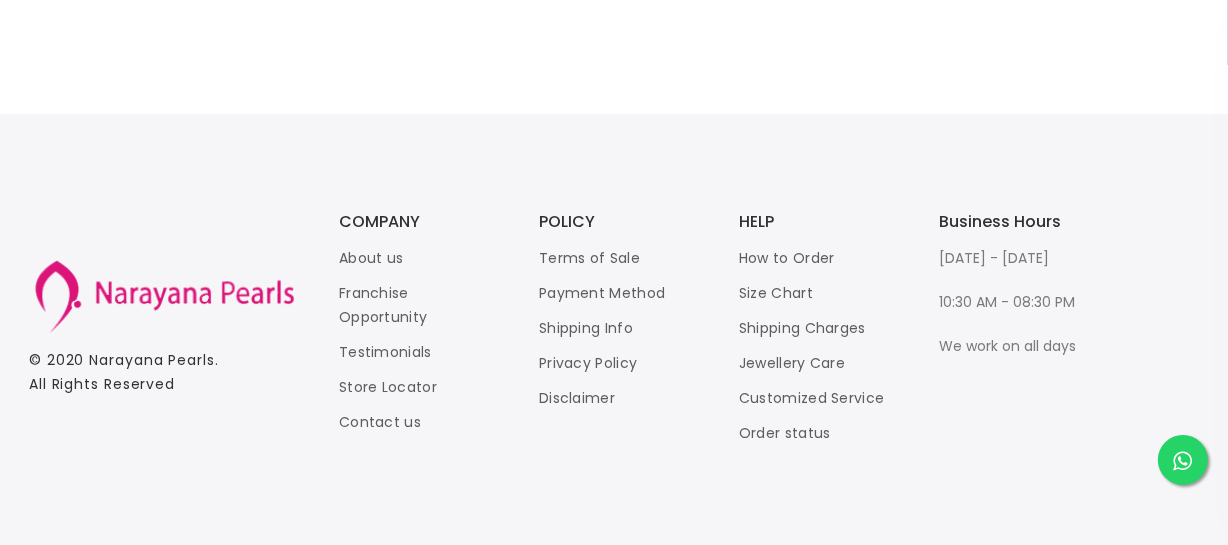 scroll, scrollTop: 0, scrollLeft: 0, axis: both 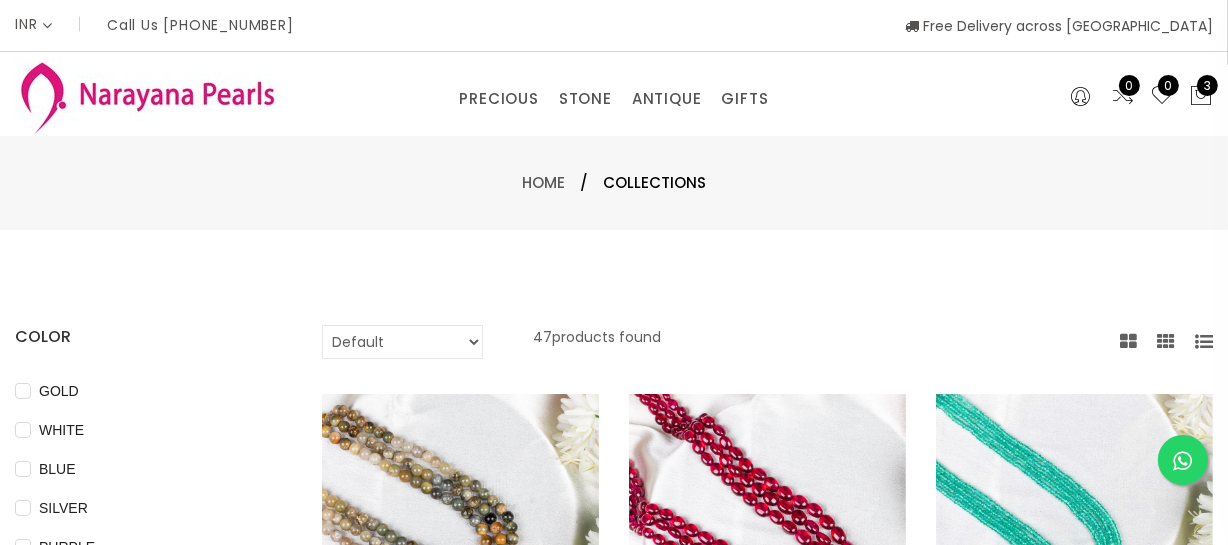click on "Default Price - High to Low Price - Low to High 47  products found     Add to cart CATIS EYE Mala  round shape-COST PER LINE ONLY Rs   2000 CATIS EYE Mala  round shape-COST PER LINE ONLY Rs   2000 This Original super high quality CATIS EYE Mala(OVAL SHAPE) is a handcrafted piece of jewelry that exudes elegance and sophistication.     Add to cart  Buy Now      Add to cart KEBOSHAN Mala oval shape-COST PER LINE ONLY Rs   5300 KEBOSHAN Mala oval shape-COST PER LINE ONLY Rs   5300 This Original super high quality KEBOSHAN Mala( UNCUT) is a handcrafted piece of jewelry that exudes elegance and sophistication     Add to cart  Buy Now      Add to cart BARYL Mala round shape-COST PER LINE ONLY Rs   4000 BARYL Mala round shape-COST PER LINE ONLY Rs   4000 This Original super high quality Baryl Mala( CUTTING ) is a handcrafted piece of jewelry that exudes elegance and sophistication.     Add to cart  Buy Now      Add to cart BLUE TOPAZ Mala  oval shape-COST PER LINE ONLY Rs   3500 Rs   3500     Add to cart  Buy Now" at bounding box center (767, 796) 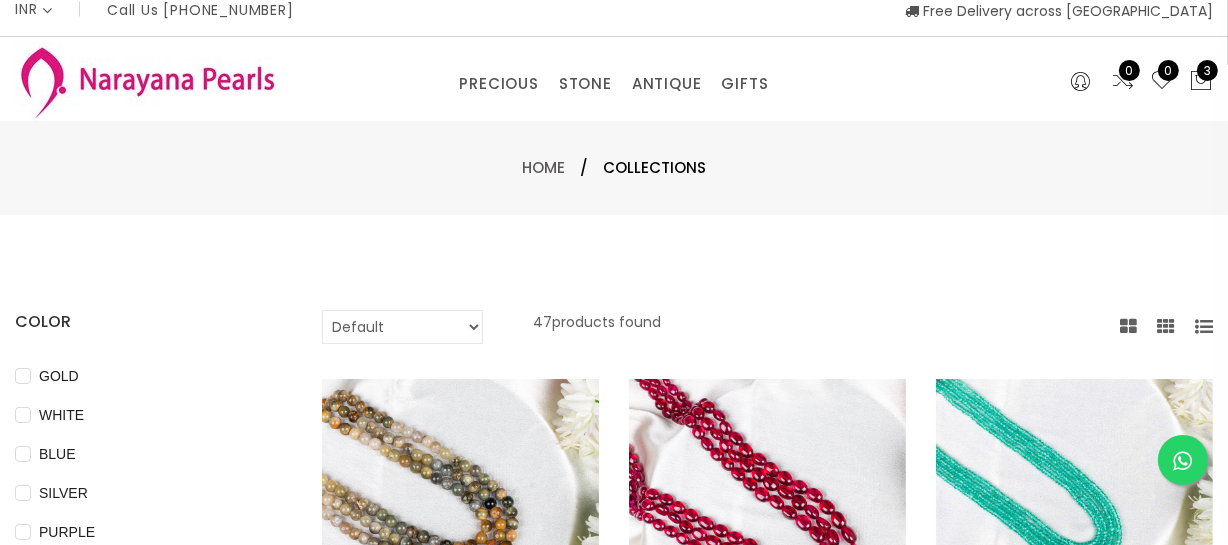 scroll, scrollTop: 545, scrollLeft: 0, axis: vertical 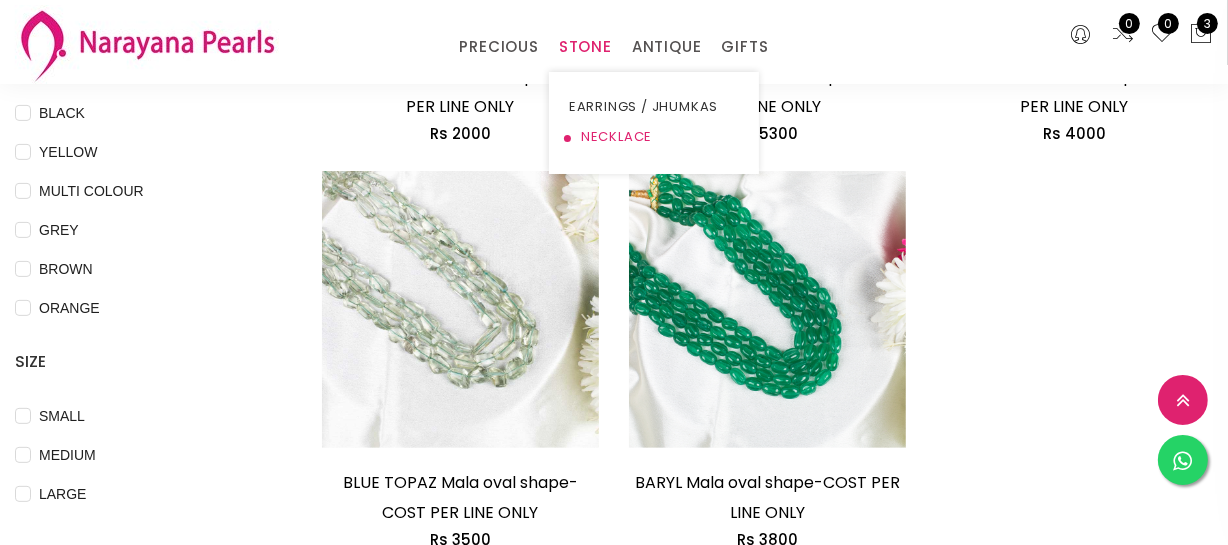 click on "NECKLACE" at bounding box center [654, 137] 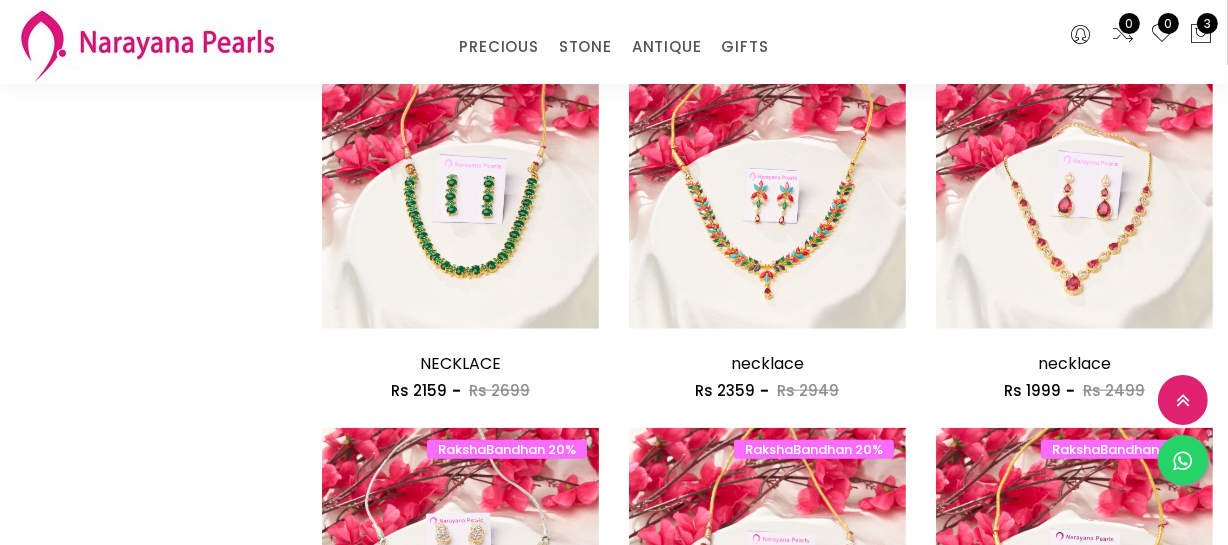 scroll, scrollTop: 1818, scrollLeft: 0, axis: vertical 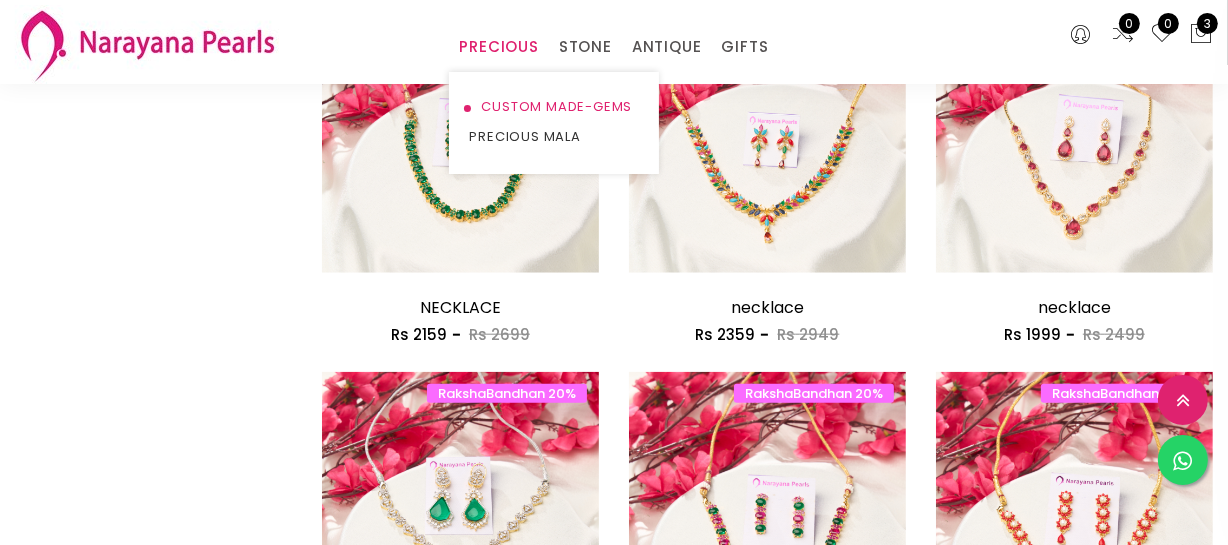 click on "CUSTOM MADE-GEMS" at bounding box center [554, 107] 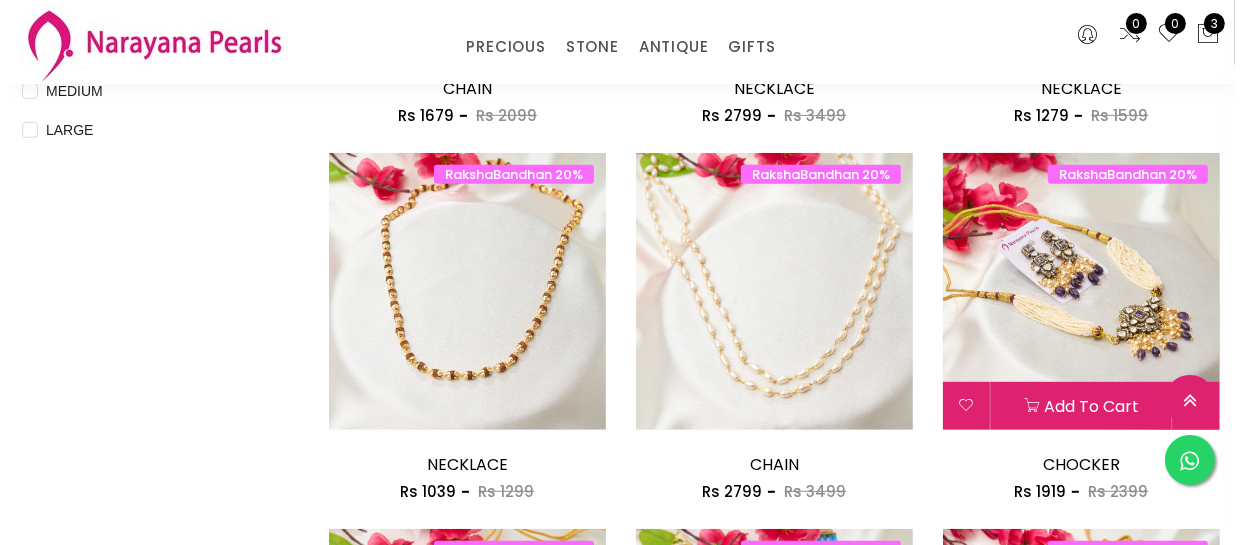 scroll, scrollTop: 1000, scrollLeft: 0, axis: vertical 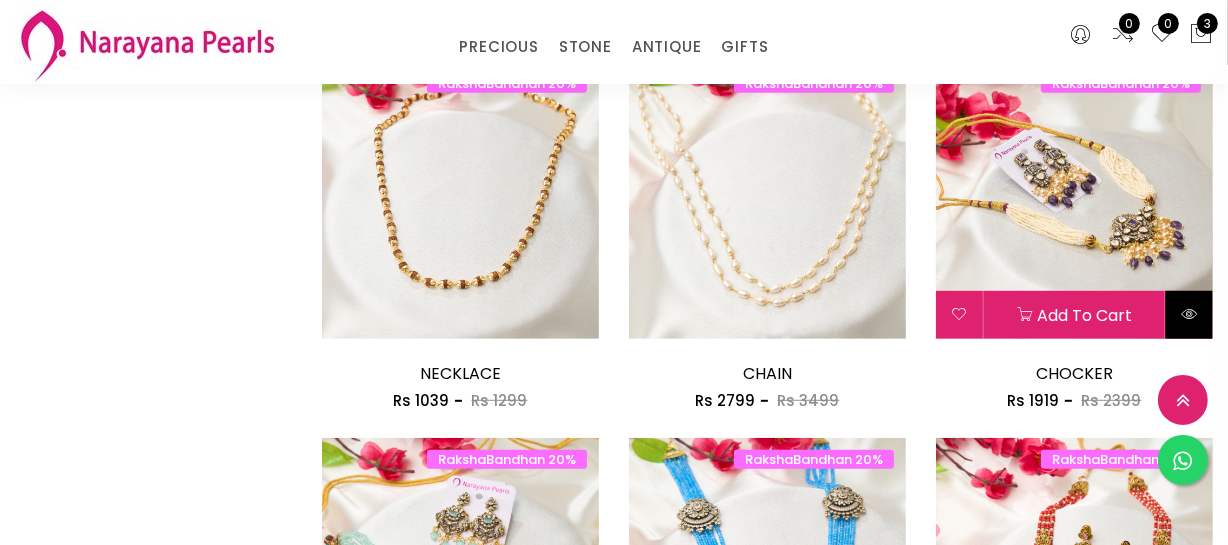 click at bounding box center (1189, 315) 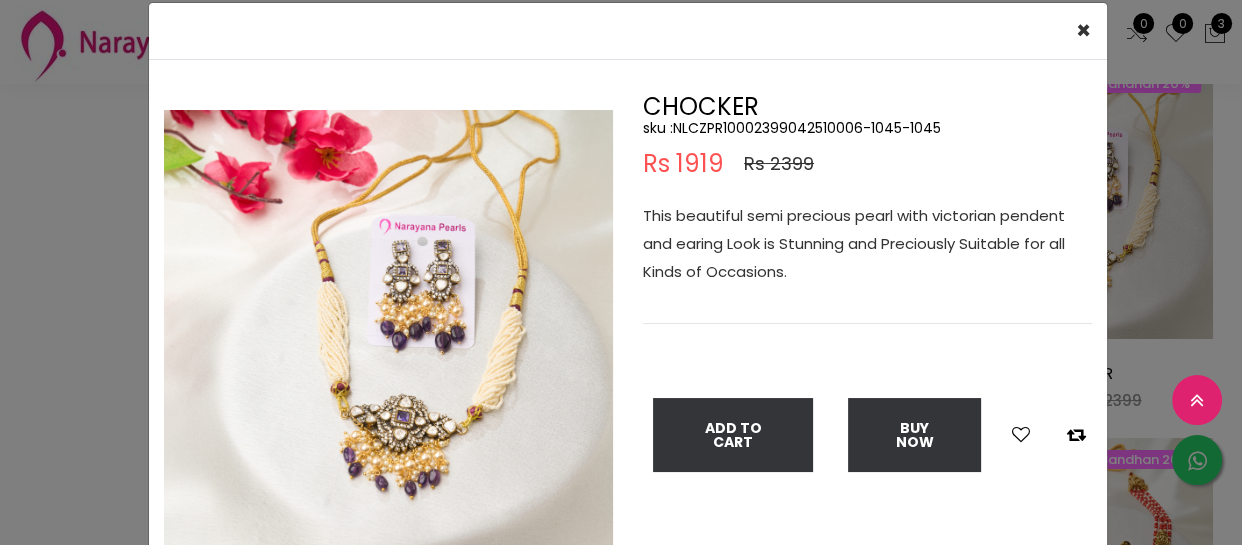 scroll, scrollTop: 90, scrollLeft: 0, axis: vertical 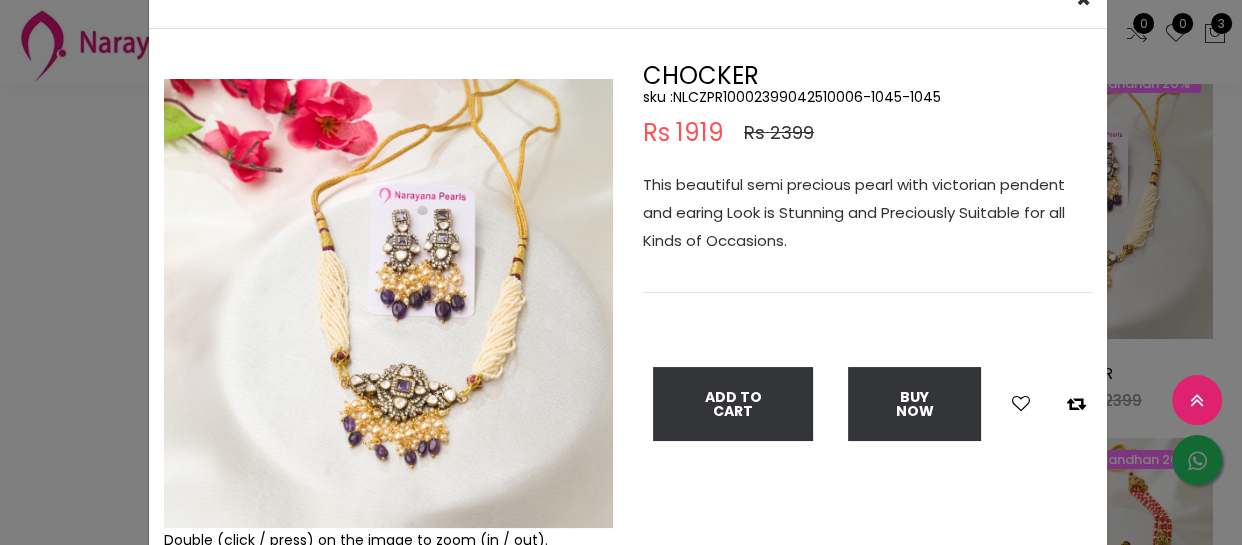 click on "× Close Double (click / press) on the image to zoom (in / out). CHOCKER sku :  NLCZPR10002399042510006-1045-1045 Rs   1919   Rs   2399 This beautiful semi precious pearl with victorian pendent and earing Look is Stunning and Preciously Suitable for all Kinds of Occasions.  Add To Cart   Buy Now" at bounding box center [621, 272] 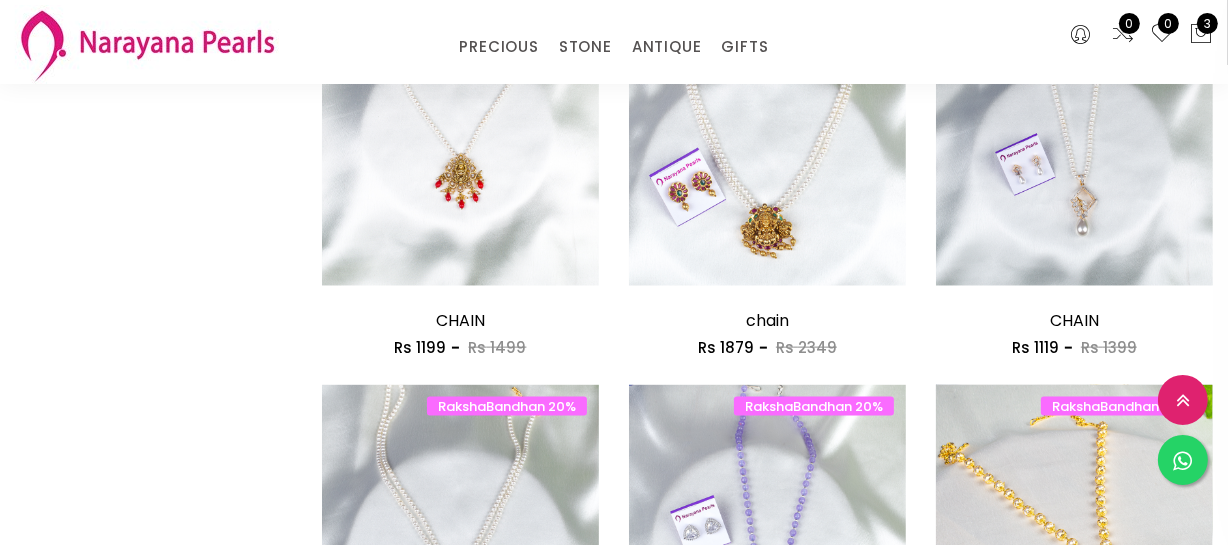 scroll, scrollTop: 2545, scrollLeft: 0, axis: vertical 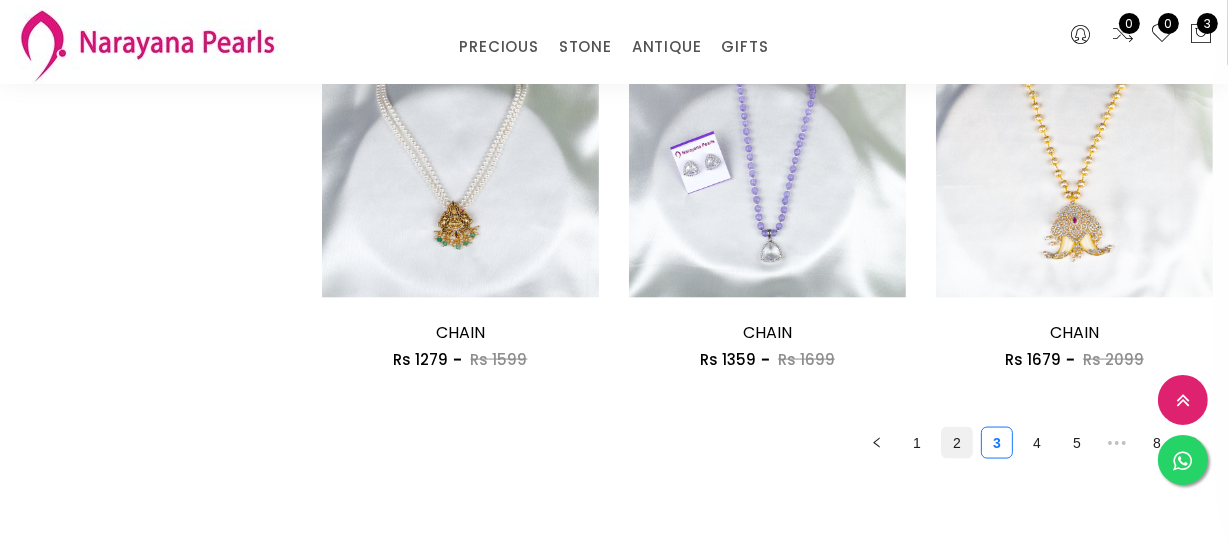 click on "2" at bounding box center (957, 443) 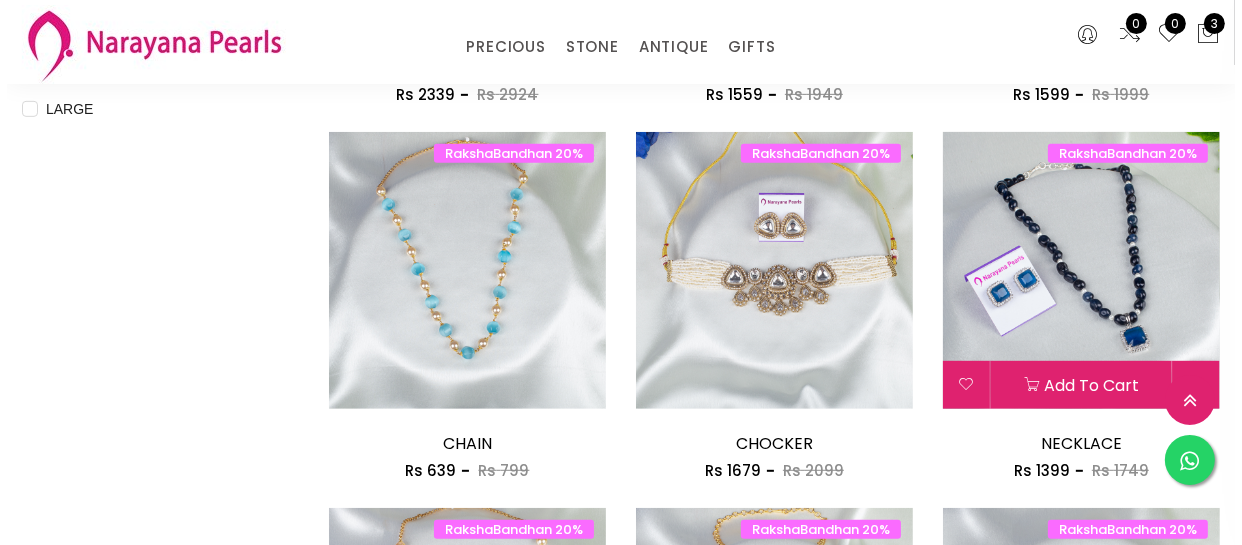 scroll, scrollTop: 727, scrollLeft: 0, axis: vertical 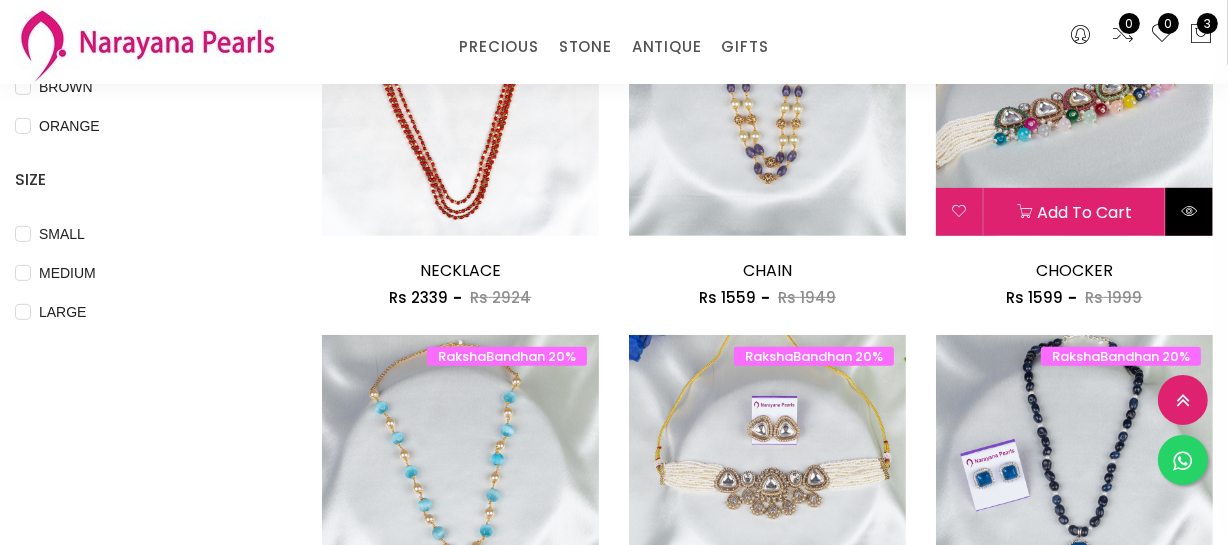 click at bounding box center (1189, 212) 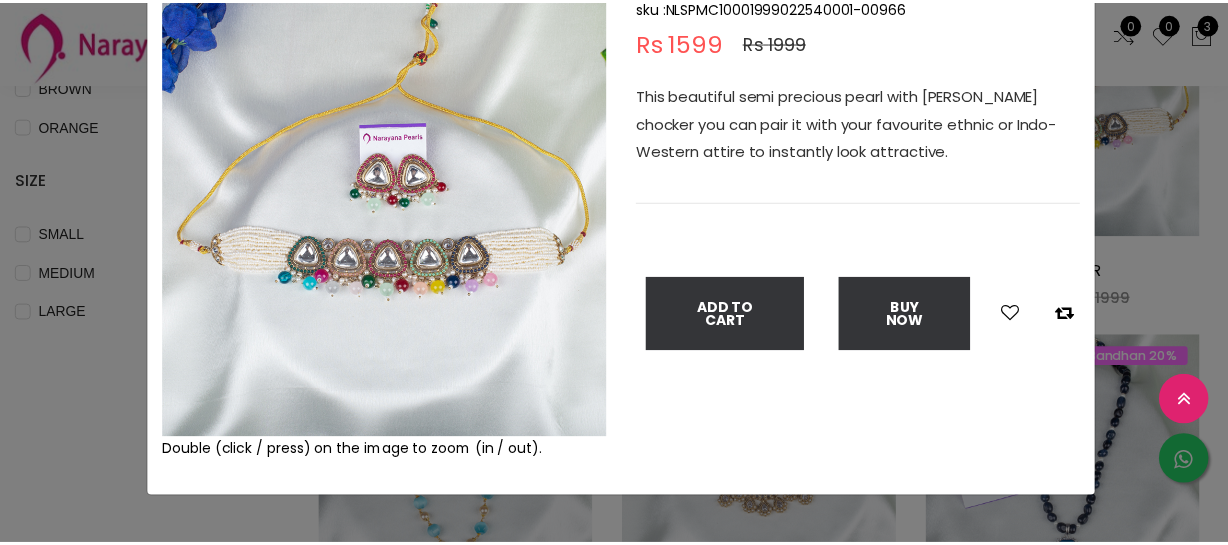 scroll, scrollTop: 181, scrollLeft: 0, axis: vertical 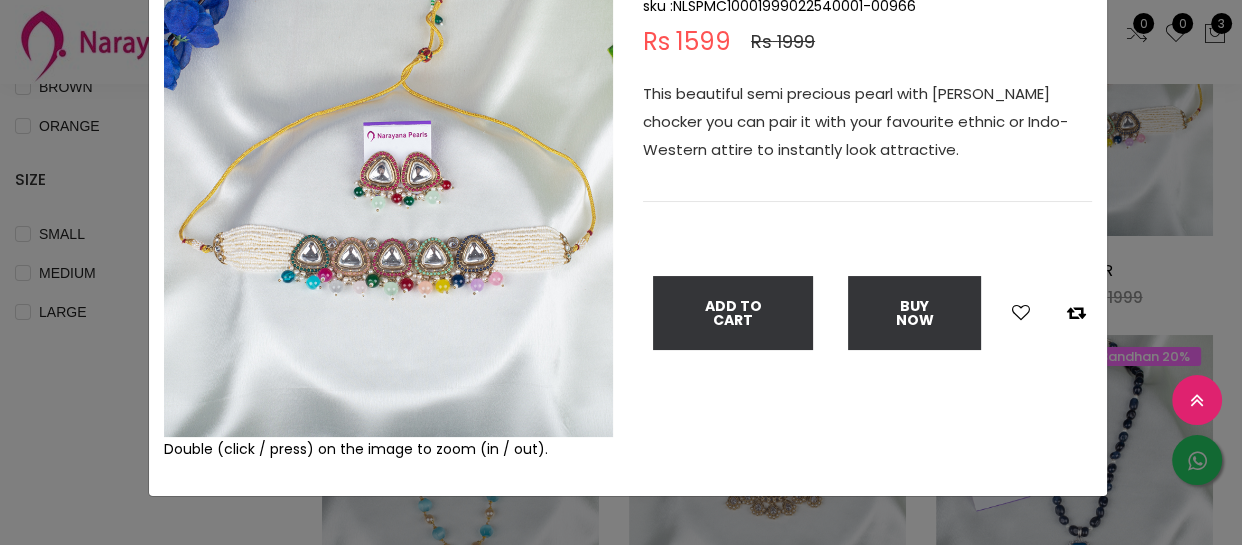 click on "Double (click / press) on the image to zoom (in / out)." at bounding box center (388, 217) 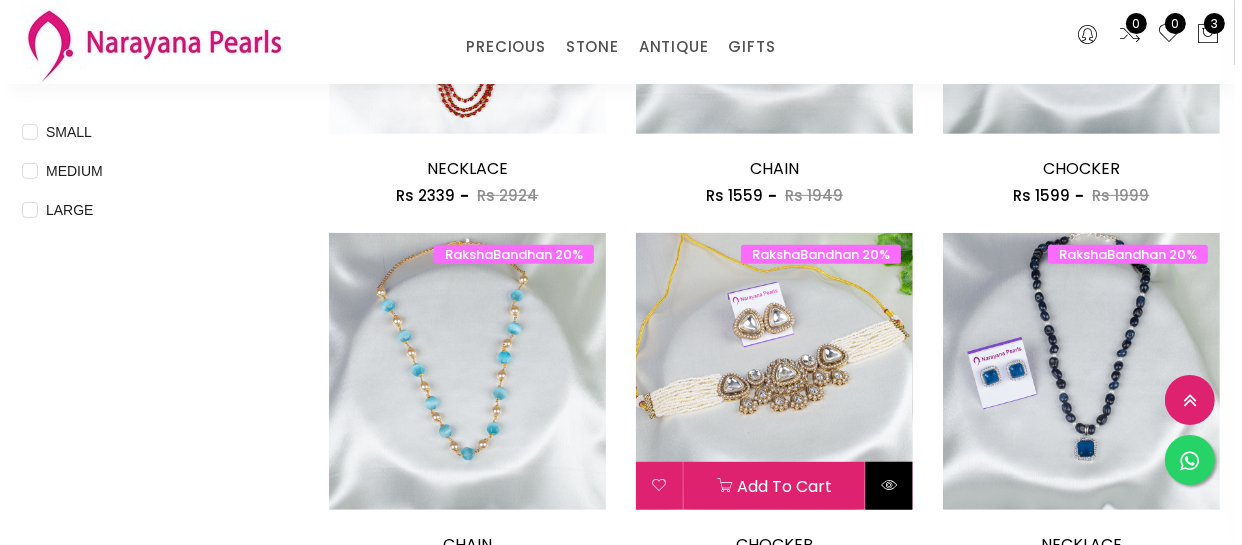 scroll, scrollTop: 909, scrollLeft: 0, axis: vertical 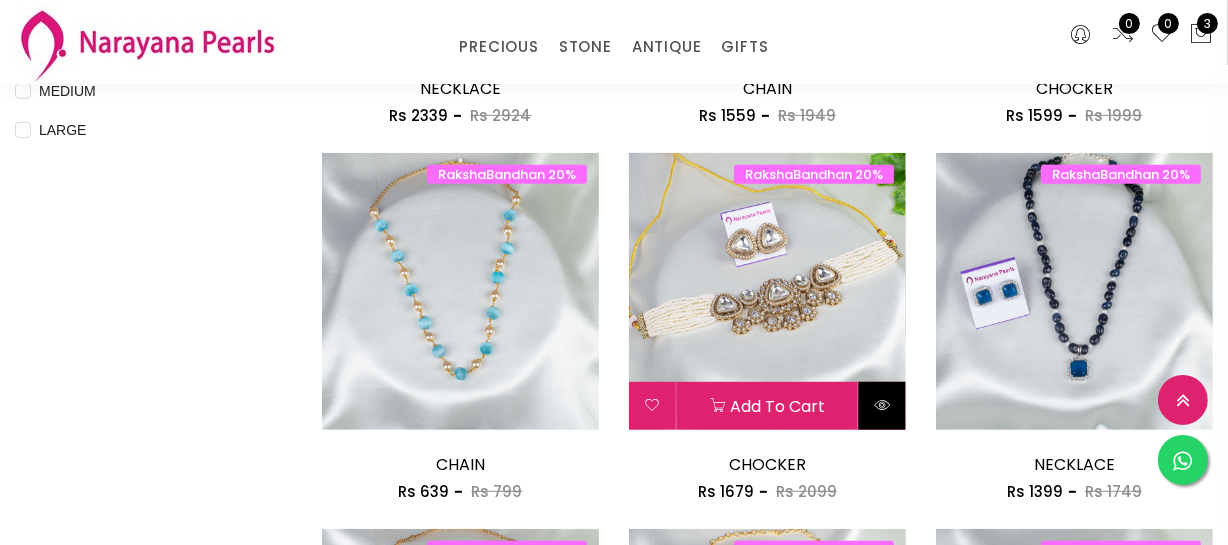 click at bounding box center (882, 405) 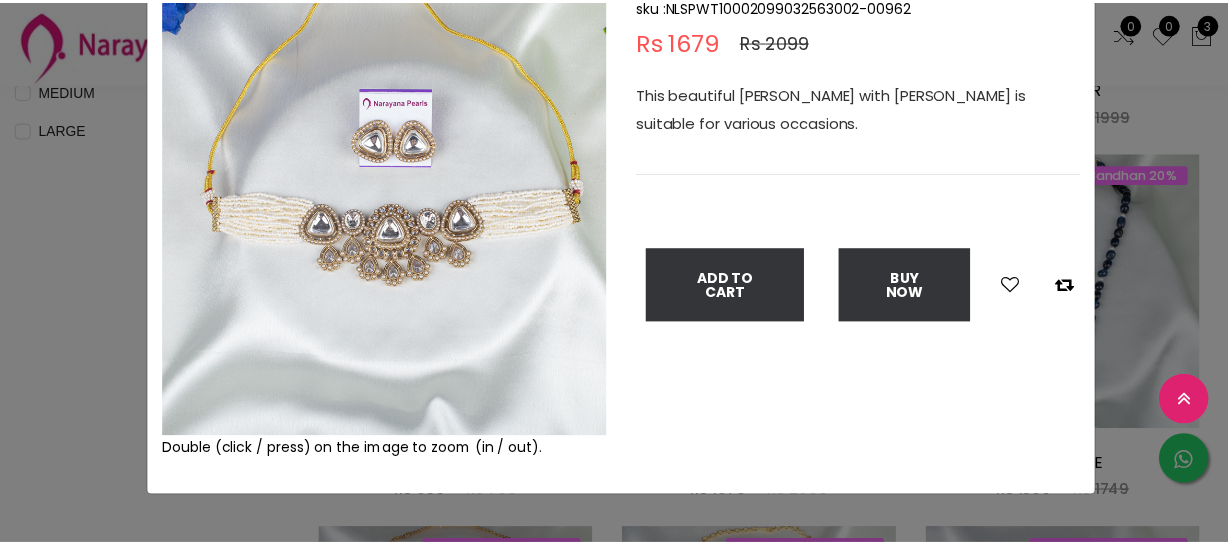 scroll, scrollTop: 90, scrollLeft: 0, axis: vertical 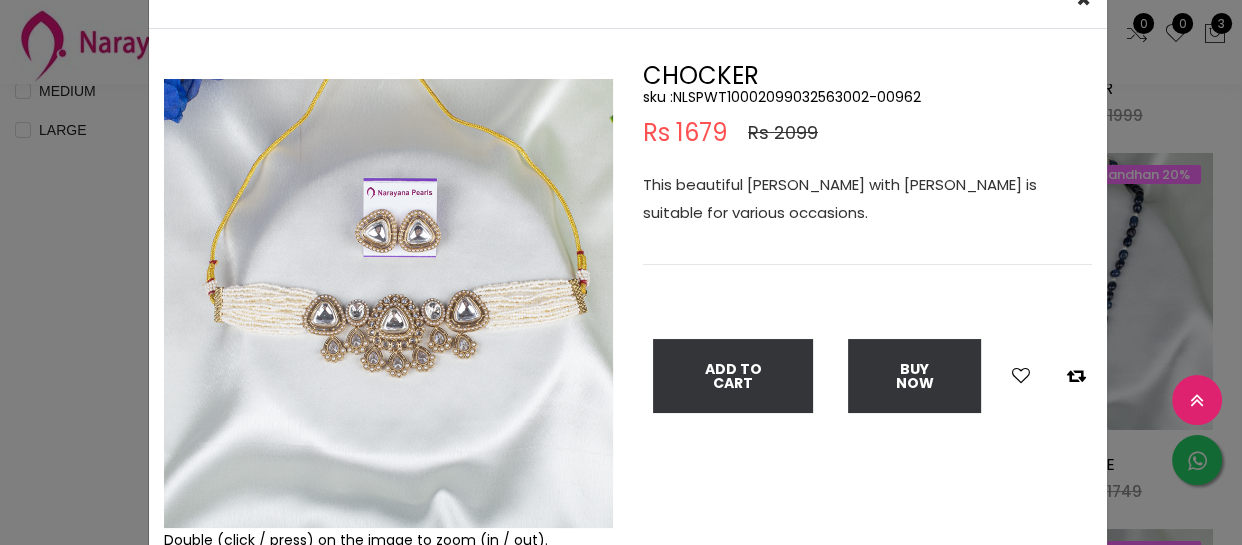 click at bounding box center (388, 303) 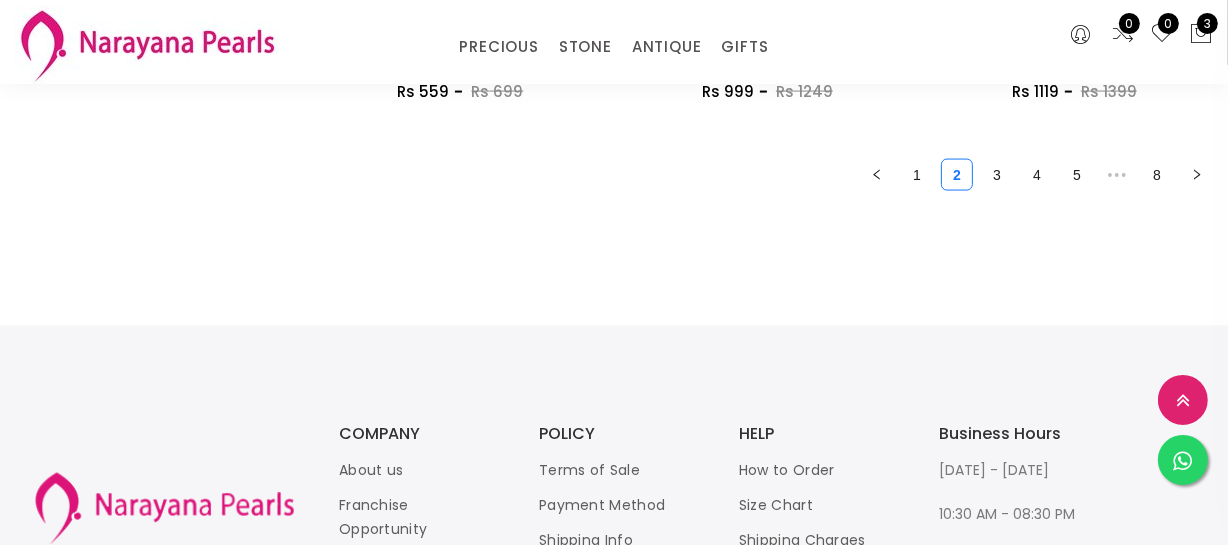 scroll, scrollTop: 2636, scrollLeft: 0, axis: vertical 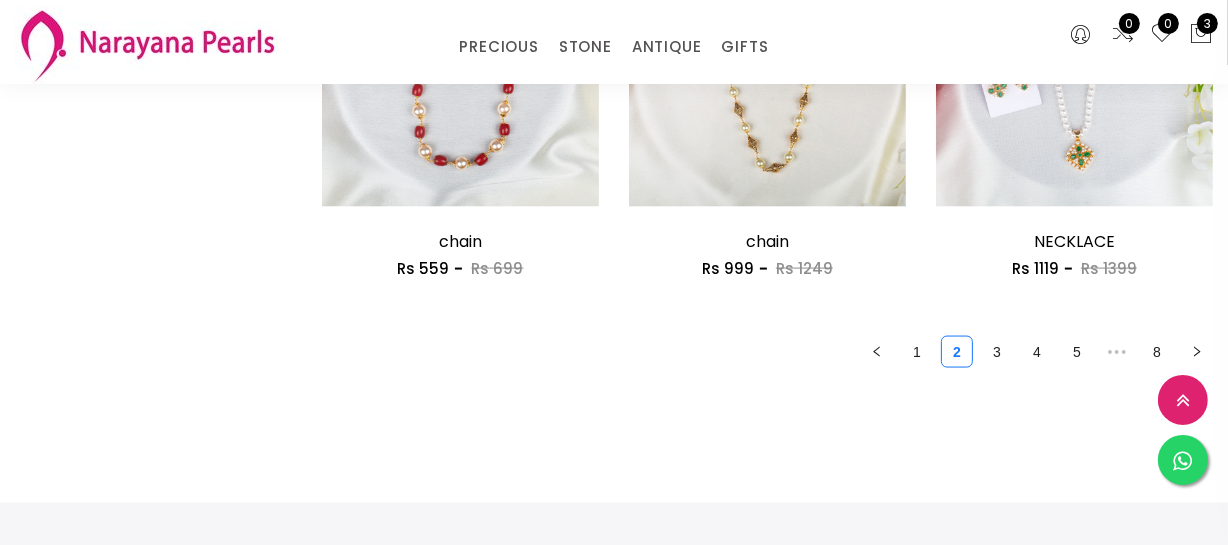 drag, startPoint x: 994, startPoint y: 347, endPoint x: 942, endPoint y: 340, distance: 52.46904 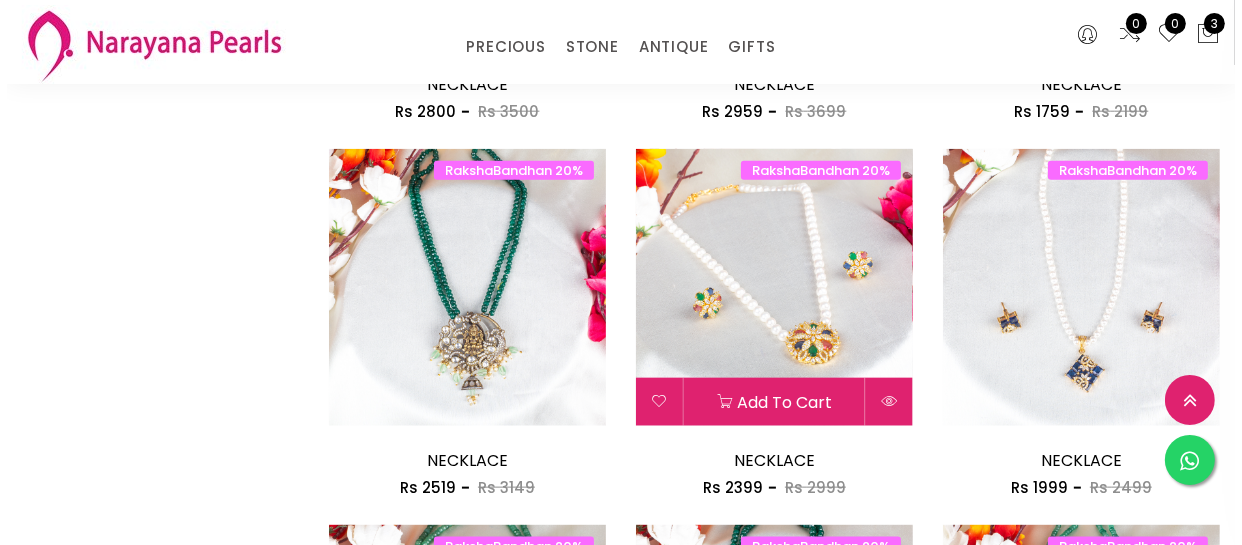 scroll, scrollTop: 2181, scrollLeft: 0, axis: vertical 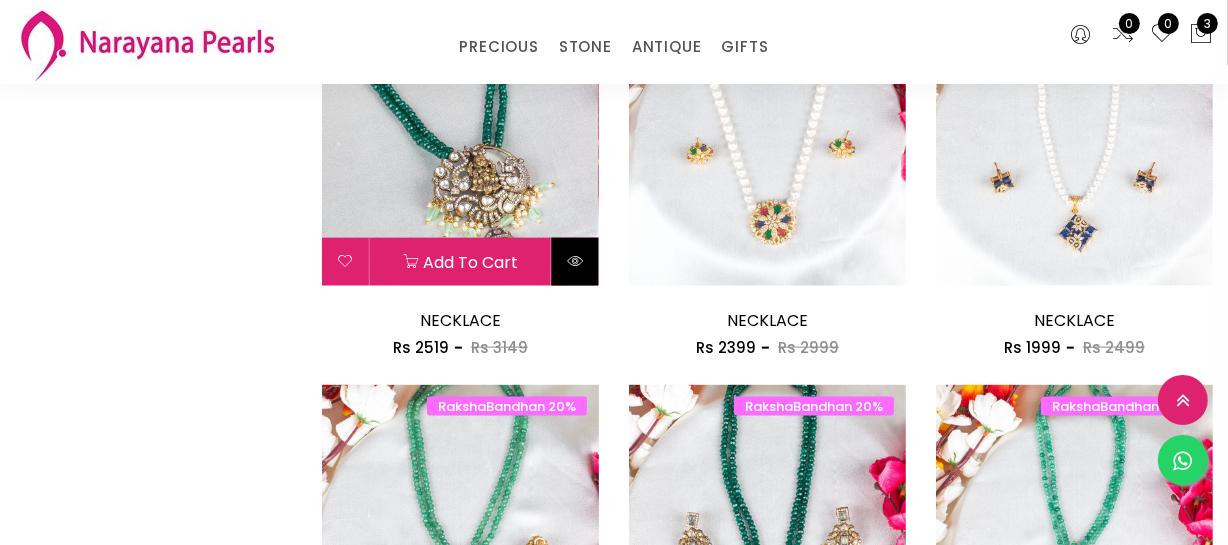 click at bounding box center (575, 262) 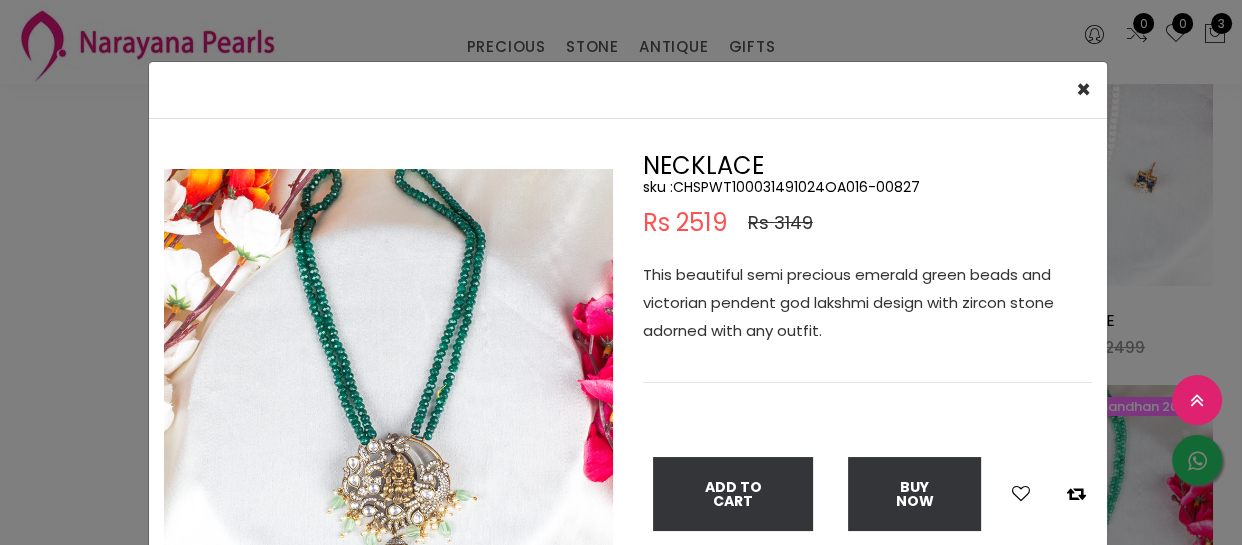 click on "× Close Double (click / press) on the image to zoom (in / out). NECKLACE sku :  CHSPWT100031491024OA016-00827 Rs   2519   Rs   3149 This beautiful semi precious emerald green beads and victorian pendent god lakshmi design with zircon stone  adorned with any outfit.  Add To Cart   Buy Now" at bounding box center (621, 272) 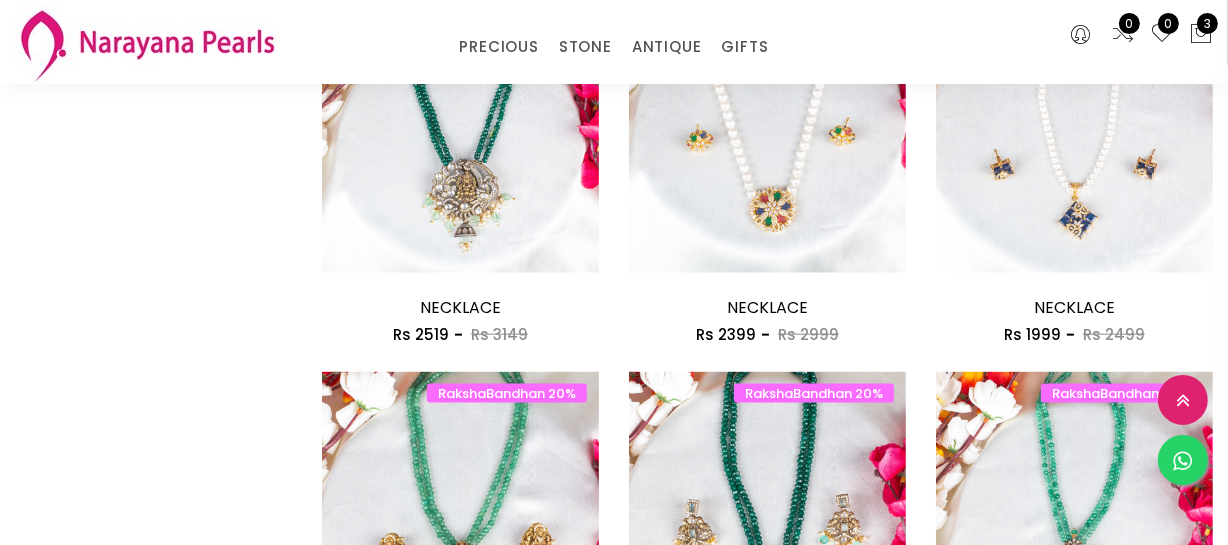 scroll, scrollTop: 2454, scrollLeft: 0, axis: vertical 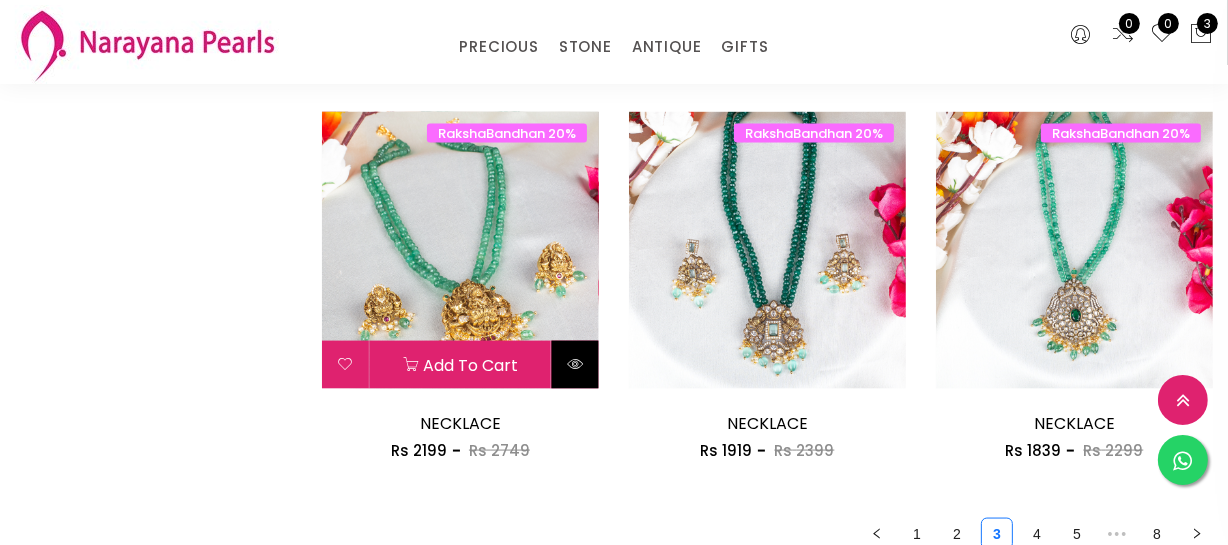 click at bounding box center [575, 364] 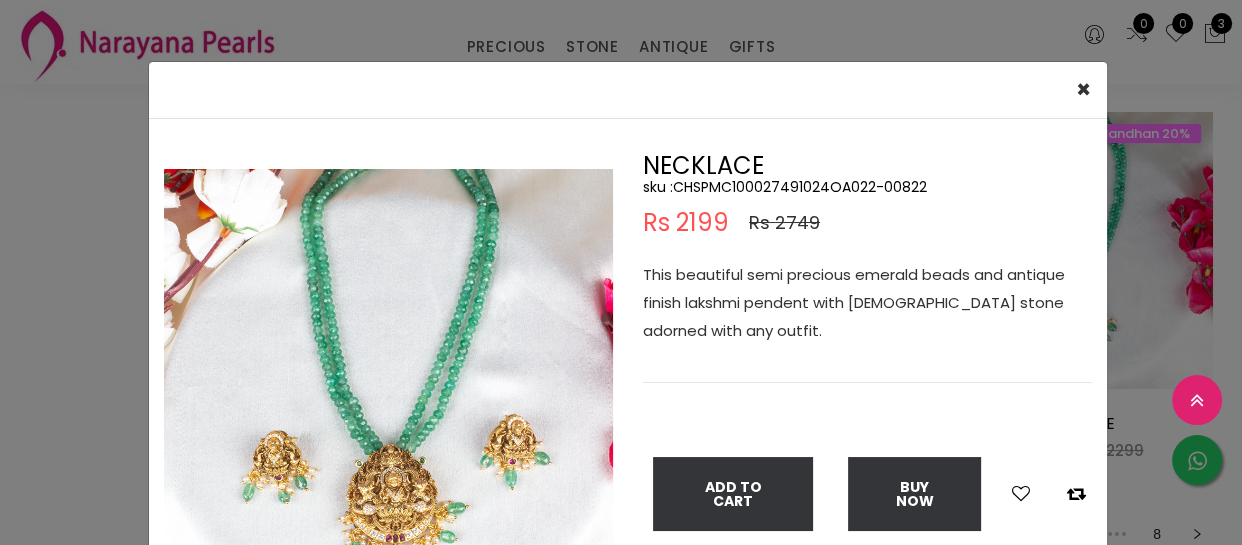 click on "sku :  CHSPMC100027491024OA022-00822" at bounding box center (867, 187) 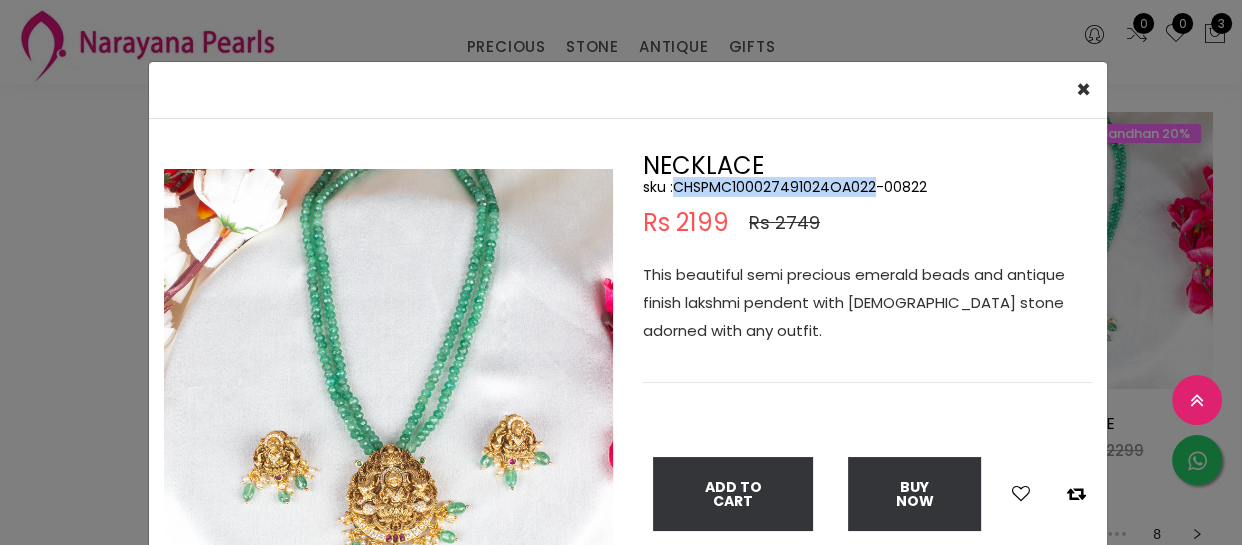 click on "sku :  CHSPMC100027491024OA022-00822" at bounding box center [867, 187] 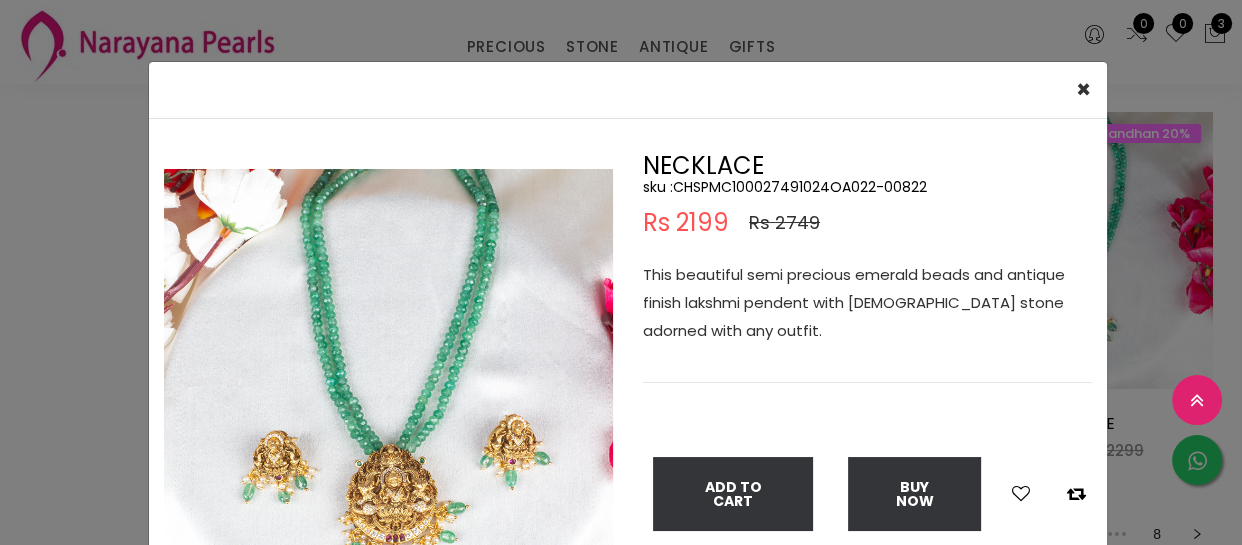 drag, startPoint x: 79, startPoint y: 425, endPoint x: 208, endPoint y: 407, distance: 130.24976 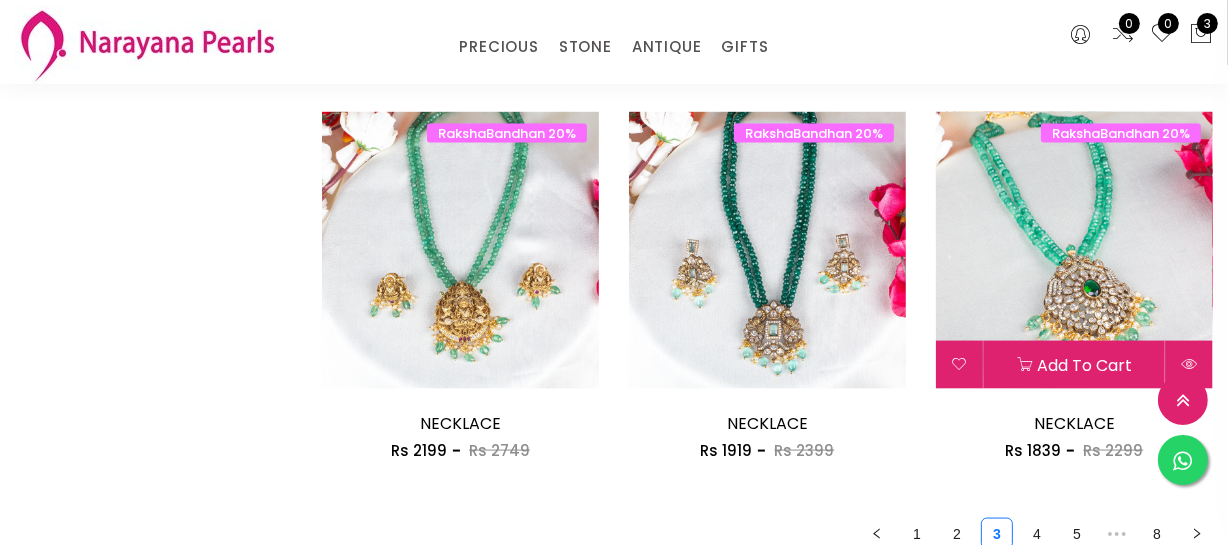 scroll, scrollTop: 2636, scrollLeft: 0, axis: vertical 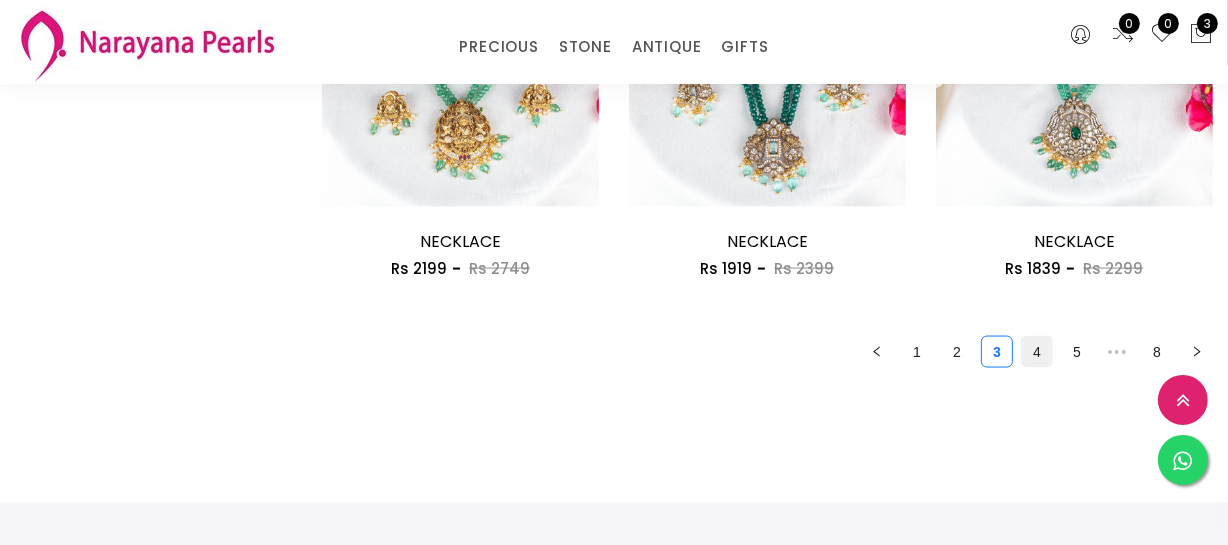 click on "4" at bounding box center [1037, 352] 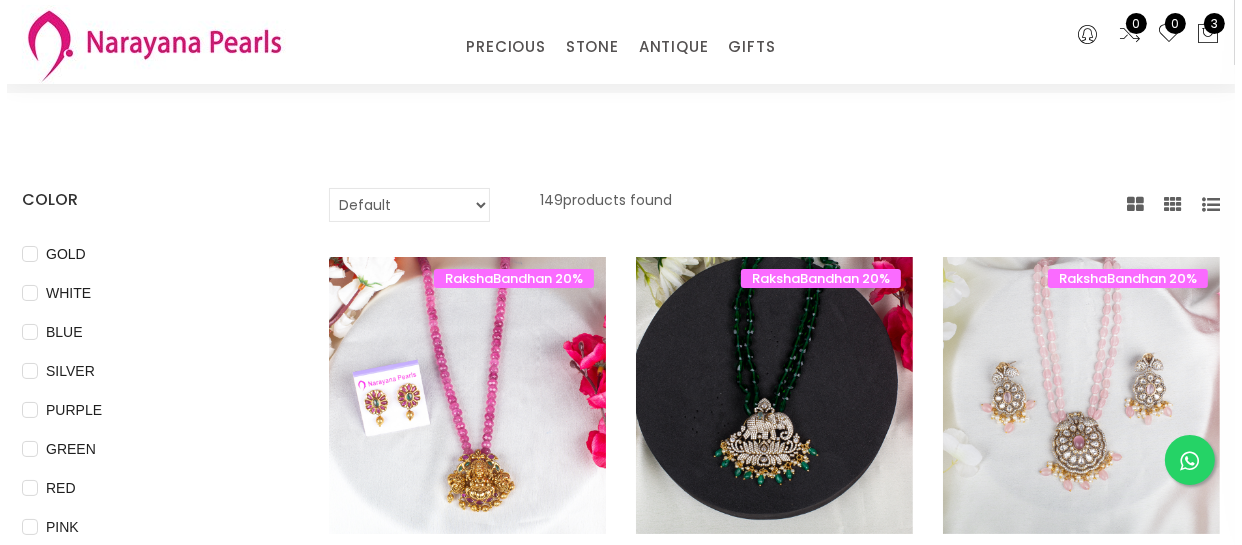 scroll, scrollTop: 363, scrollLeft: 0, axis: vertical 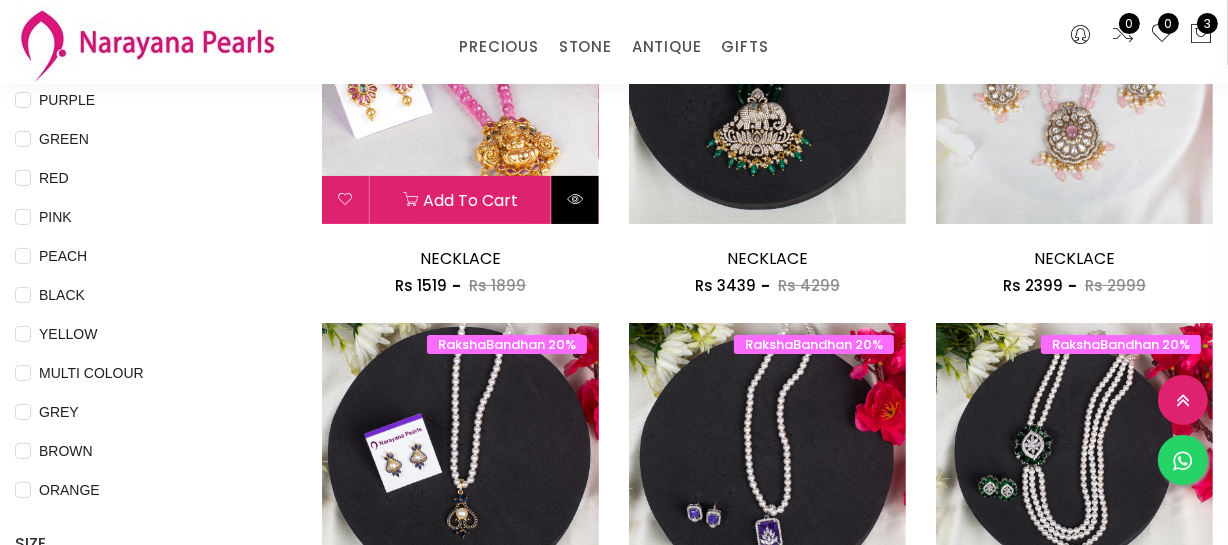 click at bounding box center (575, 200) 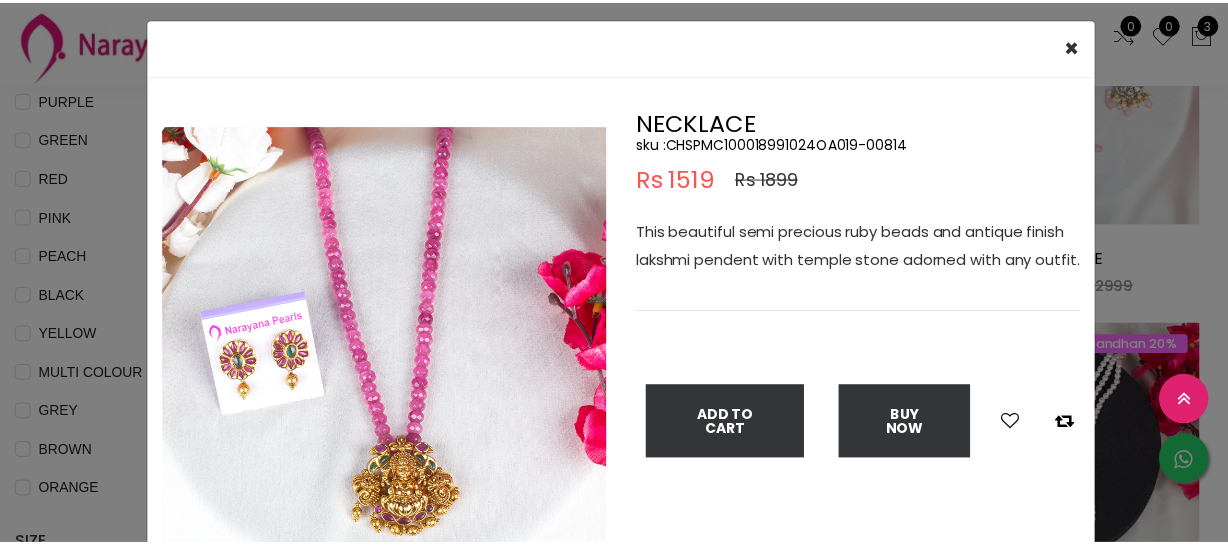 scroll, scrollTop: 0, scrollLeft: 0, axis: both 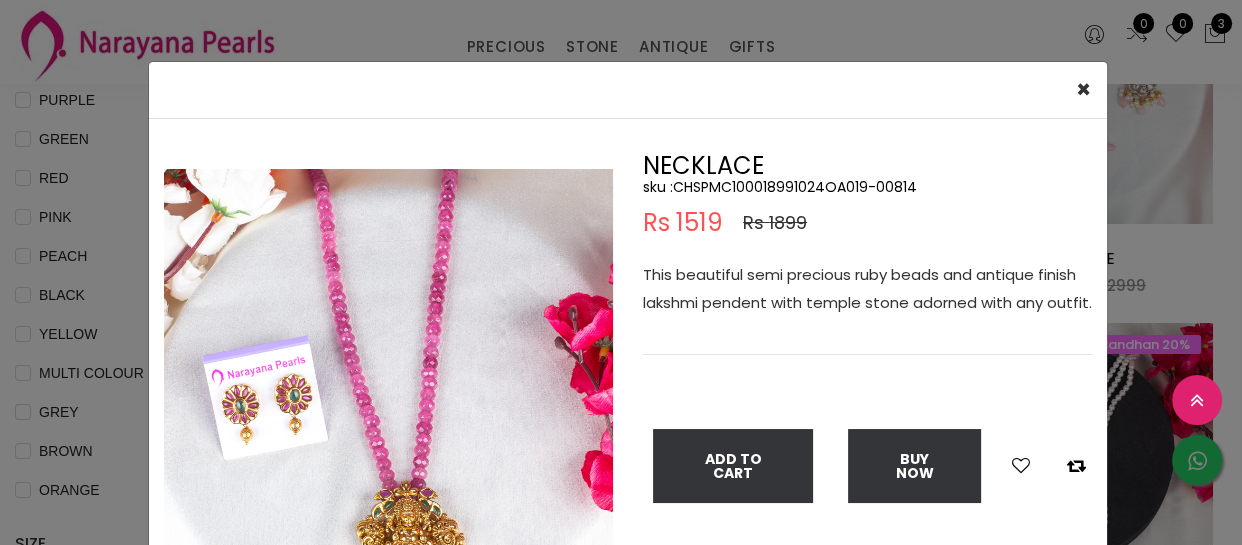 click on "sku :  CHSPMC100018991024OA019-00814" at bounding box center (867, 187) 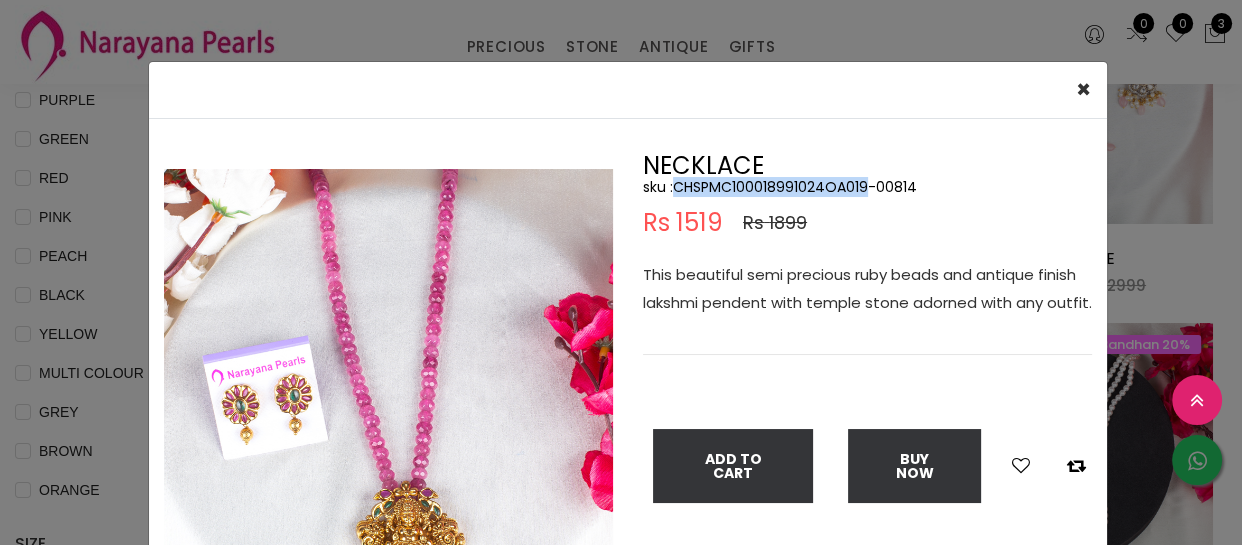 click on "sku :  CHSPMC100018991024OA019-00814" at bounding box center (867, 187) 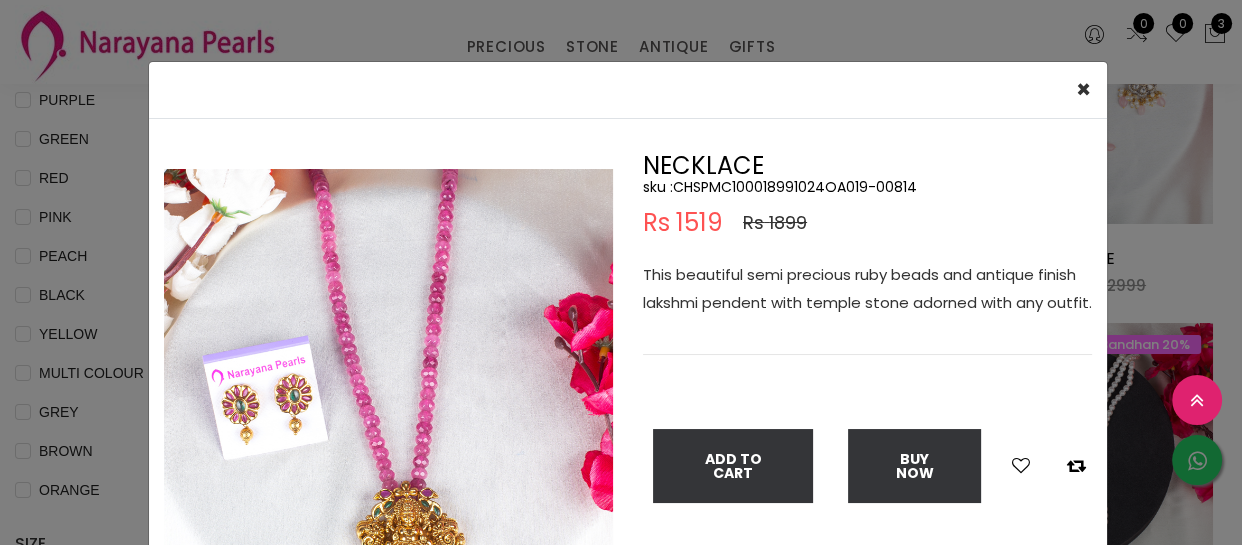 click on "× Close Double (click / press) on the image to zoom (in / out). NECKLACE sku :  CHSPMC100018991024OA019-00814 Rs   1519   Rs   1899 This beautiful semi precious ruby beads and antique finish lakshmi pendent  with temple stone adorned with any outfit.  Add To Cart   Buy Now" at bounding box center (621, 272) 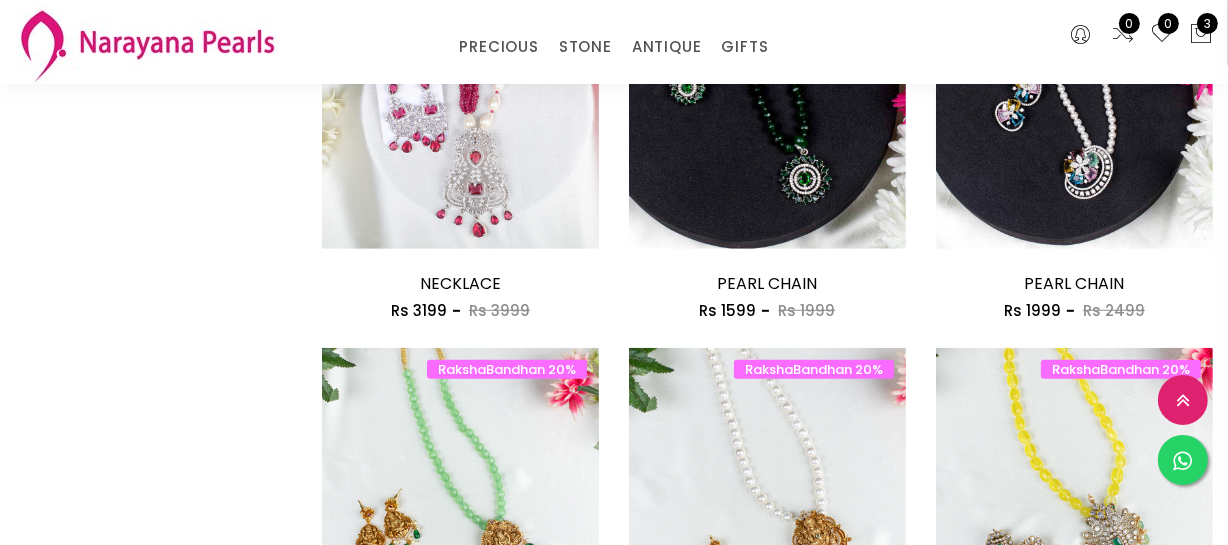 scroll, scrollTop: 1272, scrollLeft: 0, axis: vertical 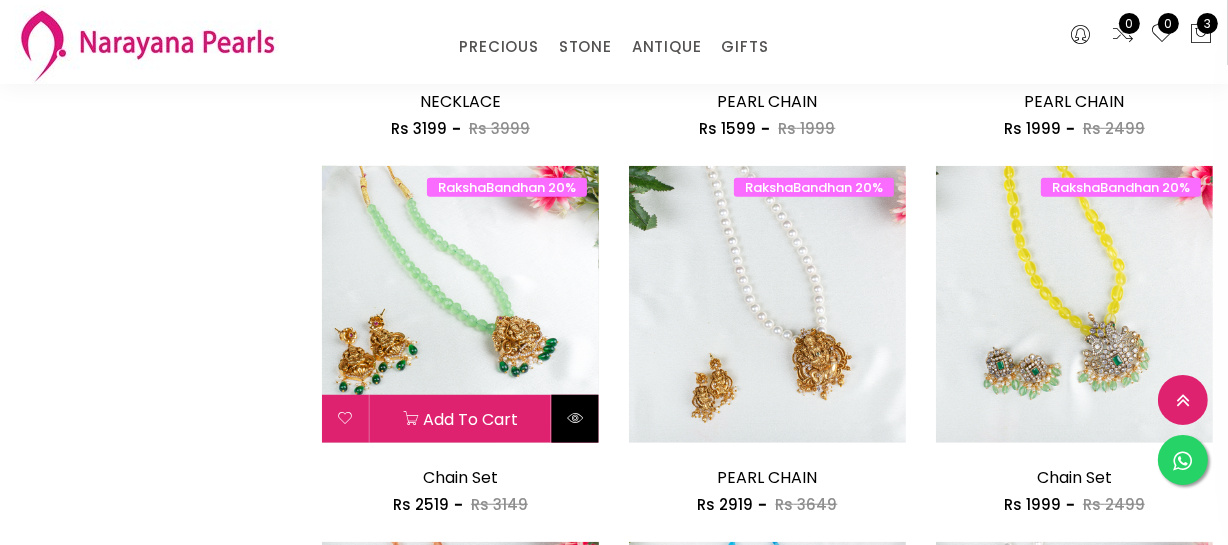 click at bounding box center [575, 418] 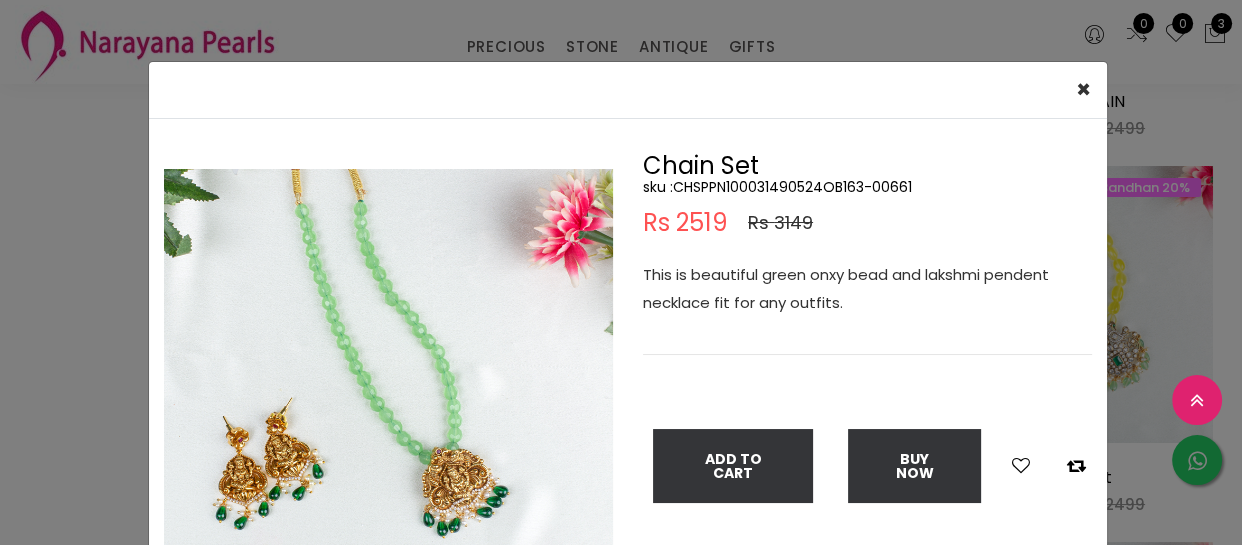 click on "sku :  CHSPPN100031490524OB163-00661" at bounding box center (867, 187) 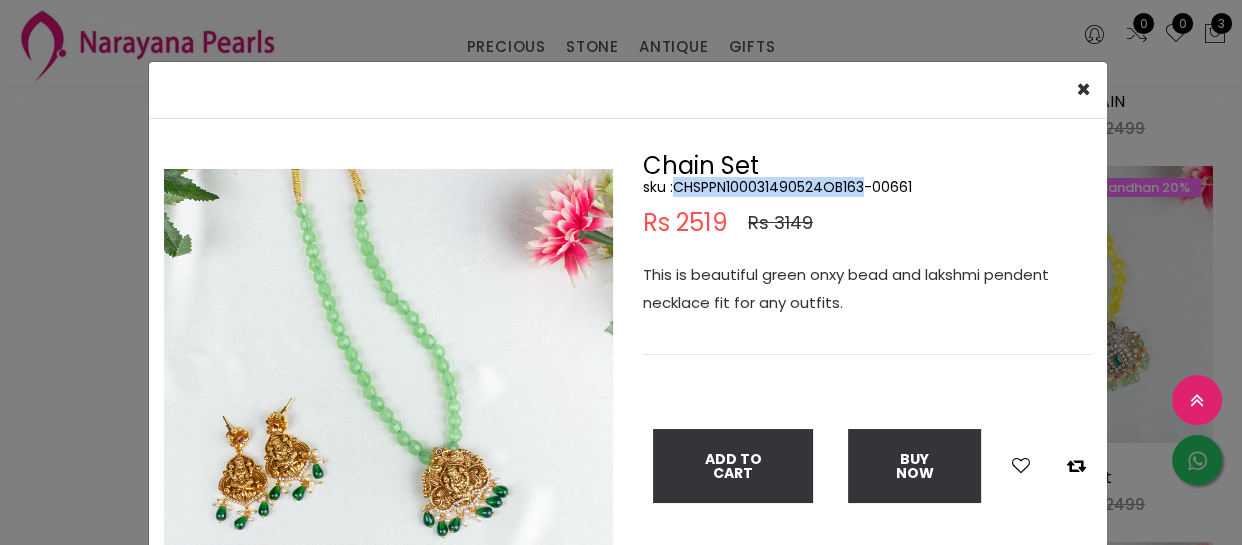 click on "sku :  CHSPPN100031490524OB163-00661" at bounding box center [867, 187] 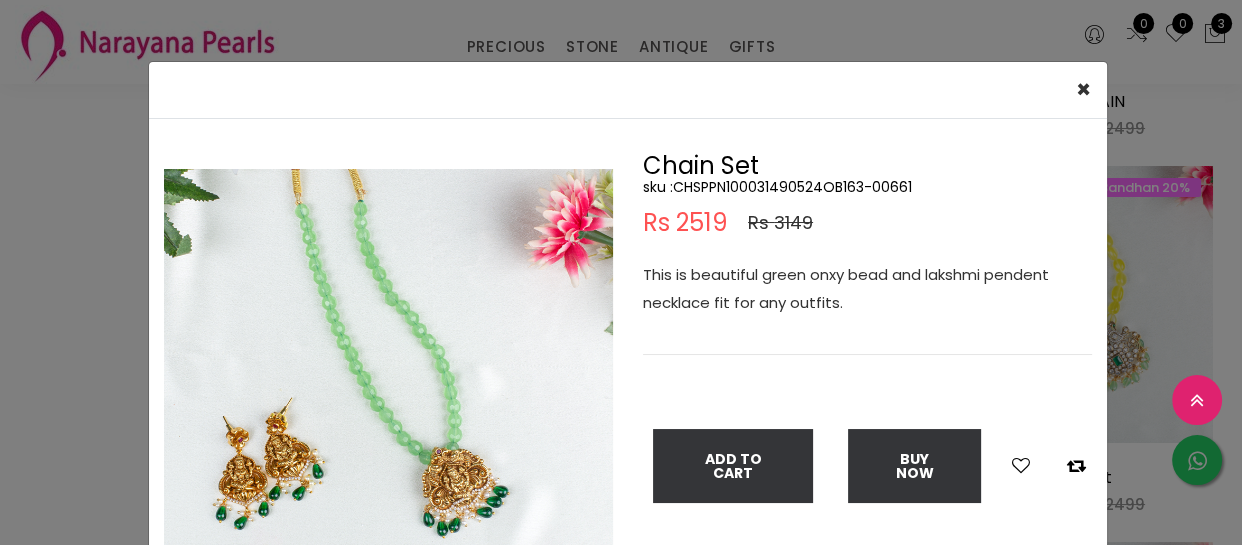 click on "Chain Set sku :  CHSPPN100031490524OB163-00661 Rs   2519   Rs   3149 This is beautiful green onxy bead and lakshmi pendent necklace fit for any outfits.  Add To Cart   Buy Now" at bounding box center (867, 398) 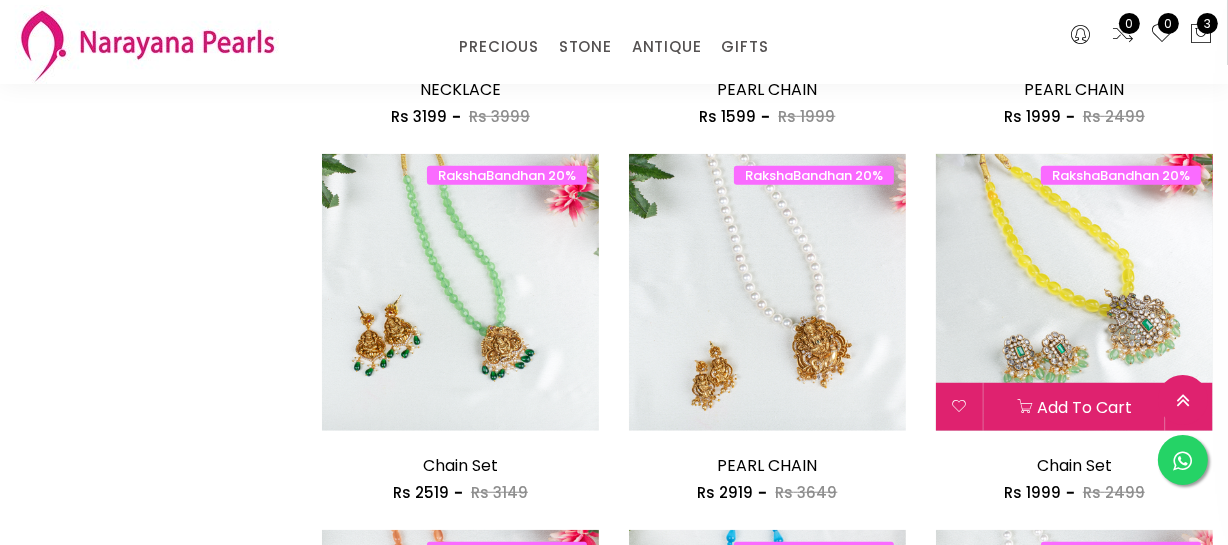 scroll, scrollTop: 1363, scrollLeft: 0, axis: vertical 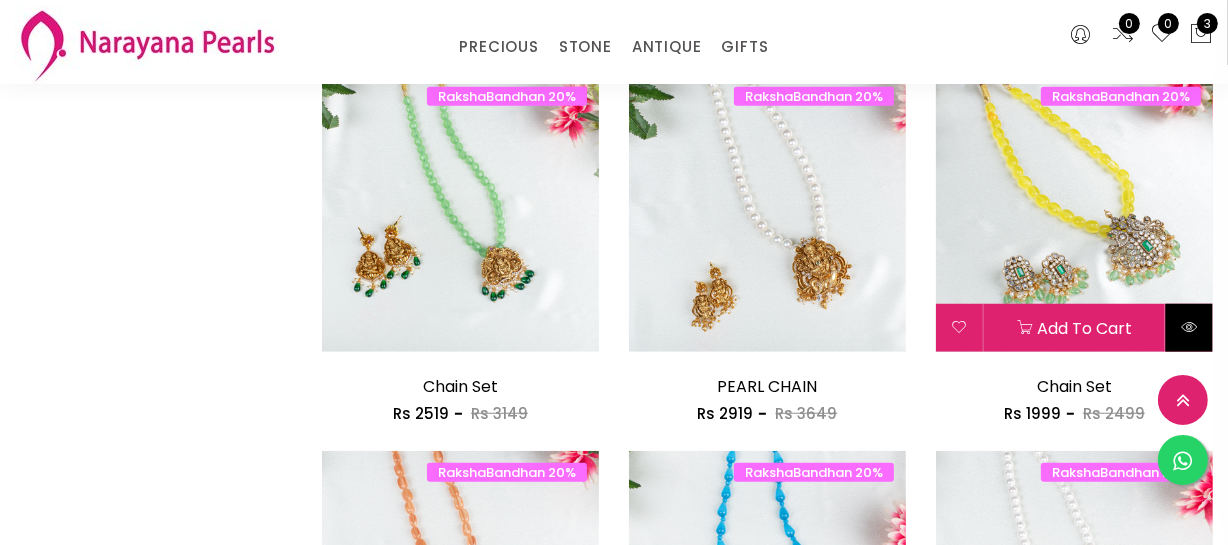 click at bounding box center [1189, 327] 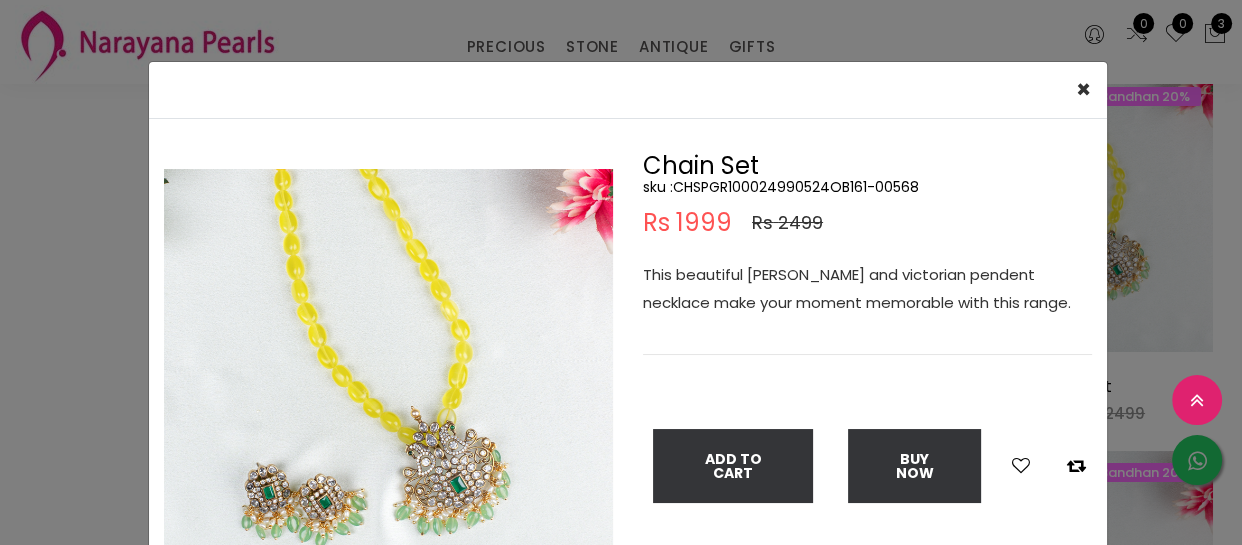 click on "sku :  CHSPGR100024990524OB161-00568" at bounding box center [867, 187] 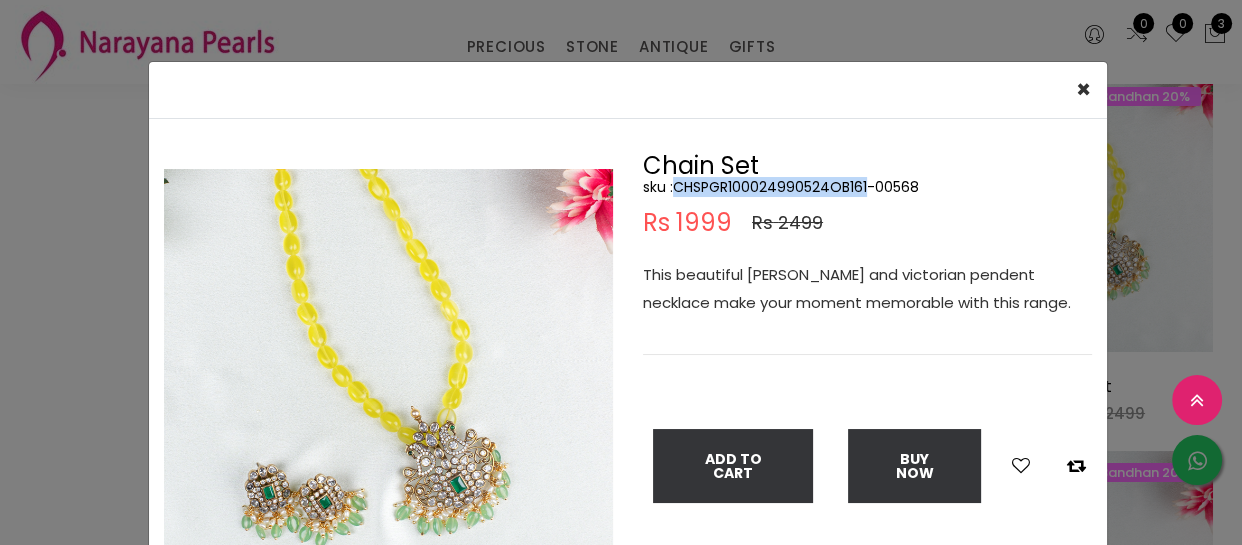 click on "sku :  CHSPGR100024990524OB161-00568" at bounding box center (867, 187) 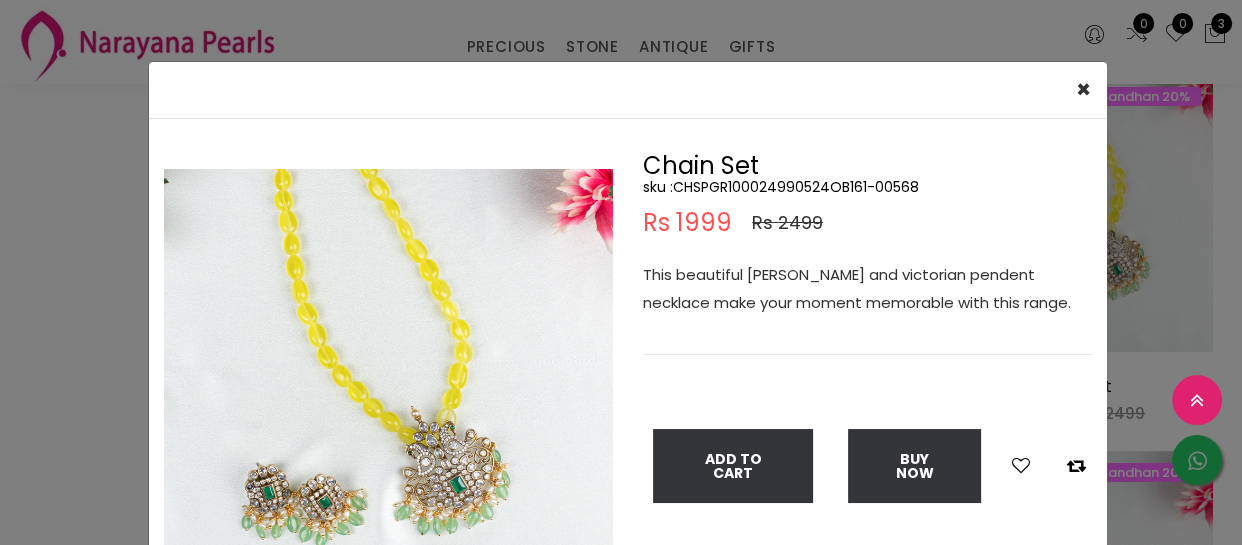 drag, startPoint x: 6, startPoint y: 399, endPoint x: 26, endPoint y: 384, distance: 25 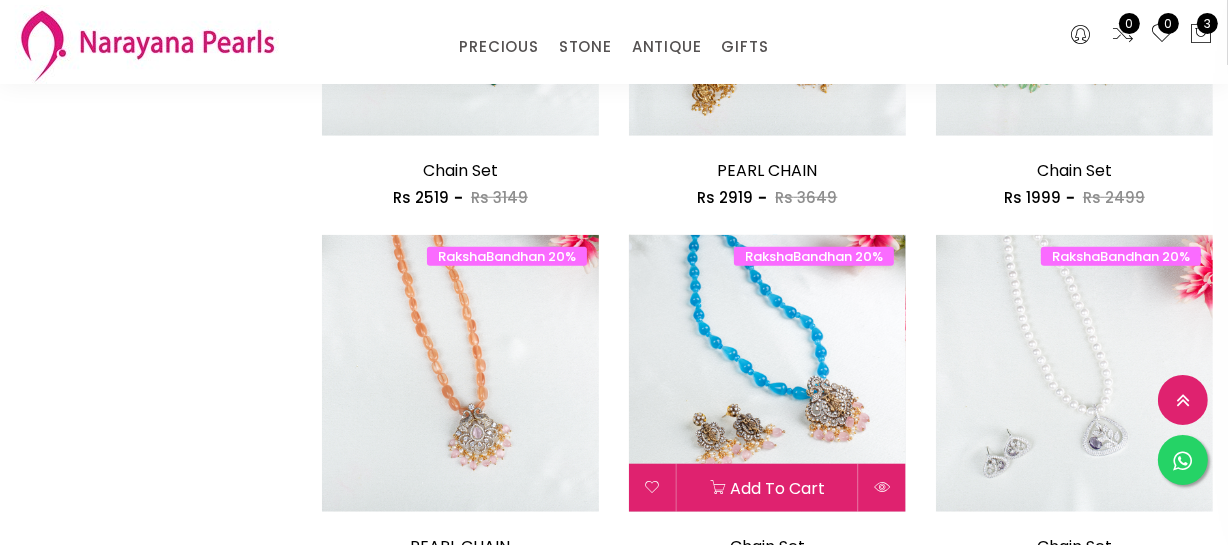 scroll, scrollTop: 1636, scrollLeft: 0, axis: vertical 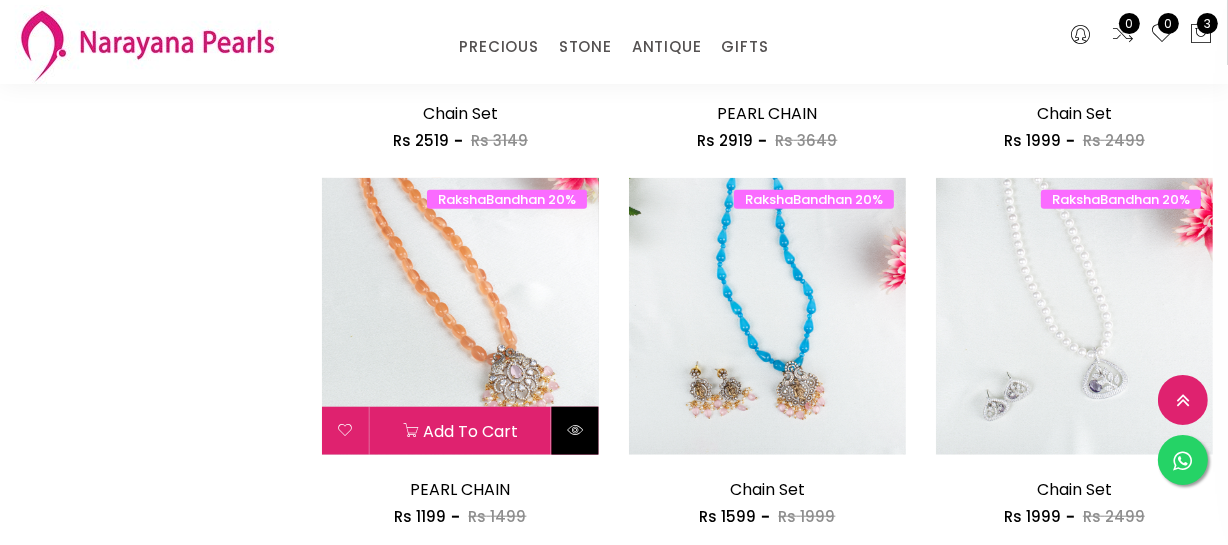 click at bounding box center [575, 431] 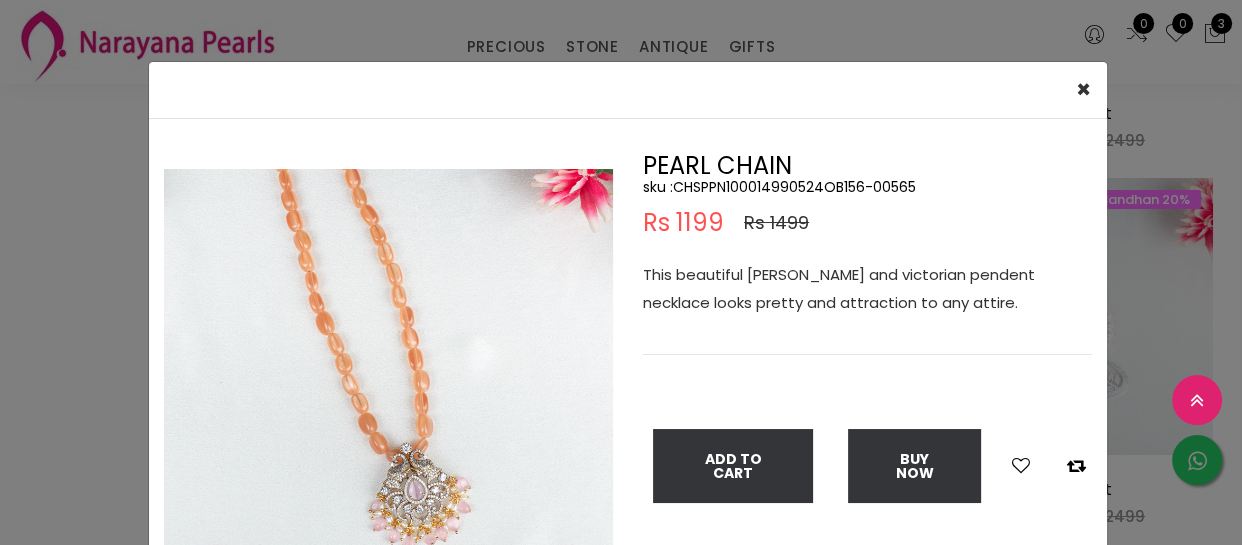 click on "sku :  CHSPPN100014990524OB156-00565" at bounding box center [867, 187] 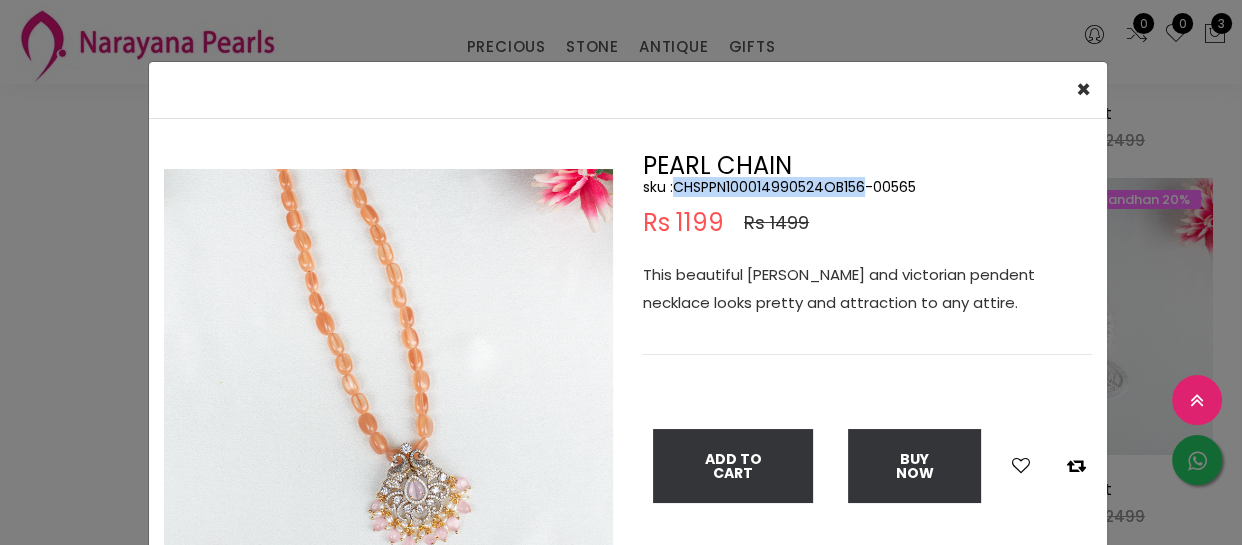 click on "sku :  CHSPPN100014990524OB156-00565" at bounding box center (867, 187) 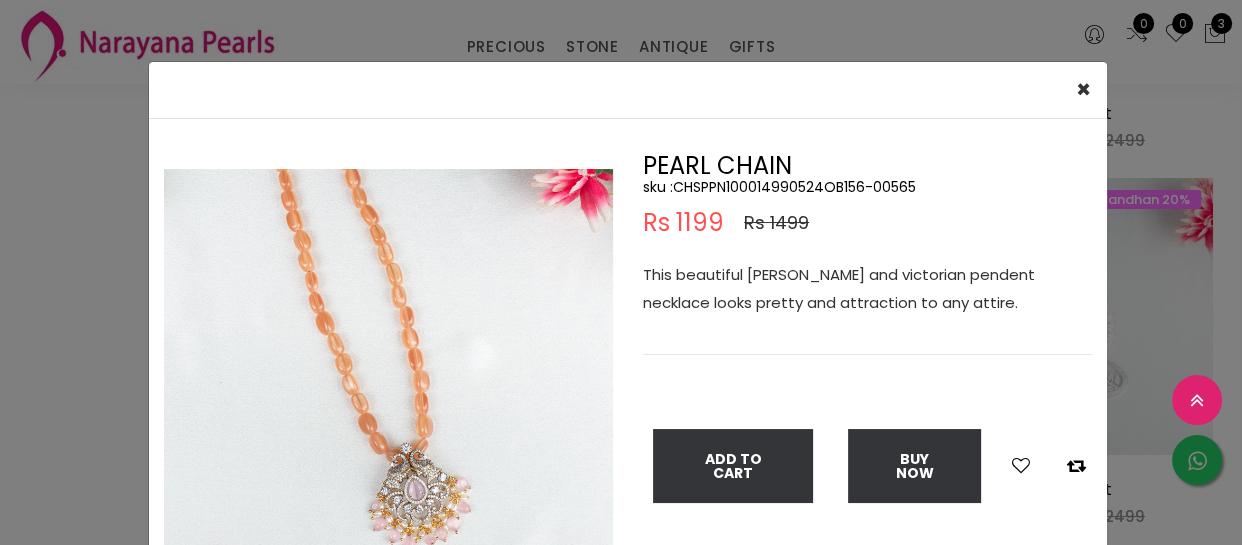 click on "× Close Double (click / press) on the image to zoom (in / out). PEARL CHAIN sku :  CHSPPN100014990524OB156-00565 Rs   1199   Rs   1499 This beautiful monalisa beads and victorian pendent necklace looks pretty and attraction to any attire.  Add To Cart   Buy Now" at bounding box center [621, 272] 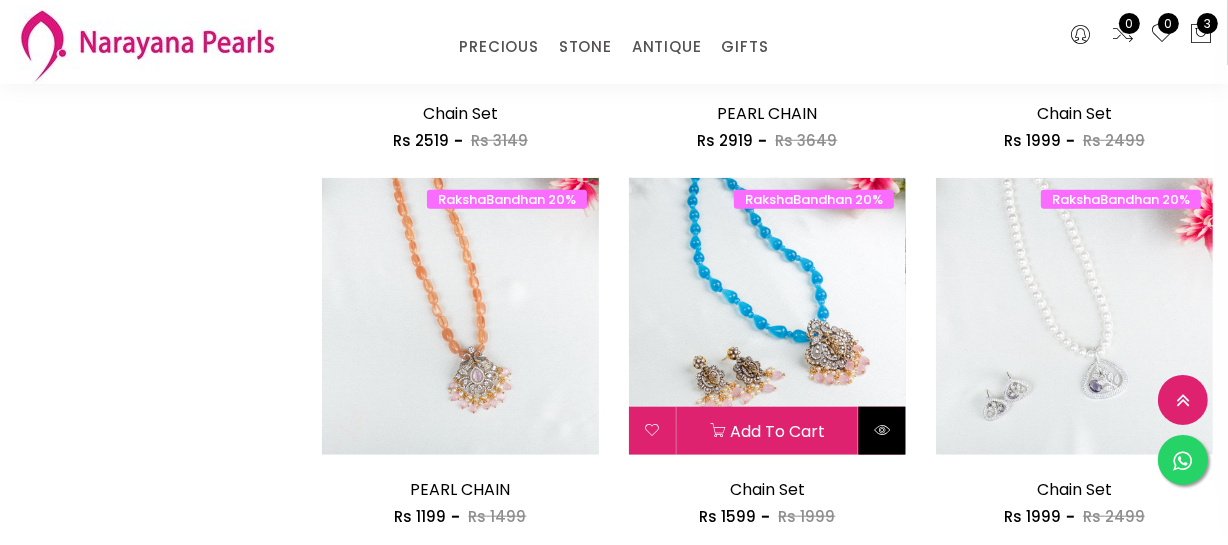 click at bounding box center (882, 430) 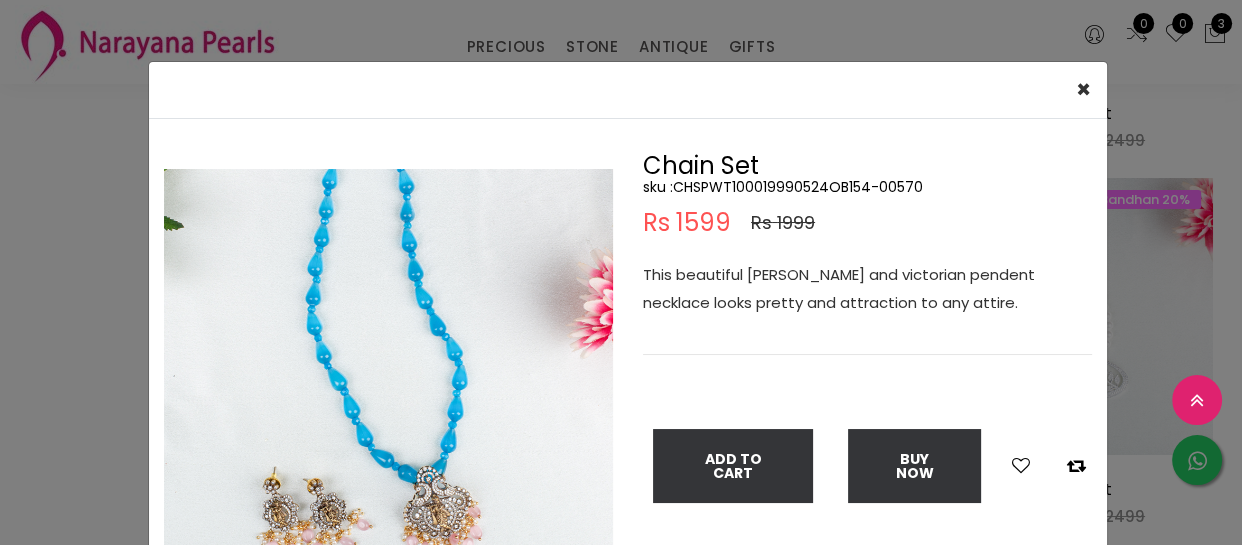 click on "sku :  CHSPWT100019990524OB154-00570" at bounding box center [867, 187] 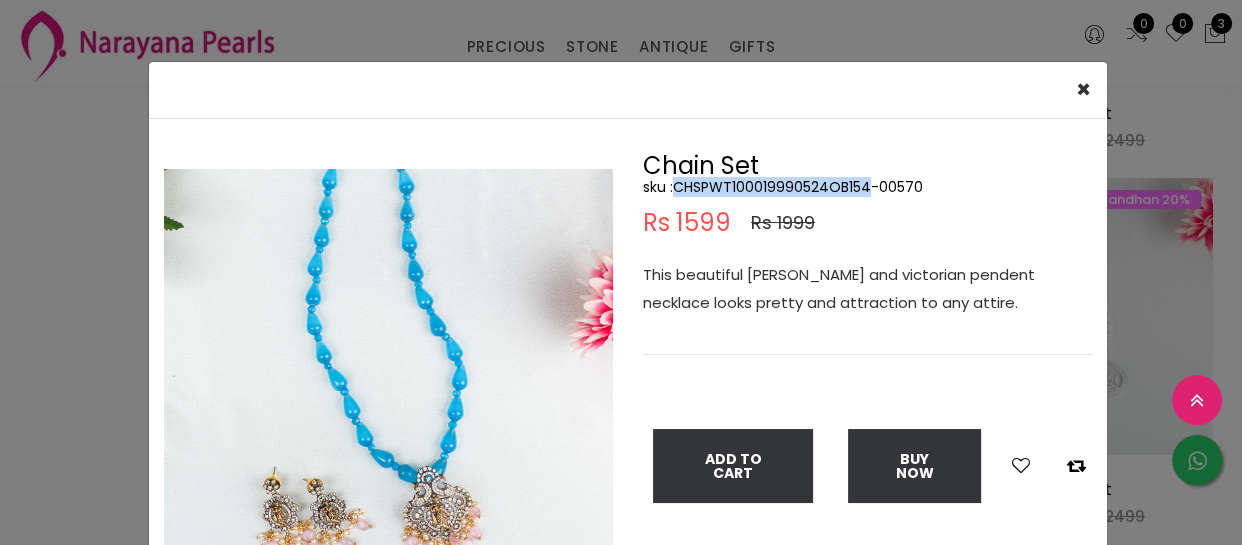 click on "sku :  CHSPWT100019990524OB154-00570" at bounding box center (867, 187) 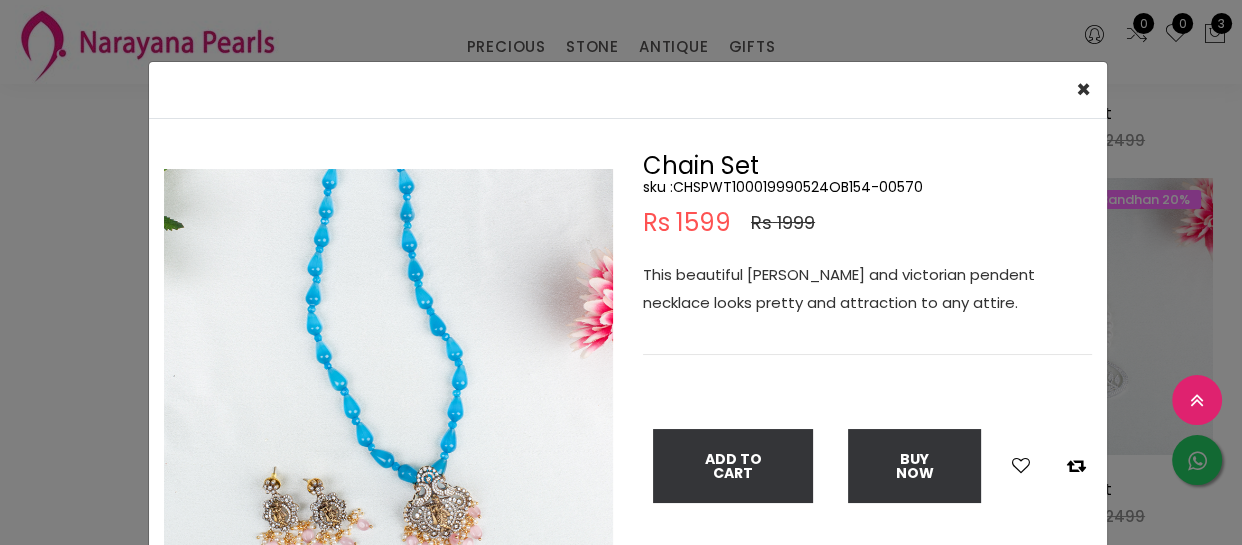 click on "× Close Double (click / press) on the image to zoom (in / out). Chain Set sku :  CHSPWT100019990524OB154-00570 Rs   1599   Rs   1999 This beautiful monalisa beads and victorian pendent necklace looks pretty and attraction to any attire.  Add To Cart   Buy Now" at bounding box center (621, 272) 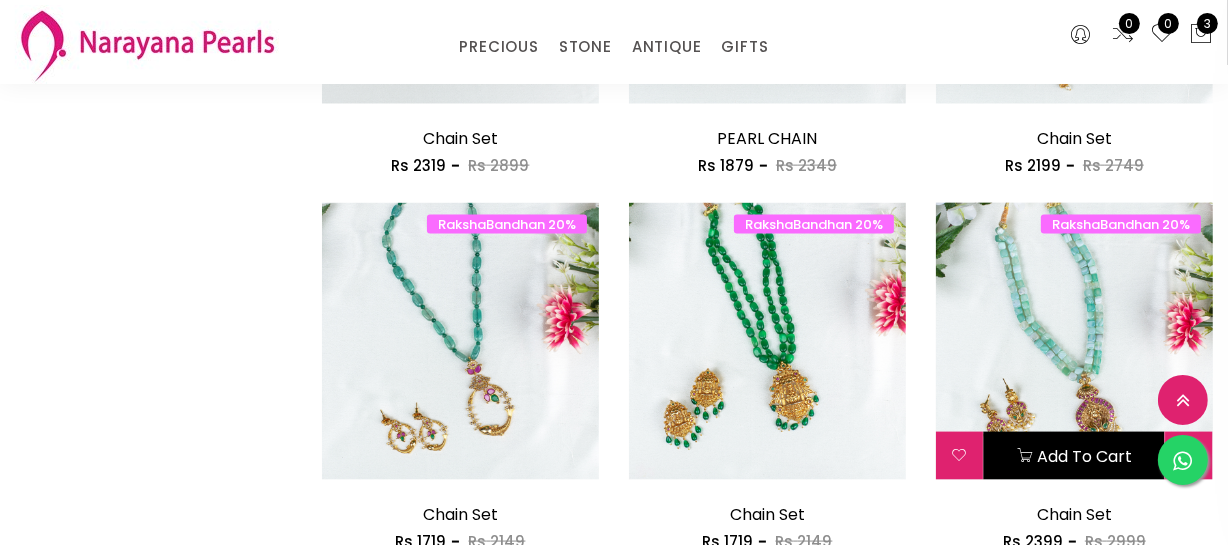 scroll, scrollTop: 2454, scrollLeft: 0, axis: vertical 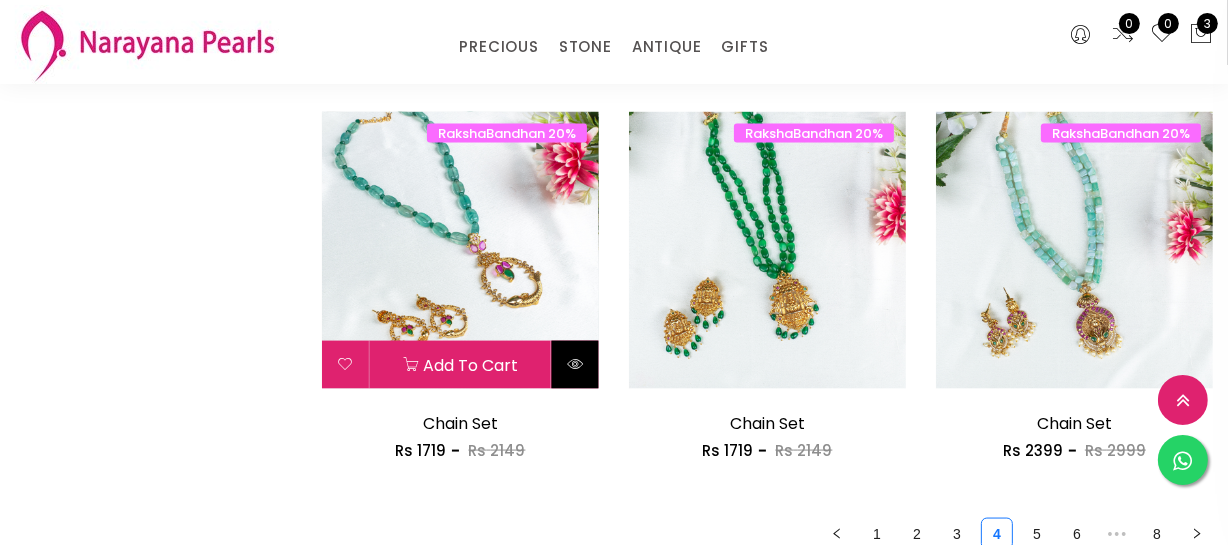click at bounding box center [575, 365] 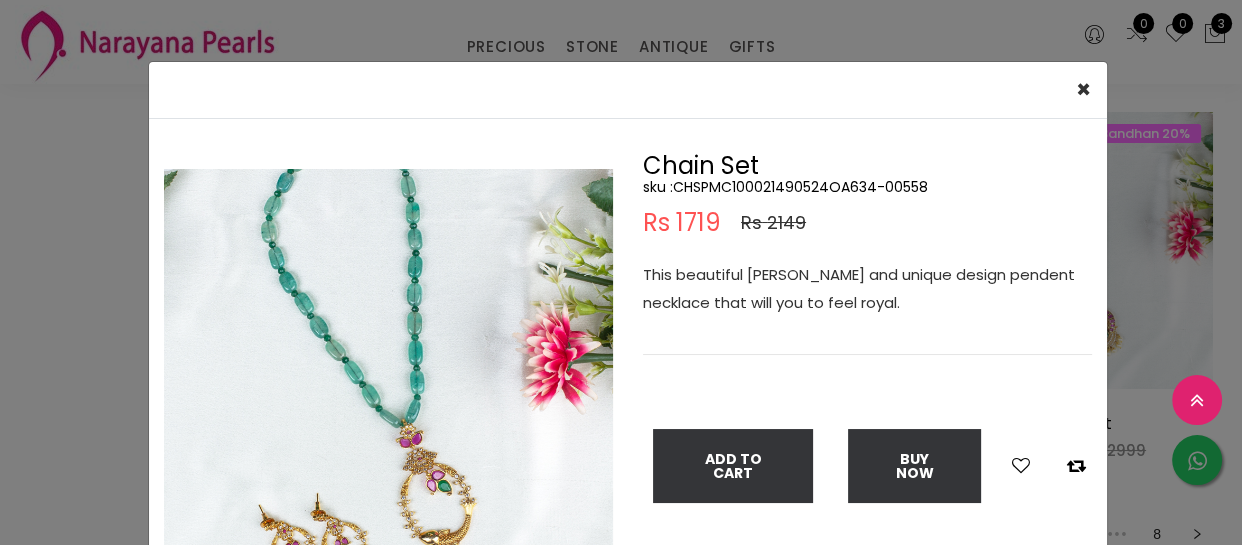 click on "sku :  CHSPMC100021490524OA634-00558" at bounding box center (867, 187) 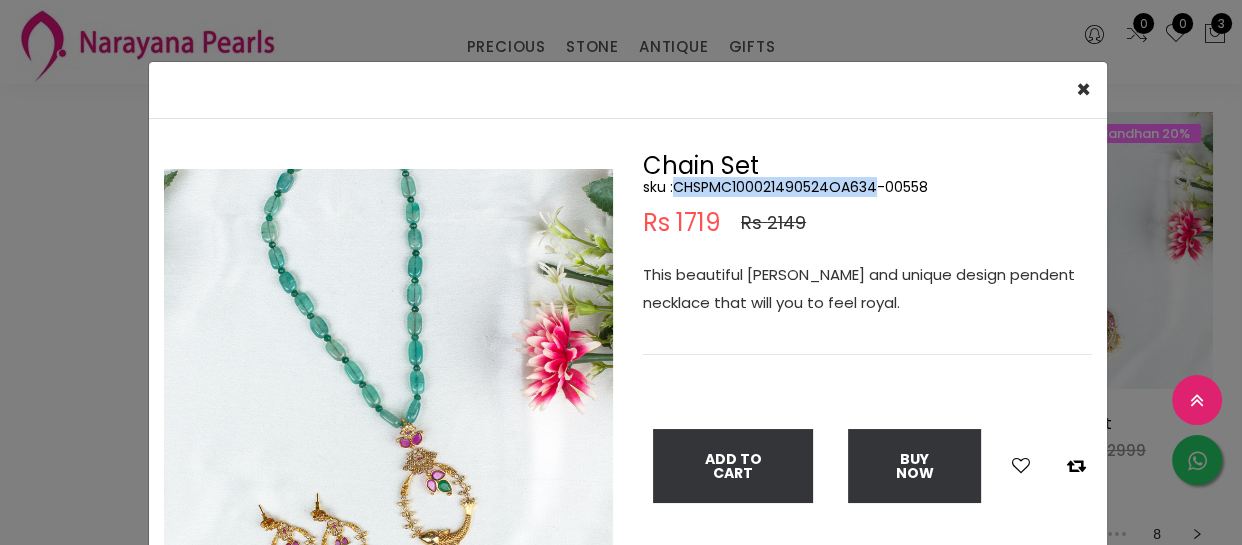 click on "sku :  CHSPMC100021490524OA634-00558" at bounding box center (867, 187) 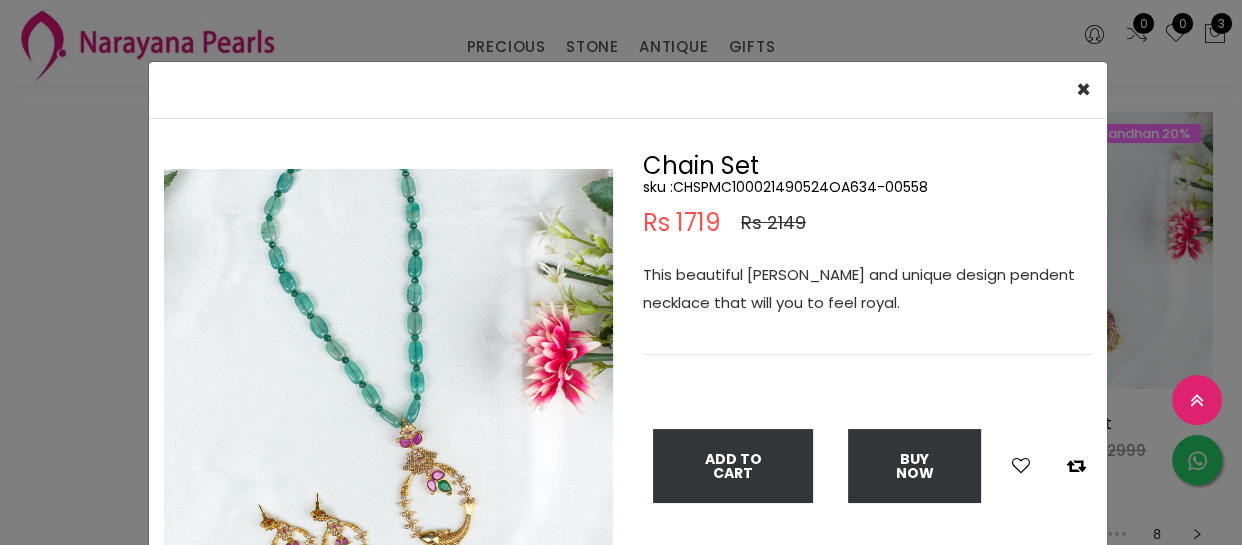 click on "× Close Double (click / press) on the image to zoom (in / out). Chain Set sku :  CHSPMC100021490524OA634-00558 Rs   1719   Rs   2149 This beautiful monalisa bead and unique design pendent necklace that will you to feel royal.  Add To Cart   Buy Now" at bounding box center (621, 272) 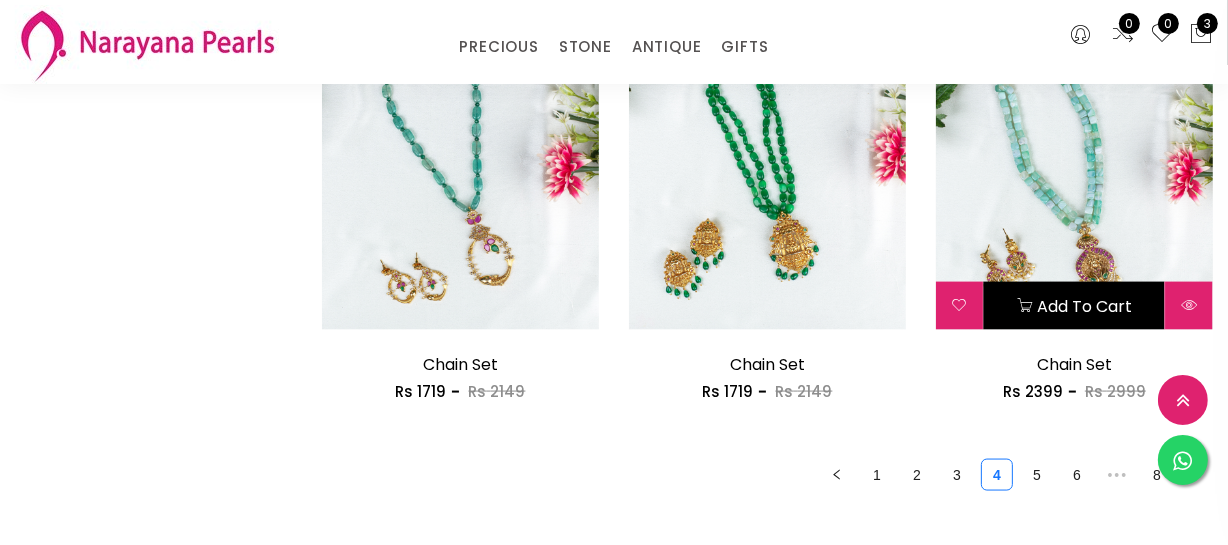 scroll, scrollTop: 2545, scrollLeft: 0, axis: vertical 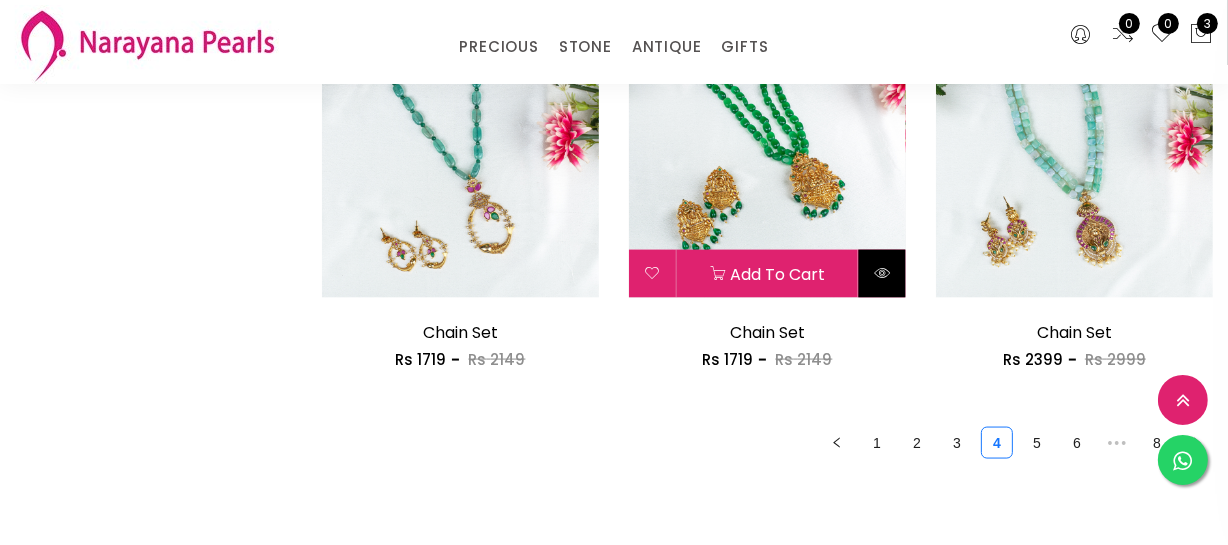 click at bounding box center [882, 273] 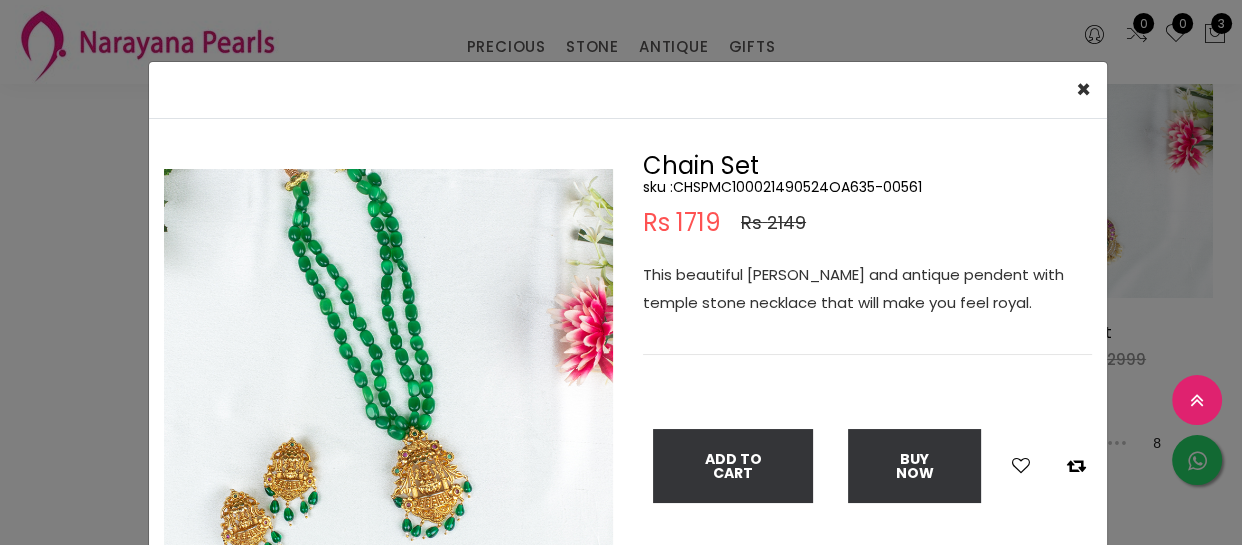 click on "sku :  CHSPMC100021490524OA635-00561" at bounding box center (867, 187) 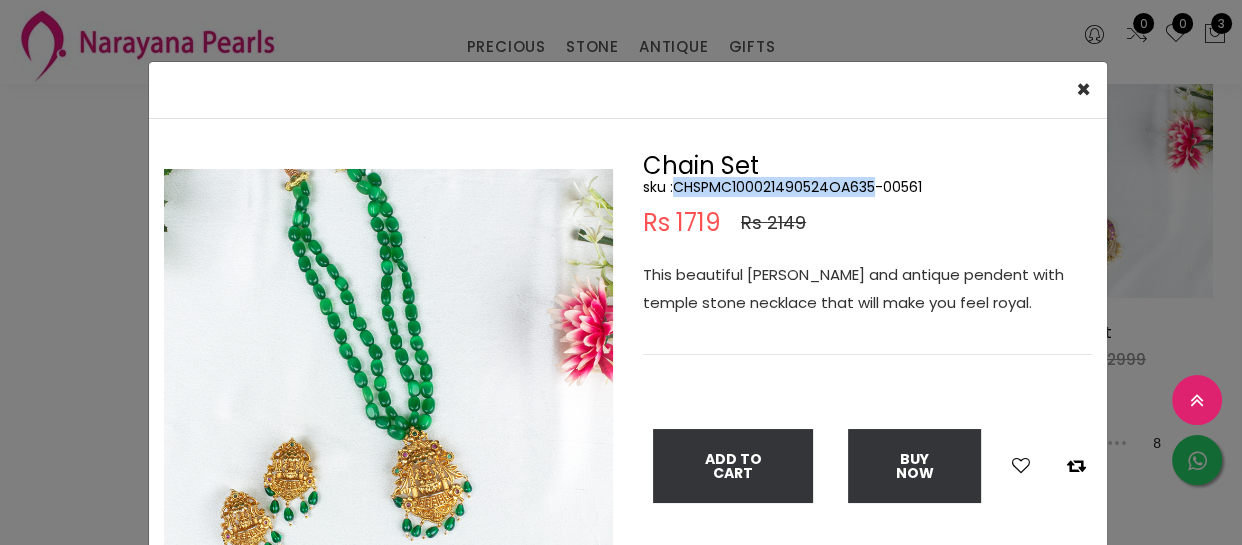 click on "sku :  CHSPMC100021490524OA635-00561" at bounding box center [867, 187] 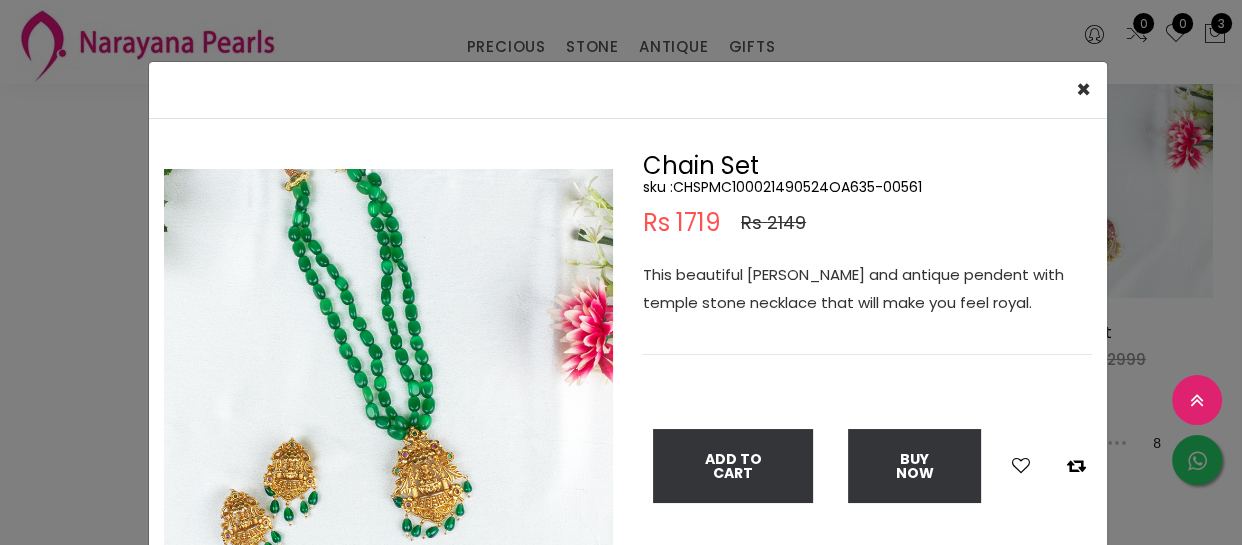 click on "× Close Double (click / press) on the image to zoom (in / out). Chain Set sku :  CHSPMC100021490524OA635-00561 Rs   1719   Rs   2149 This beautiful monalisa beads and antique pendent with temple stone necklace that will make you feel royal.  Add To Cart   Buy Now" at bounding box center (621, 272) 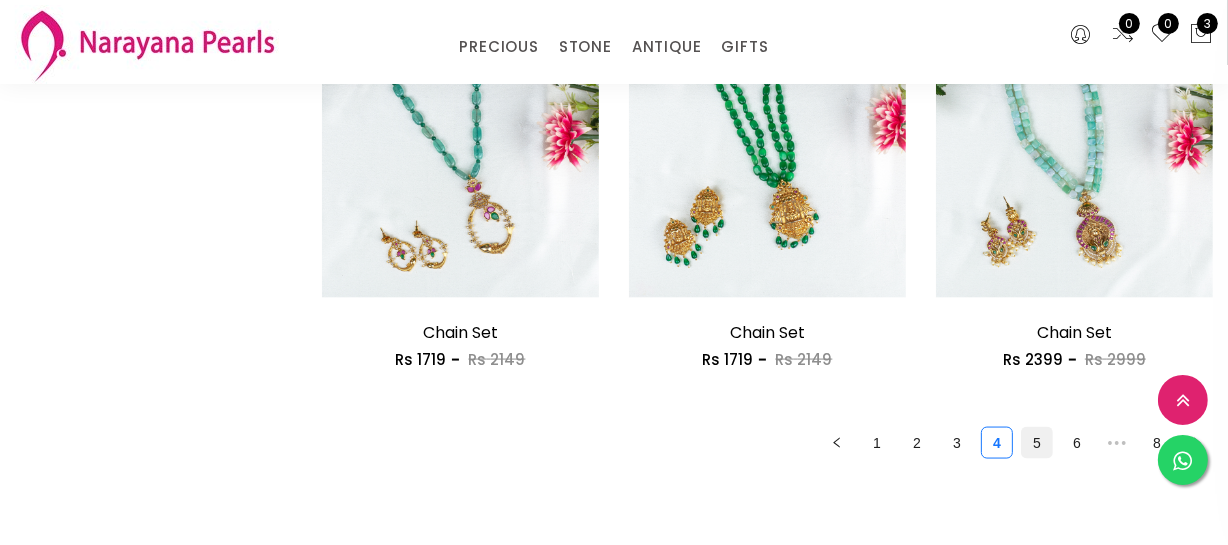 click on "5" at bounding box center [1037, 443] 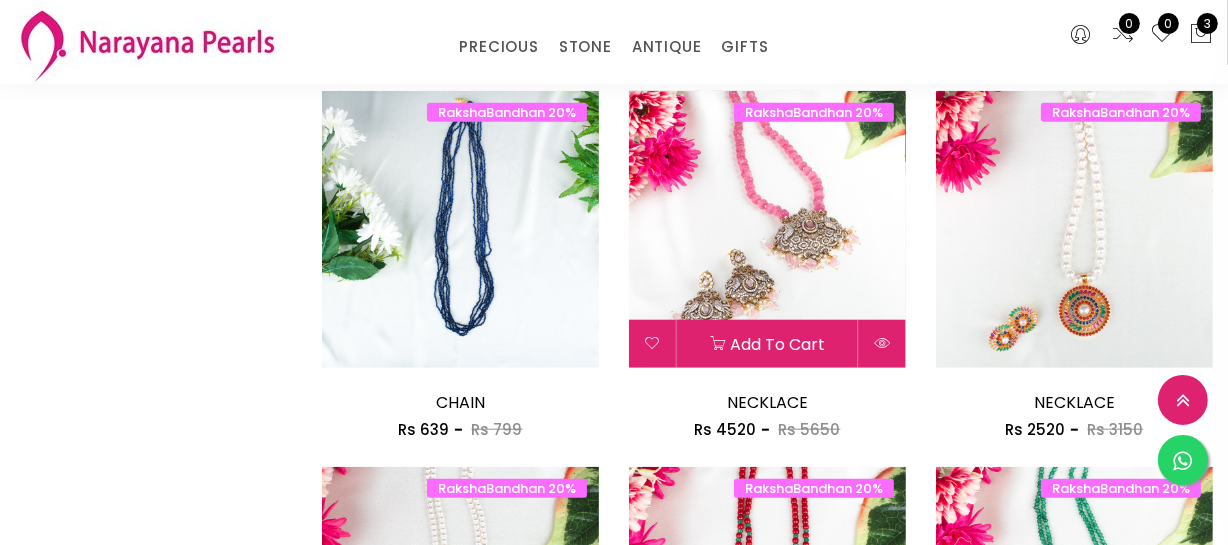 scroll, scrollTop: 1727, scrollLeft: 0, axis: vertical 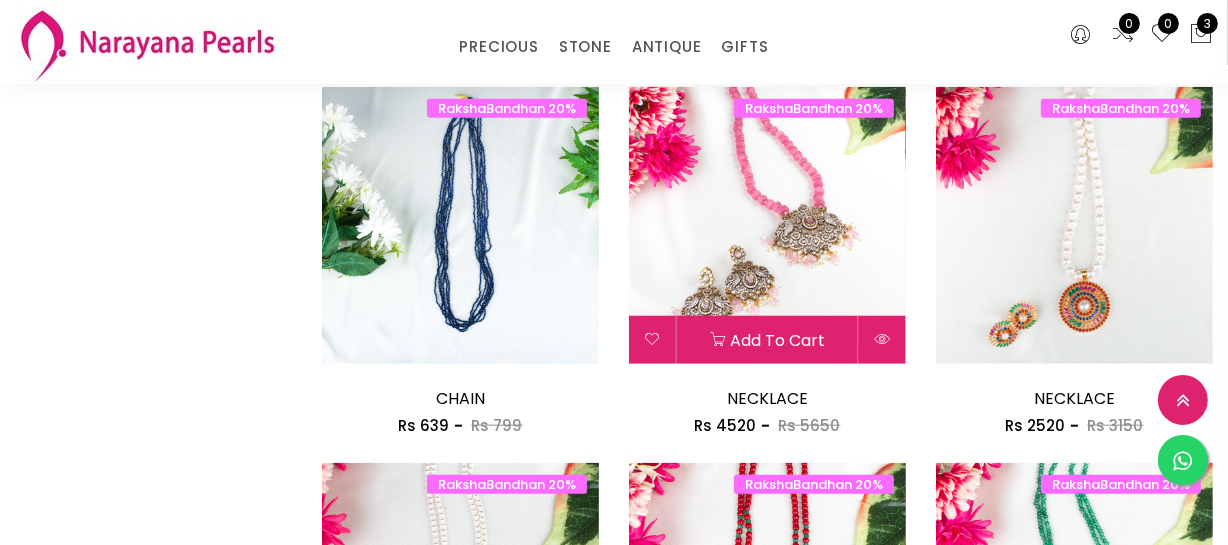 click on "RakshaBandhan 20%     Add to cart NECKLACE Rs     4520   Rs   5650" at bounding box center [767, 262] 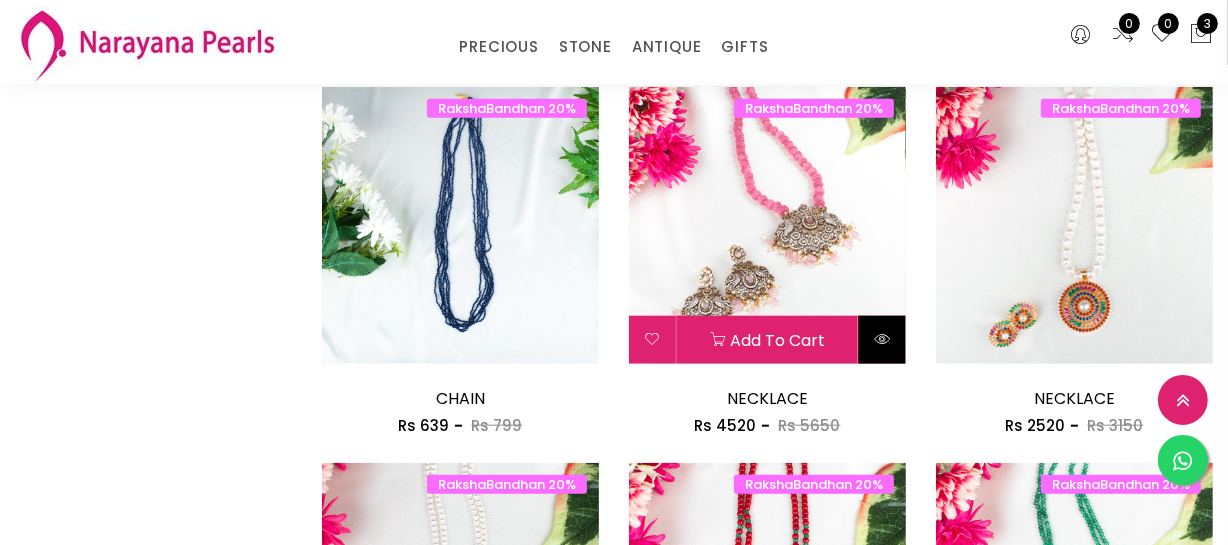 click at bounding box center [882, 340] 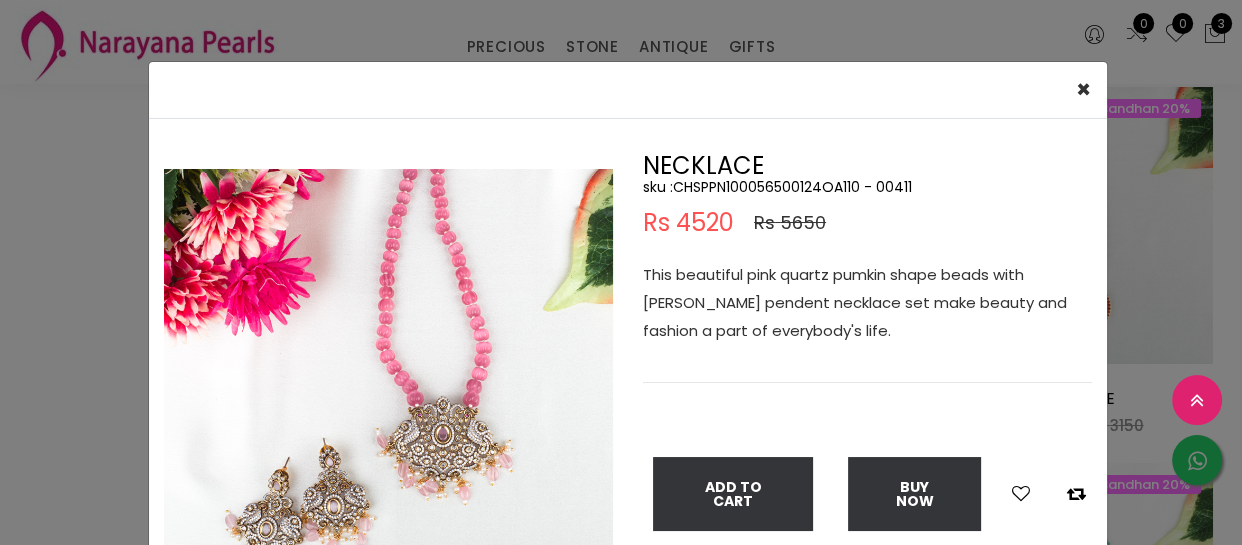 click on "sku :  CHSPPN100056500124OA110 - 00411" at bounding box center [867, 187] 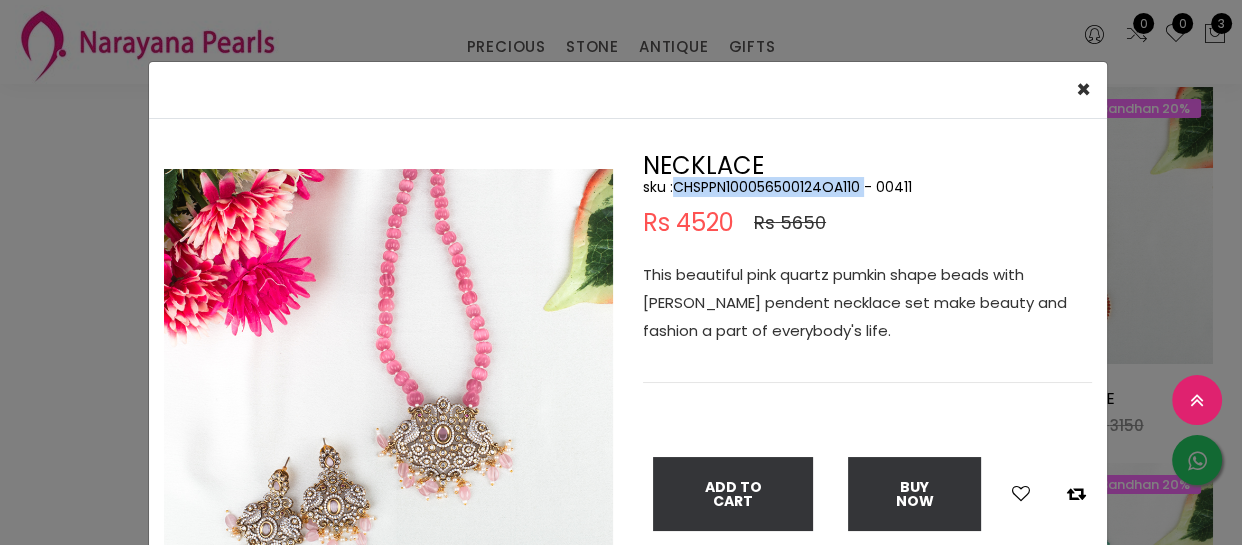 click on "sku :  CHSPPN100056500124OA110 - 00411" at bounding box center (867, 187) 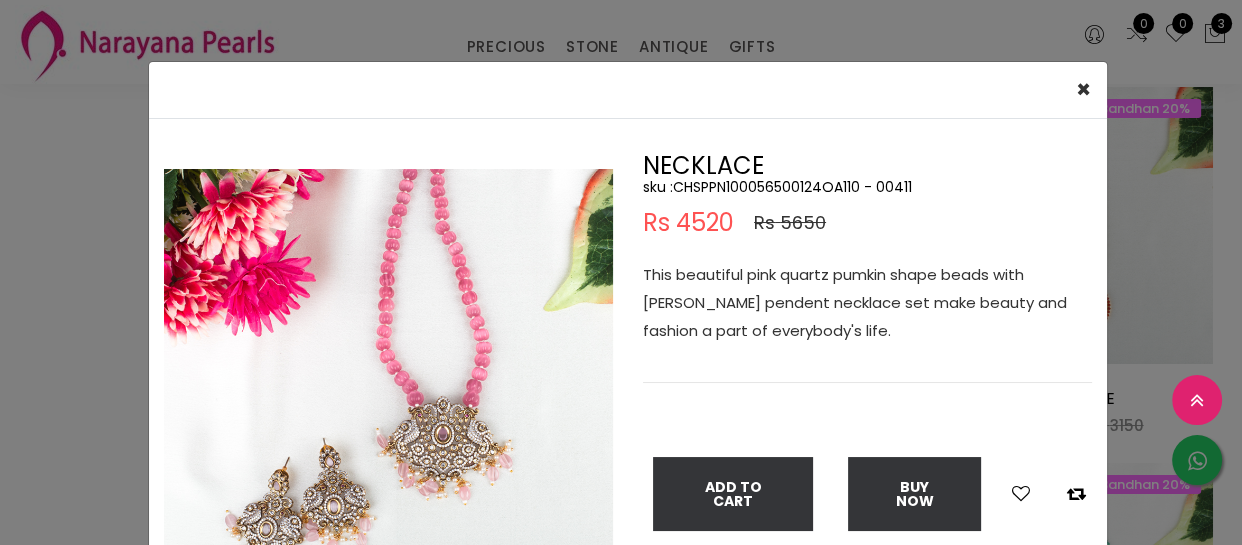 click on "× Close Double (click / press) on the image to zoom (in / out). NECKLACE sku :  CHSPPN100056500124OA110 - 00411 Rs   4520   Rs   5650 This beautiful pink quartz pumkin shape beads with monalisa pendent necklace set make beauty and fashion a part of everybody's life.  Add To Cart   Buy Now" at bounding box center [621, 272] 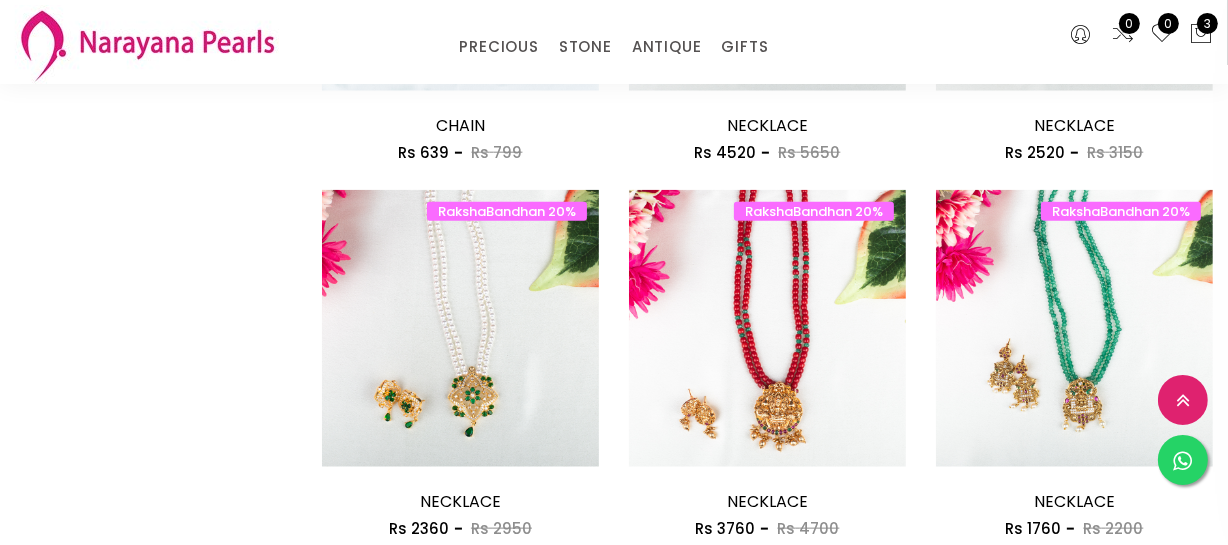scroll, scrollTop: 2181, scrollLeft: 0, axis: vertical 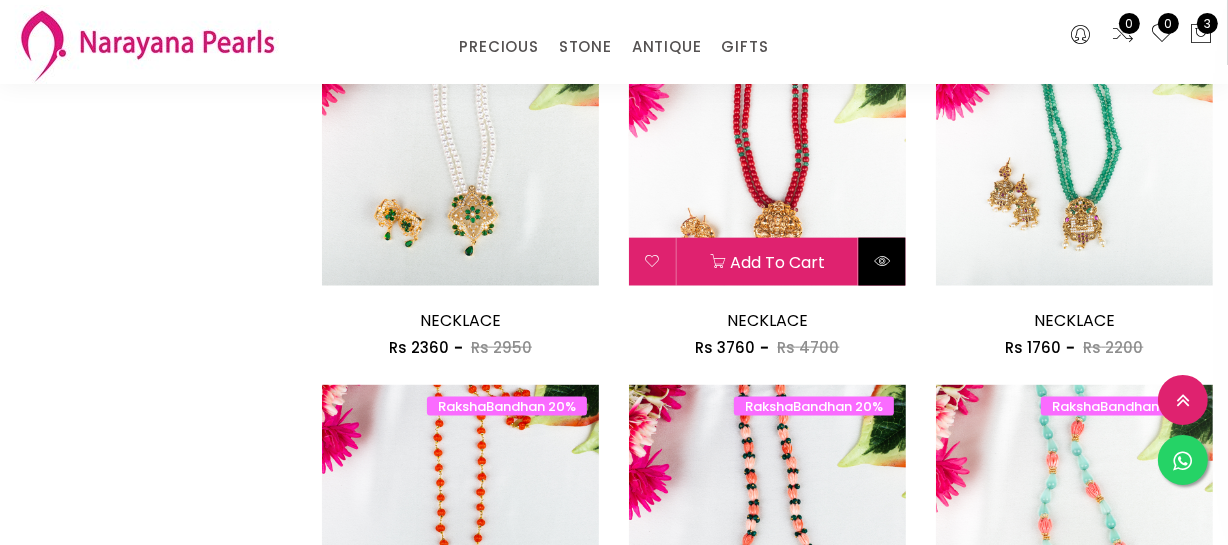 click at bounding box center (882, 261) 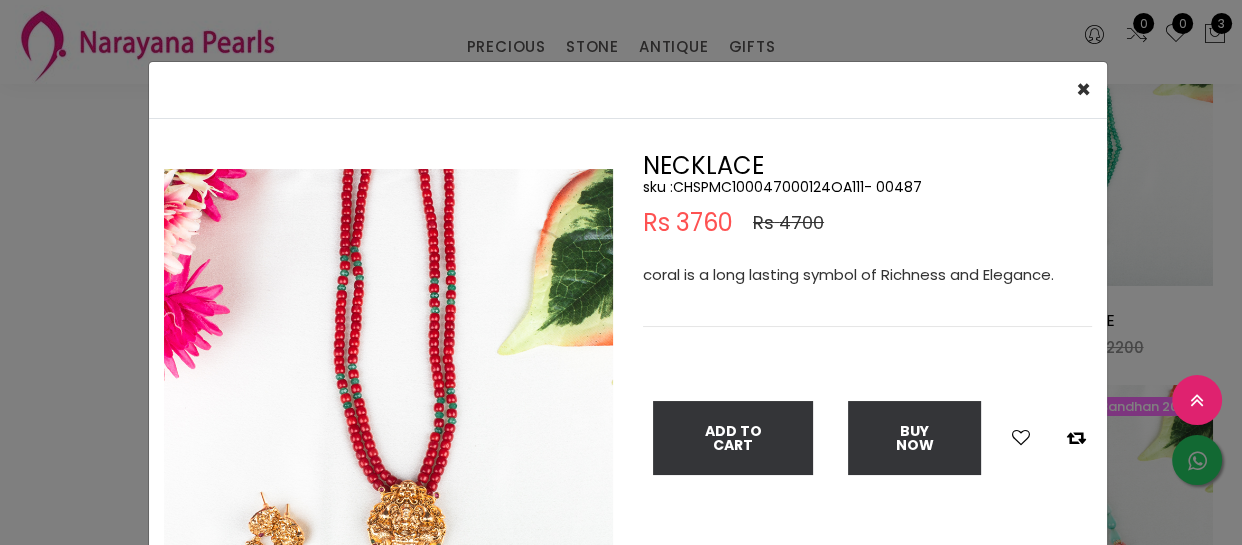 click on "sku :  CHSPMC100047000124OA111- 00487" at bounding box center (867, 187) 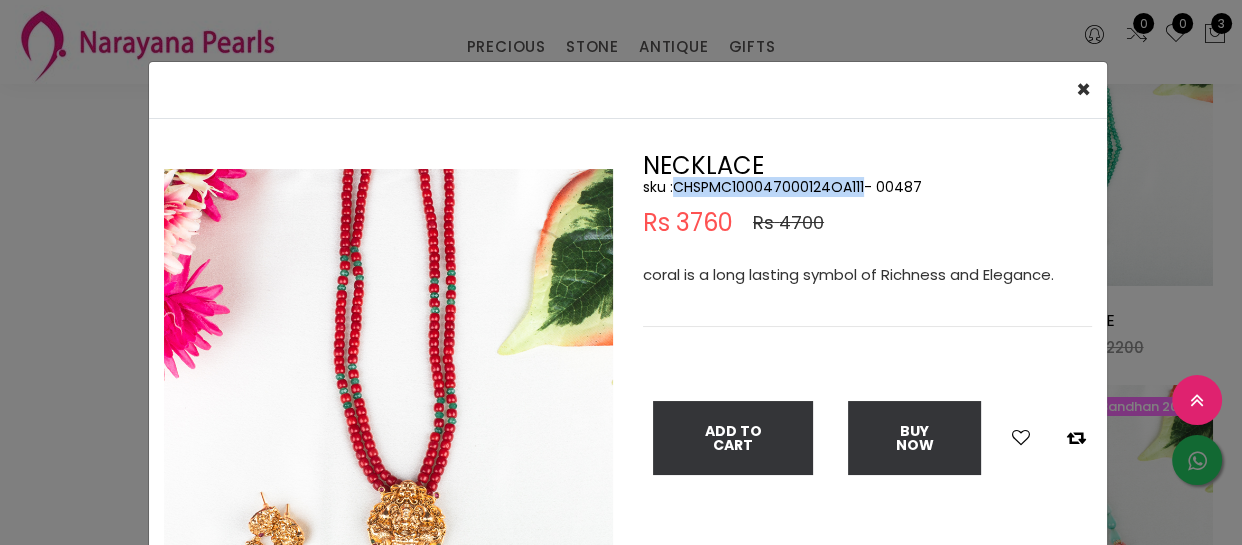 click on "sku :  CHSPMC100047000124OA111- 00487" at bounding box center [867, 187] 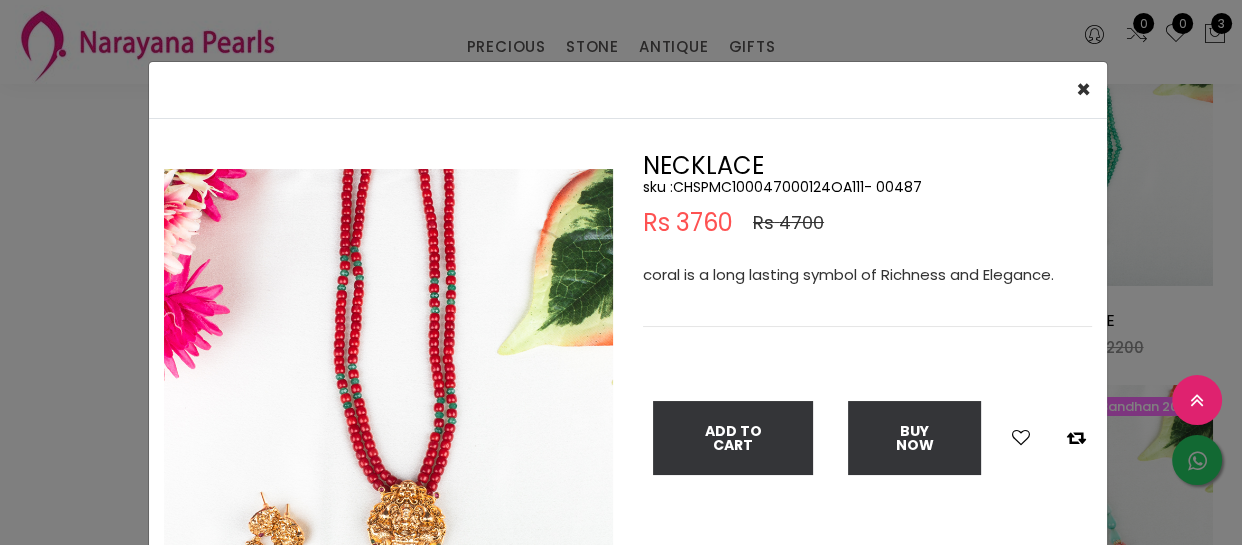 click on "× Close Double (click / press) on the image to zoom (in / out). NECKLACE sku :  CHSPMC100047000124OA111- 00487 Rs   3760   Rs   4700 coral is a long lasting symbol of Richness and Elegance.  Add To Cart   Buy Now" at bounding box center (621, 272) 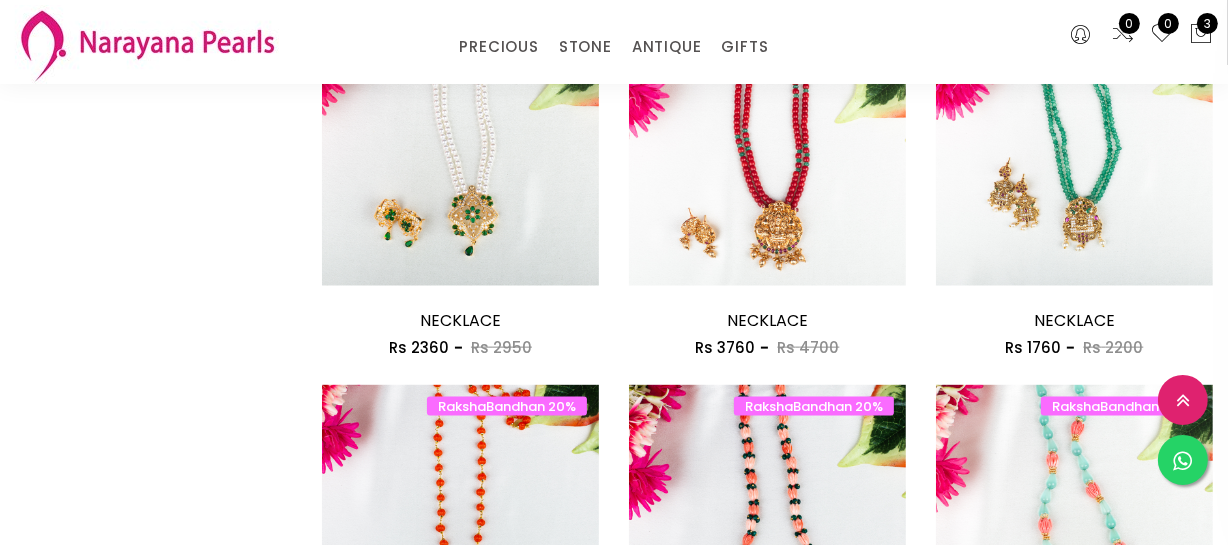 scroll, scrollTop: 2727, scrollLeft: 0, axis: vertical 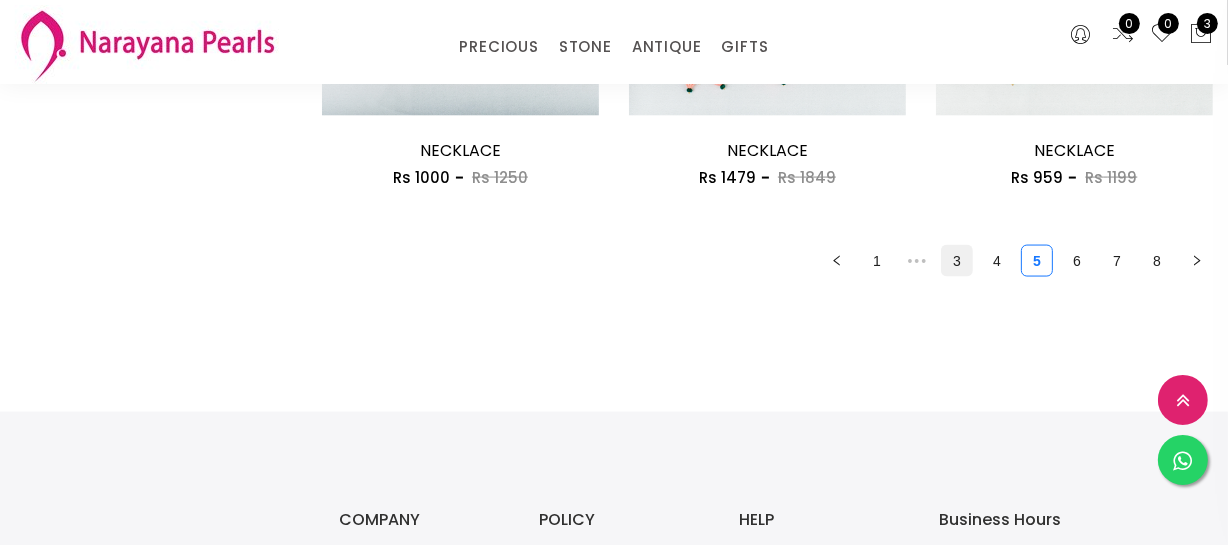 click on "3" at bounding box center (957, 261) 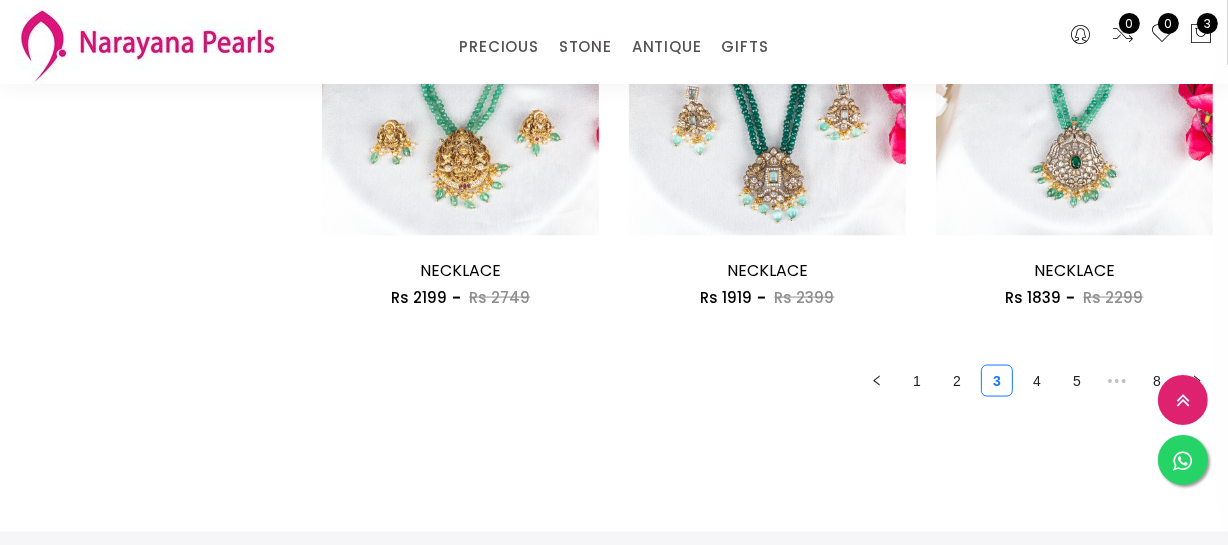 scroll, scrollTop: 2636, scrollLeft: 0, axis: vertical 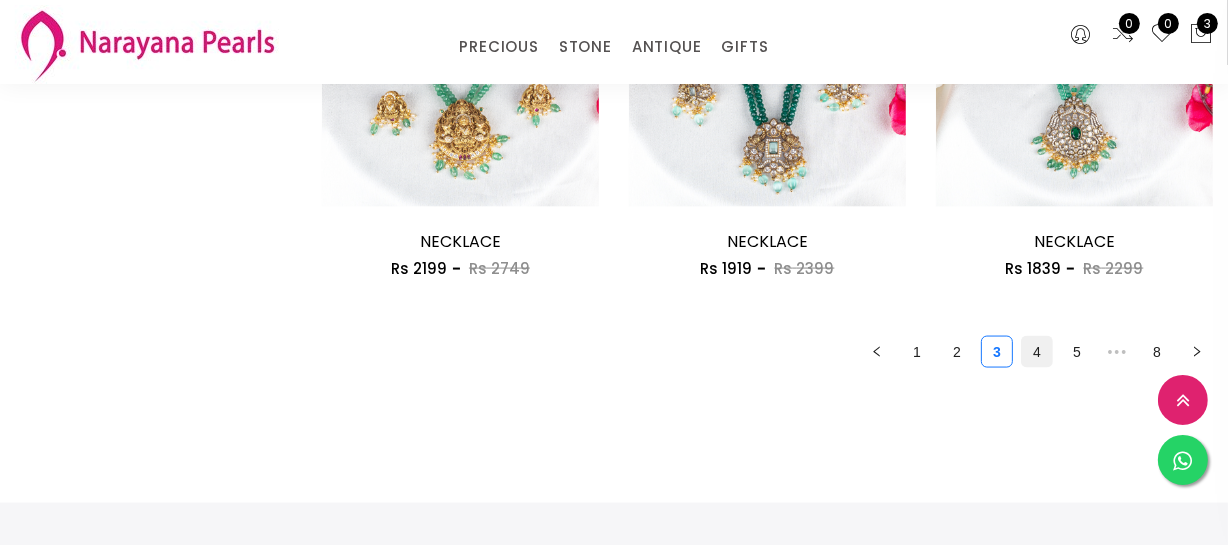 click on "4" at bounding box center (1037, 352) 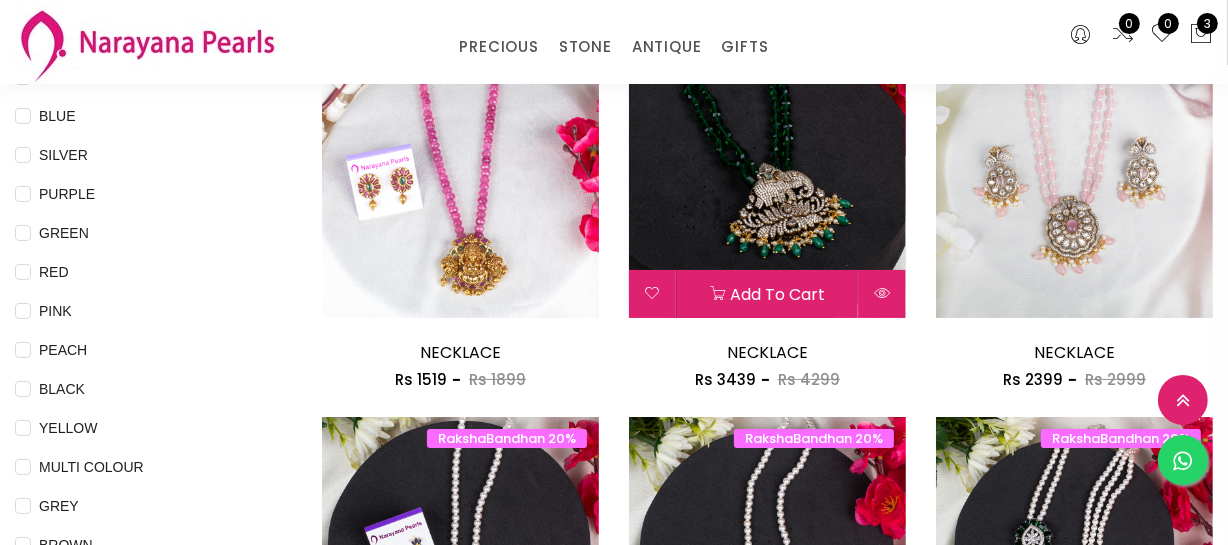 scroll, scrollTop: 272, scrollLeft: 0, axis: vertical 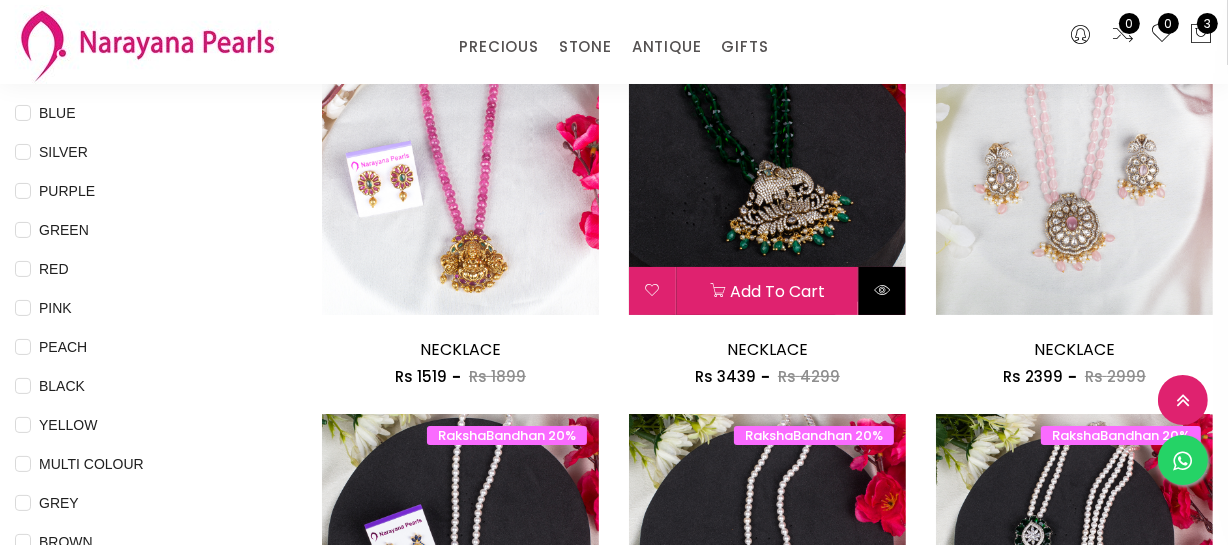 click at bounding box center (882, 290) 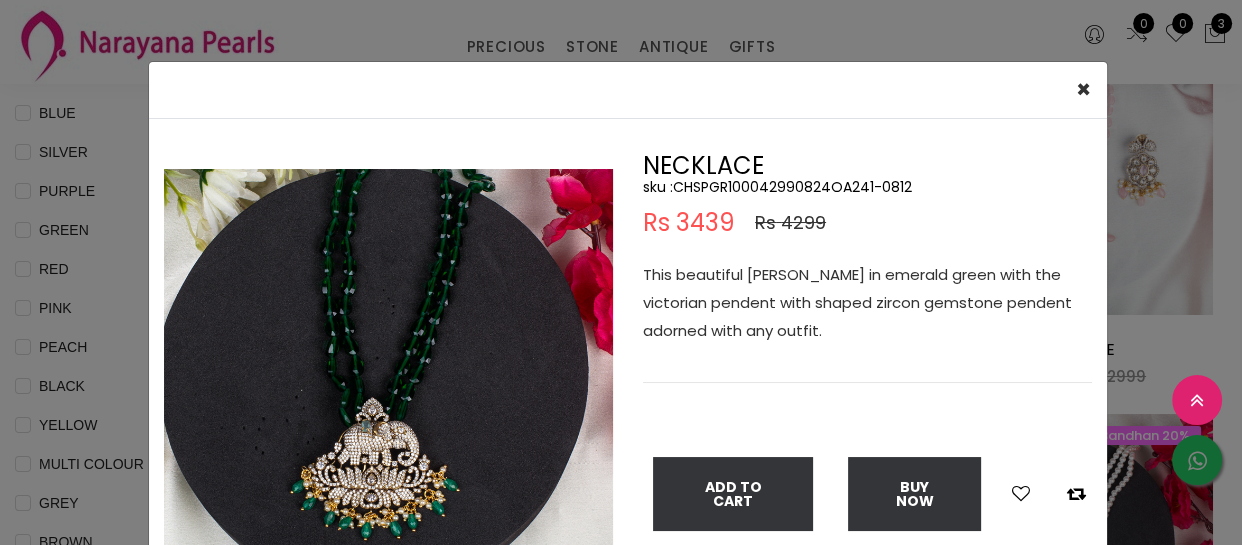 click on "sku :  CHSPGR100042990824OA241-0812" at bounding box center [867, 187] 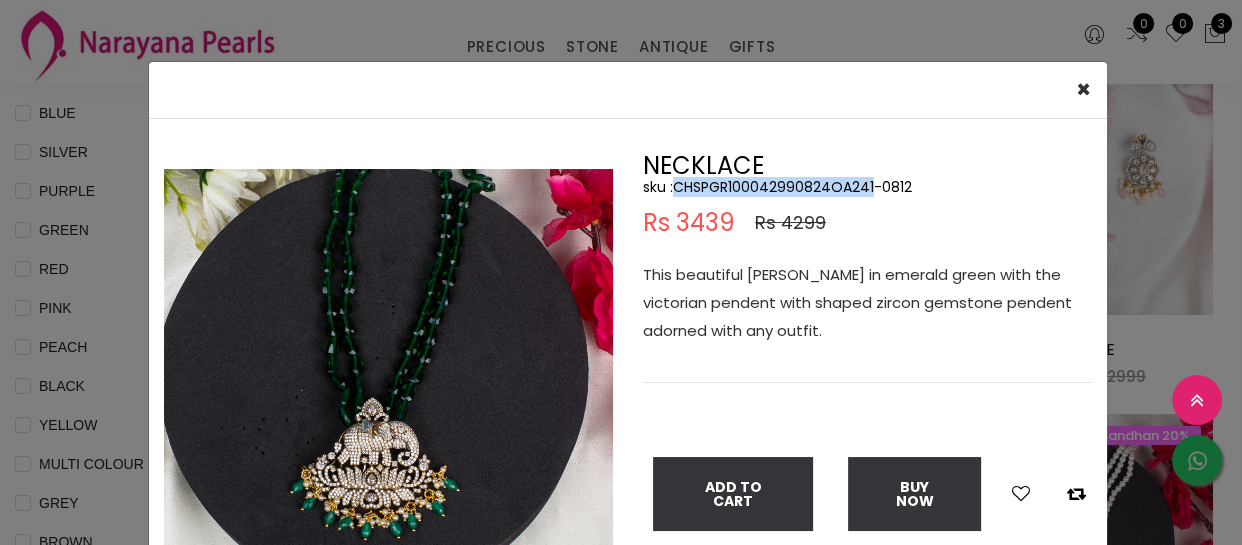 click on "sku :  CHSPGR100042990824OA241-0812" at bounding box center [867, 187] 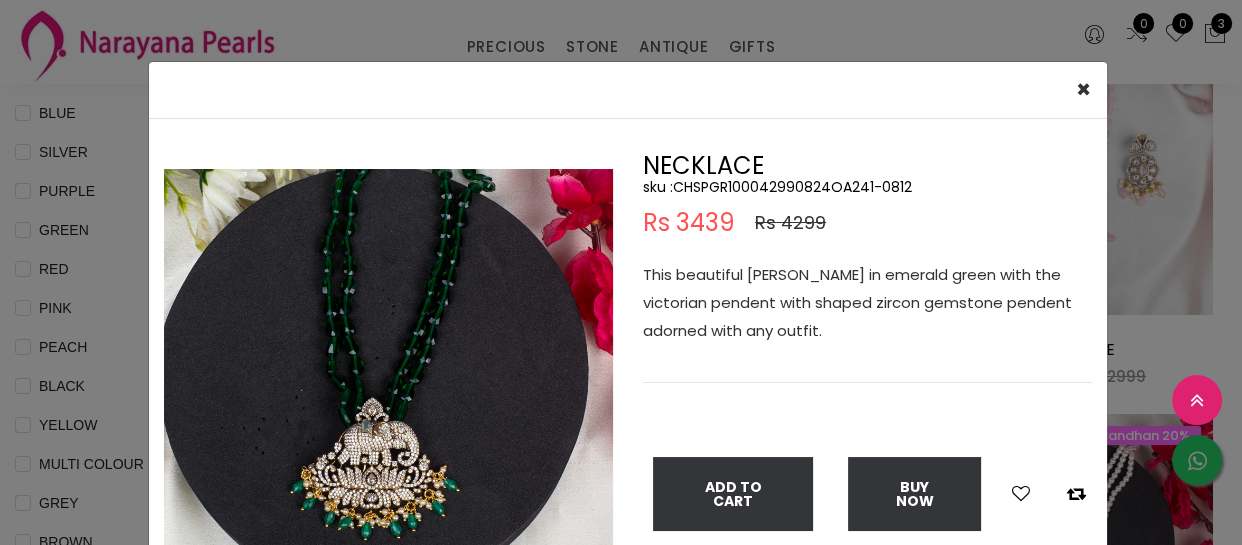 click on "× Close Double (click / press) on the image to zoom (in / out). NECKLACE sku :  CHSPGR100042990824OA241-0812 Rs   3439   Rs   4299 This beautiful monalisa bead in emerald green with the victorian pendent with shaped zircon gemstone pendent adorned with any outfit.  Add To Cart   Buy Now" at bounding box center [621, 272] 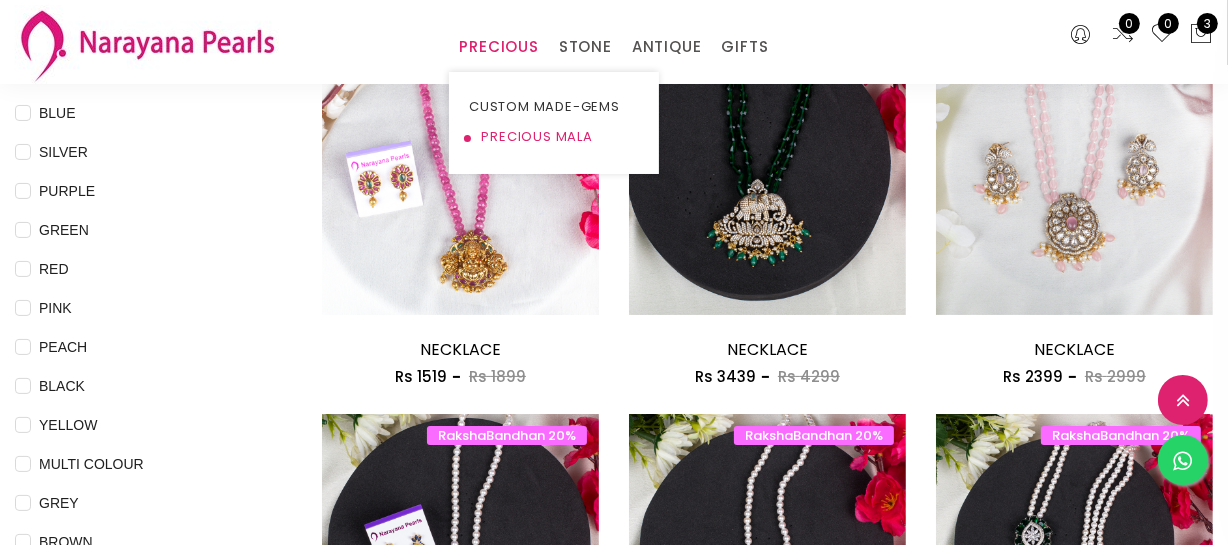 click on "PRECIOUS MALA" at bounding box center [554, 137] 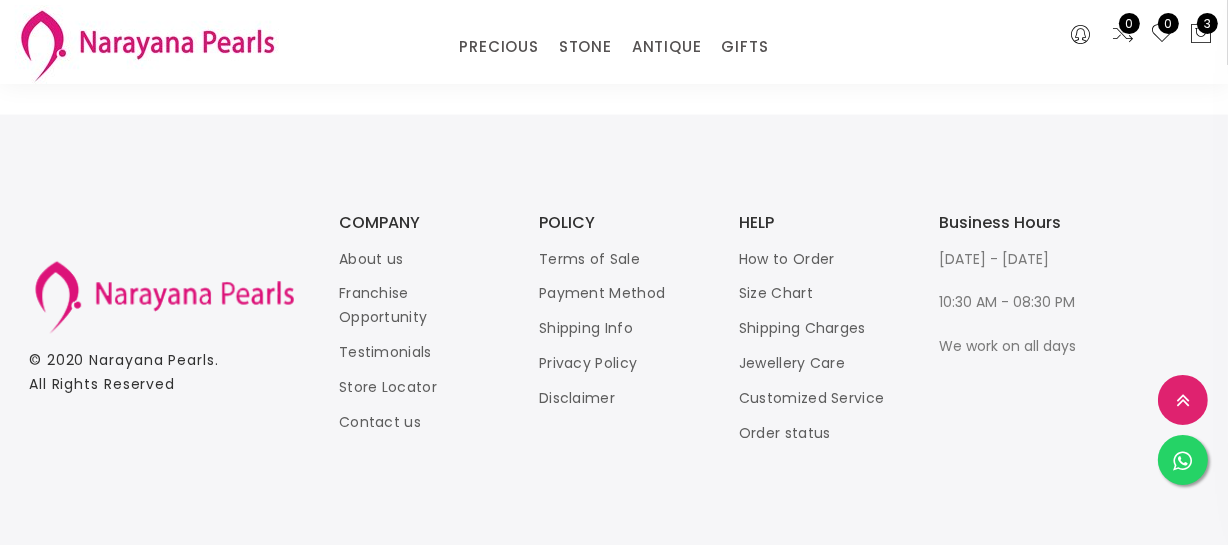 scroll, scrollTop: 2750, scrollLeft: 0, axis: vertical 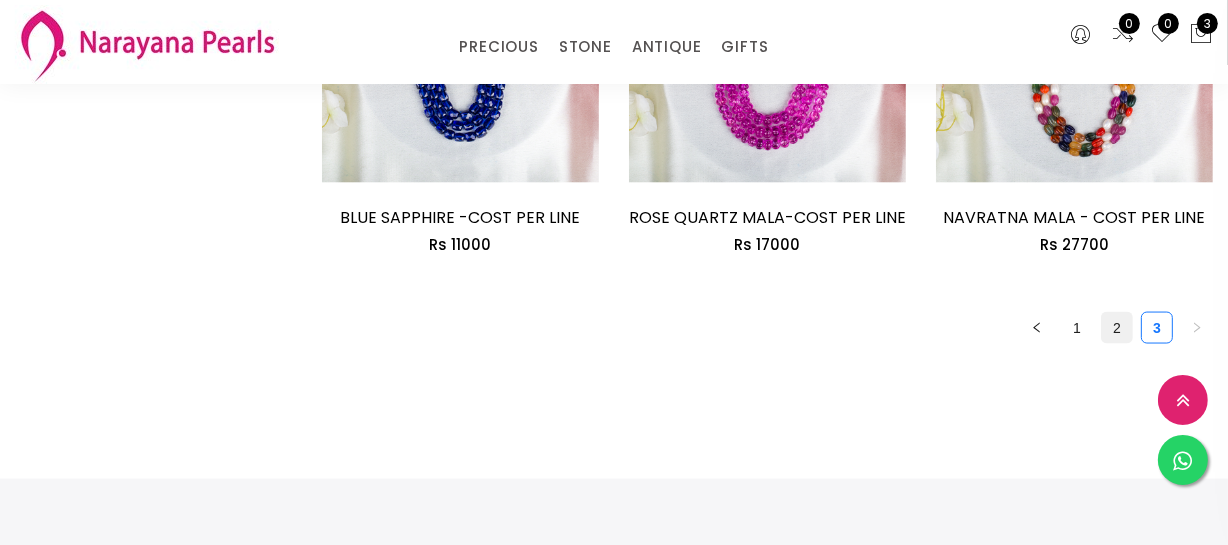 click on "2" at bounding box center (1117, 328) 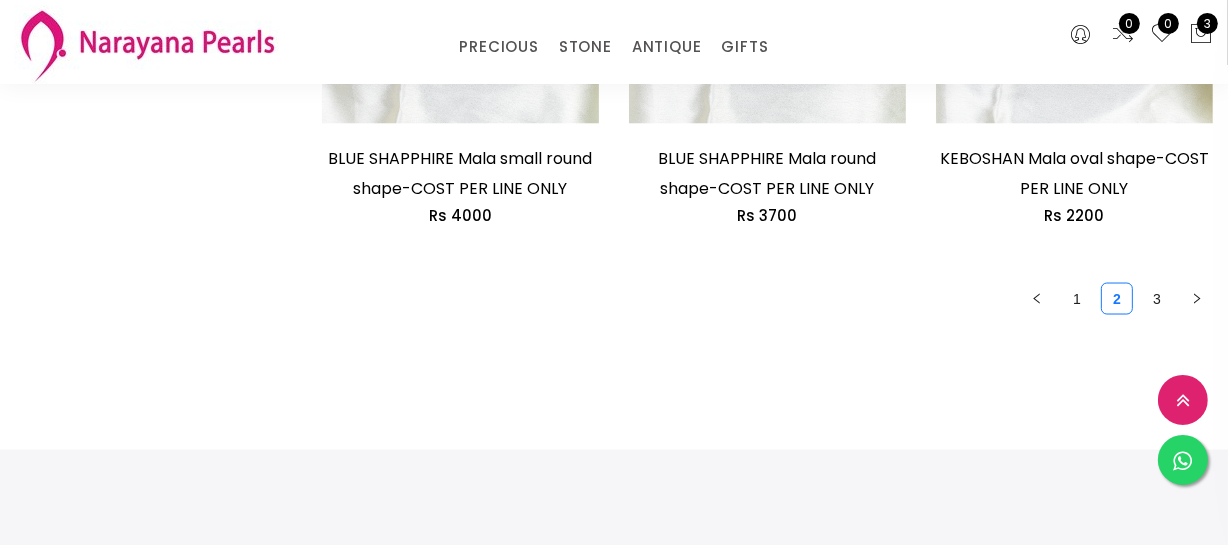 scroll, scrollTop: 2909, scrollLeft: 0, axis: vertical 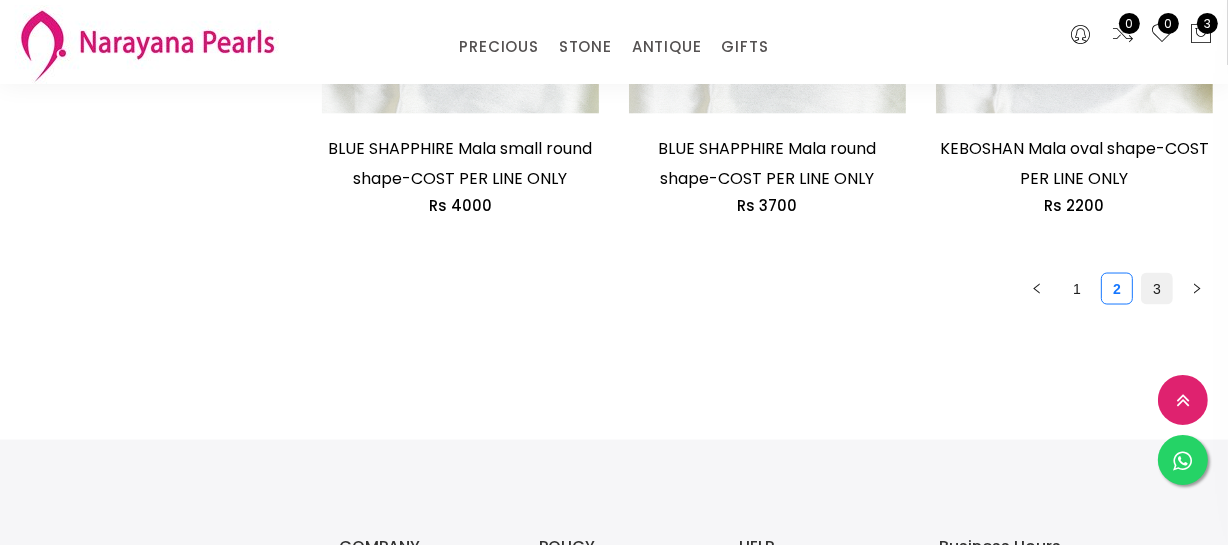 click on "3" at bounding box center [1157, 289] 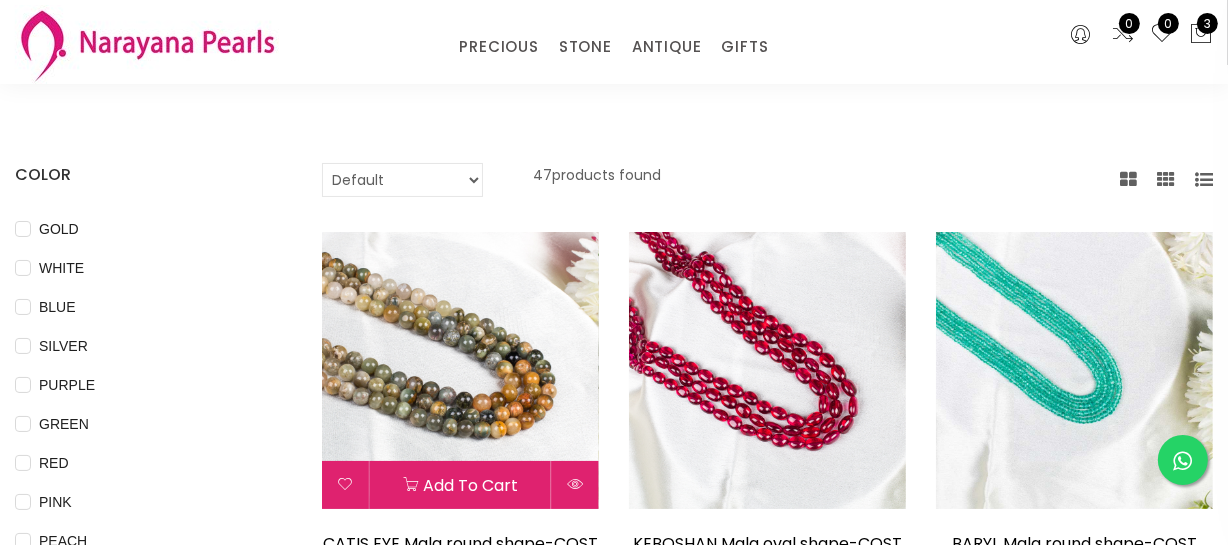 scroll, scrollTop: 181, scrollLeft: 0, axis: vertical 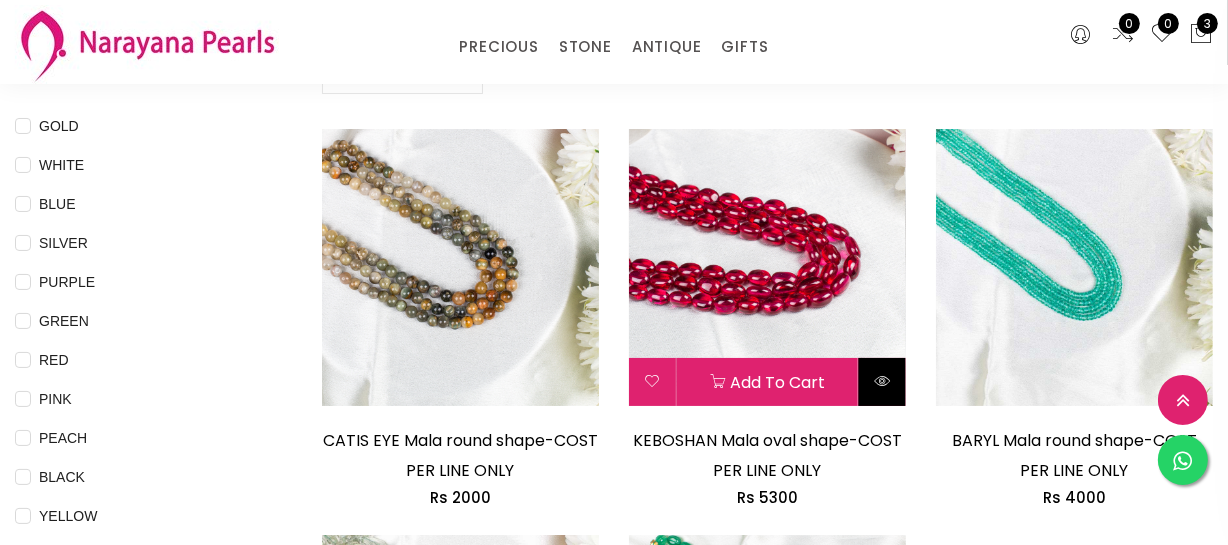 click at bounding box center [882, 381] 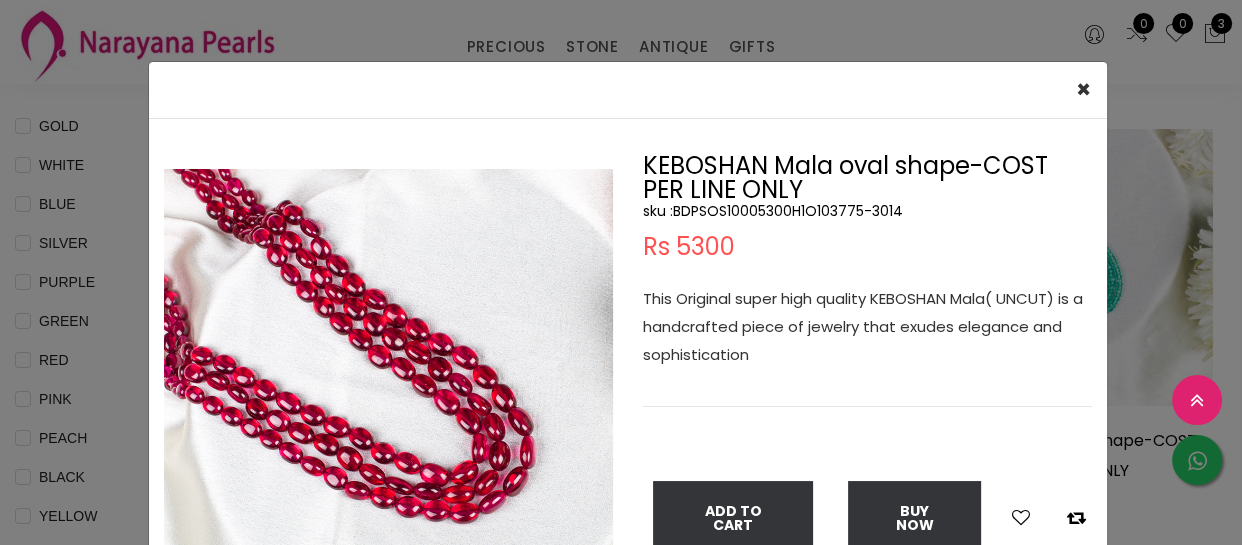 click on "sku :  BDPSOS10005300H1O103775-3014" at bounding box center [867, 211] 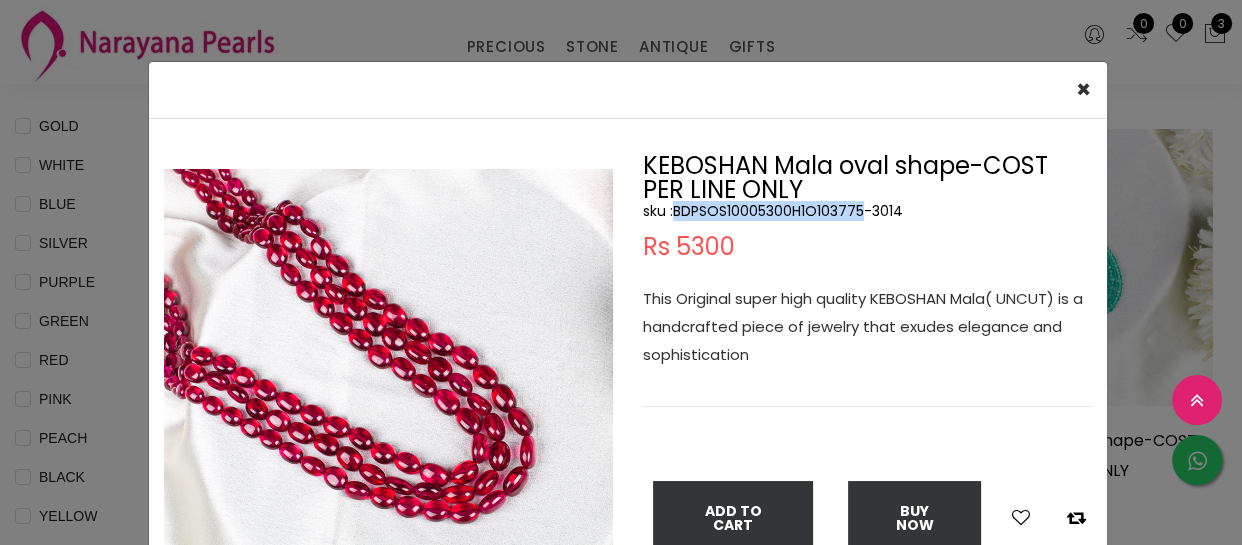 click on "sku :  BDPSOS10005300H1O103775-3014" at bounding box center (867, 211) 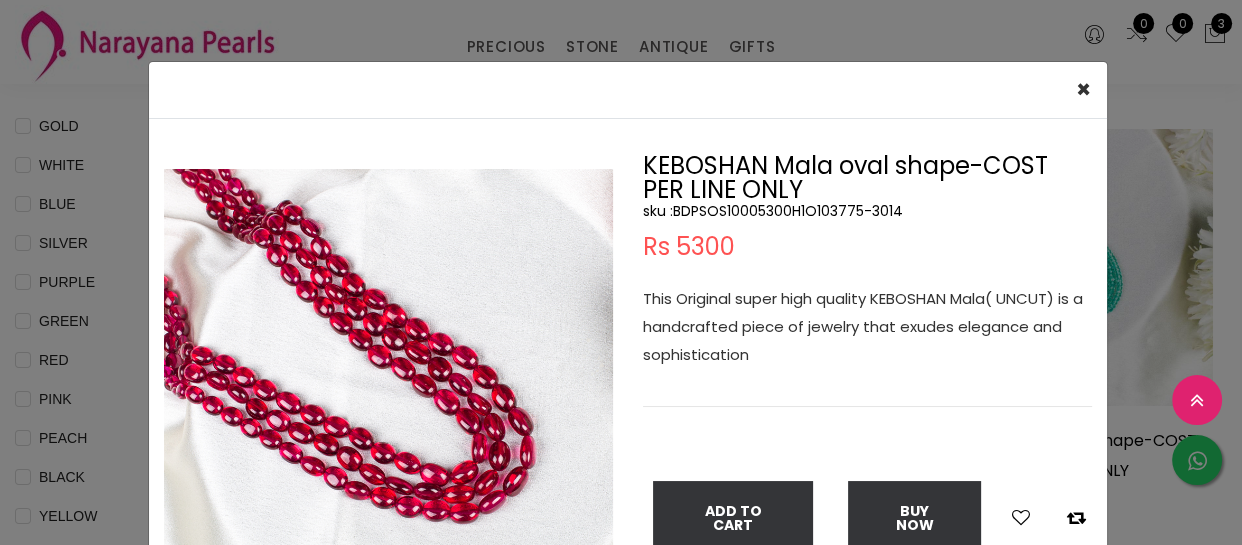 click on "× Close Double (click / press) on the image to zoom (in / out). KEBOSHAN Mala oval shape-COST PER LINE ONLY sku :  BDPSOS10005300H1O103775-3014 Rs   5300 This Original super high quality KEBOSHAN Mala( UNCUT) is a handcrafted piece of jewelry that exudes elegance and sophistication  Add To Cart   Buy Now" at bounding box center (621, 272) 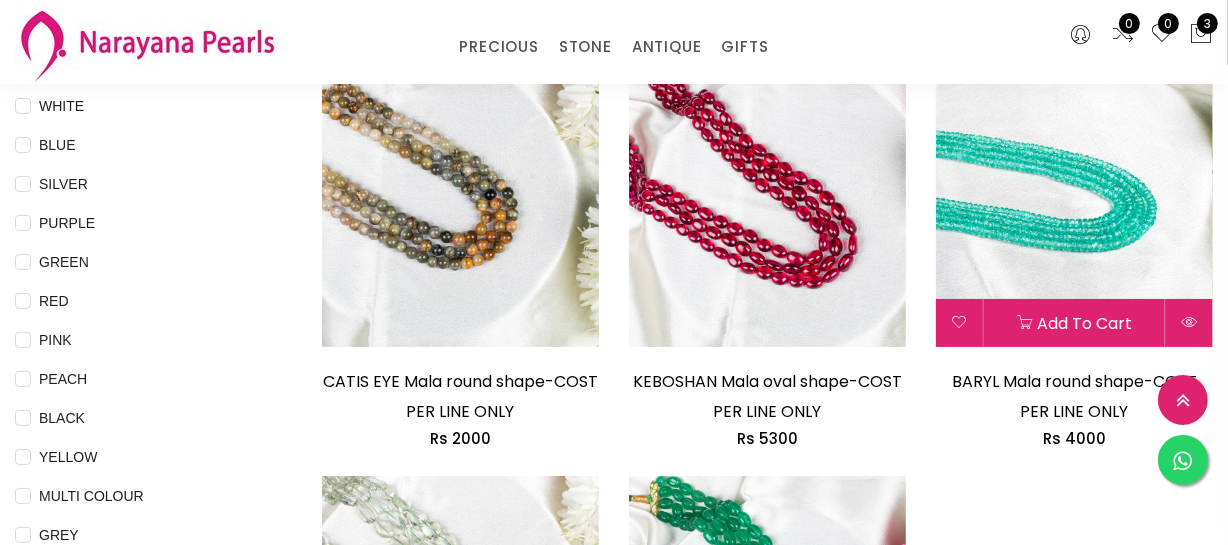 scroll, scrollTop: 272, scrollLeft: 0, axis: vertical 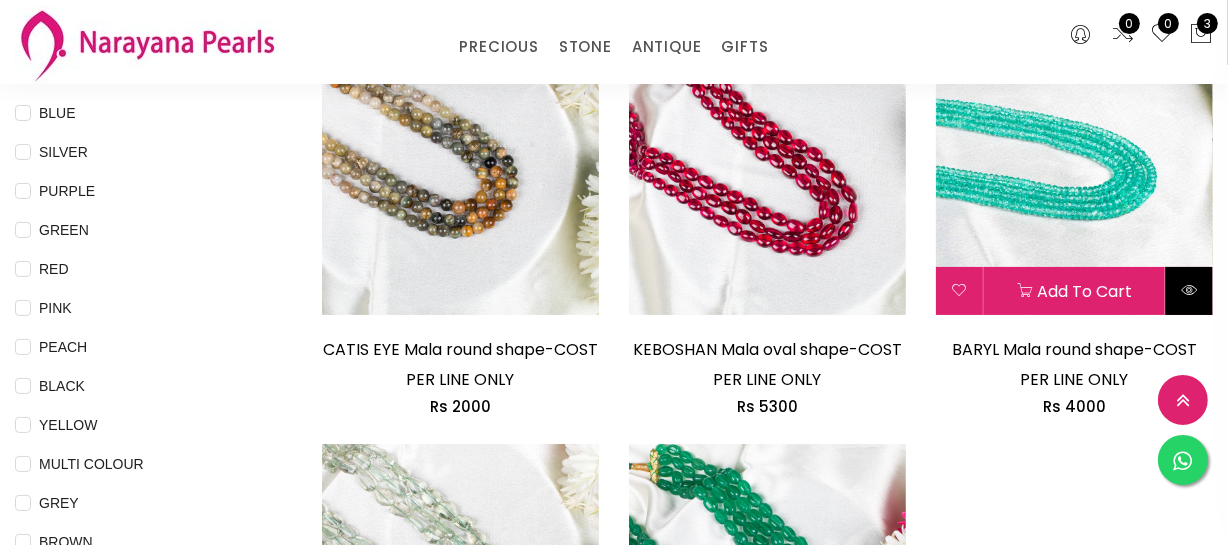 click at bounding box center [1189, 291] 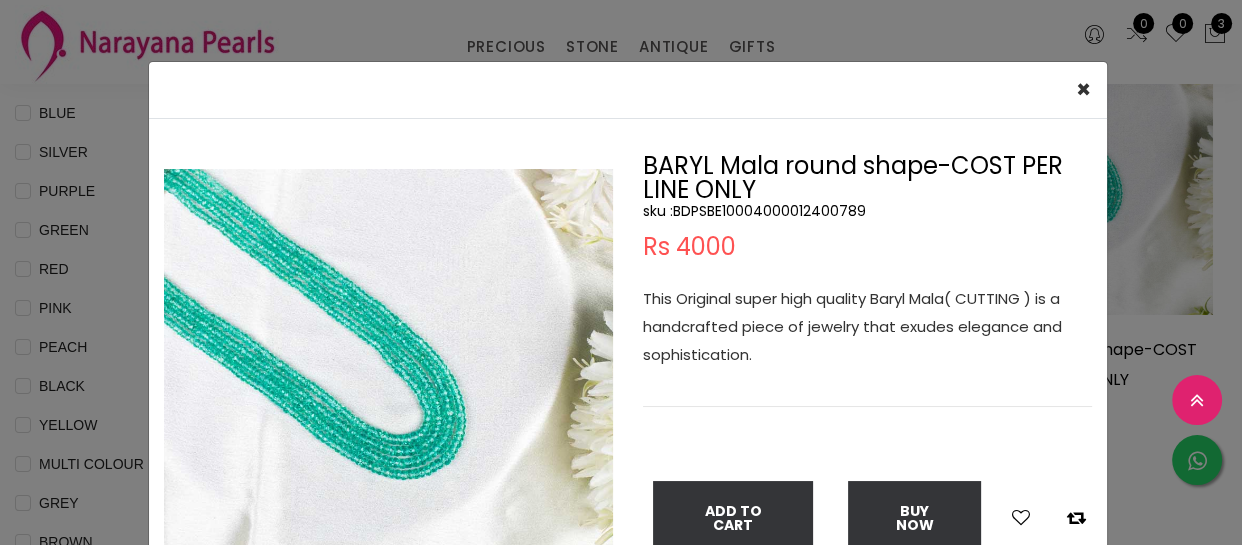 click on "× Close Double (click / press) on the image to zoom (in / out). BARYL Mala round shape-COST PER LINE ONLY sku :  BDPSBE10004000012400789 Rs   4000 This Original super high quality Baryl Mala( CUTTING ) is a handcrafted piece of jewelry that exudes elegance and sophistication.  Add To Cart   Buy Now" at bounding box center [621, 272] 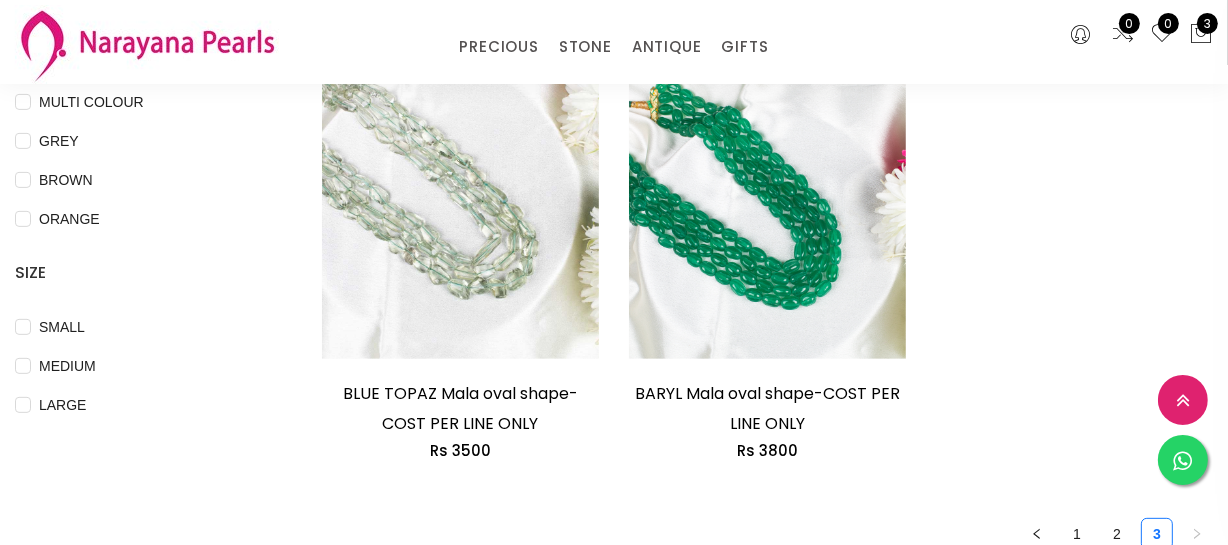 scroll, scrollTop: 727, scrollLeft: 0, axis: vertical 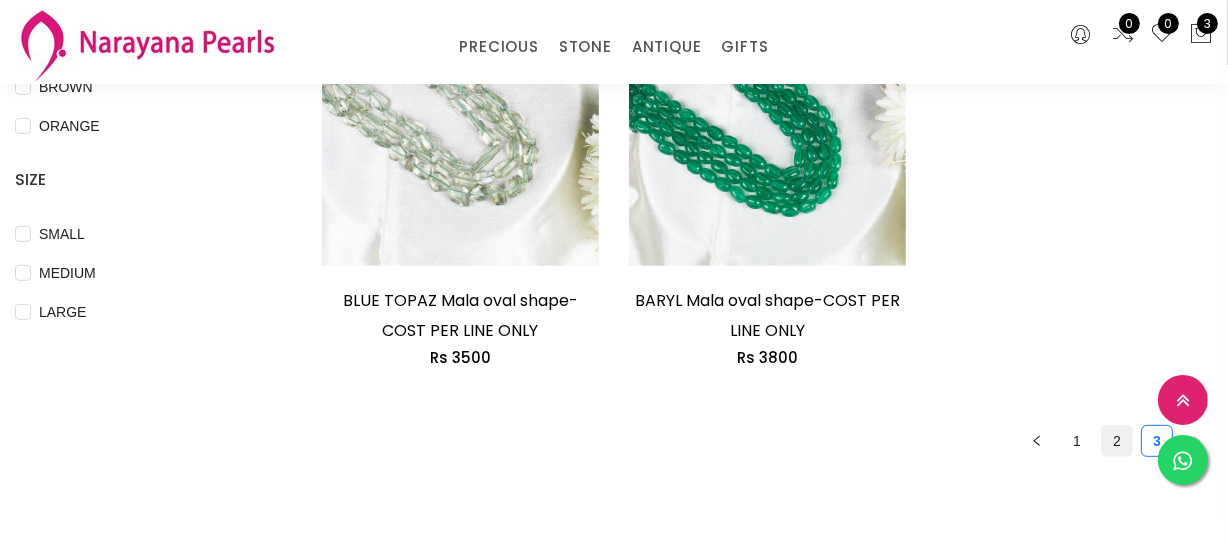 click on "2" at bounding box center [1117, 441] 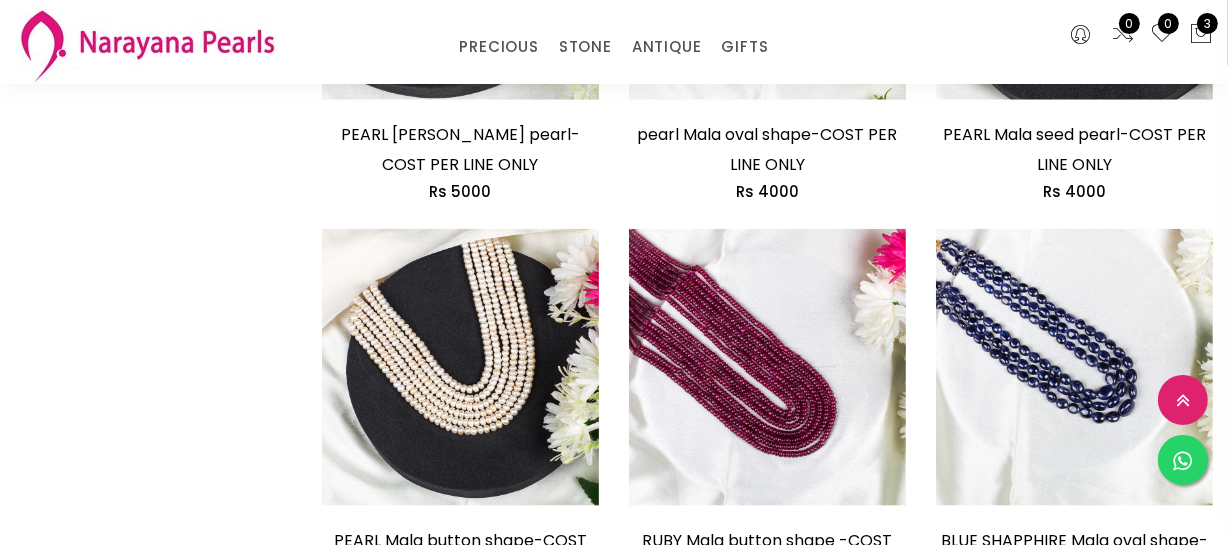 scroll, scrollTop: 2181, scrollLeft: 0, axis: vertical 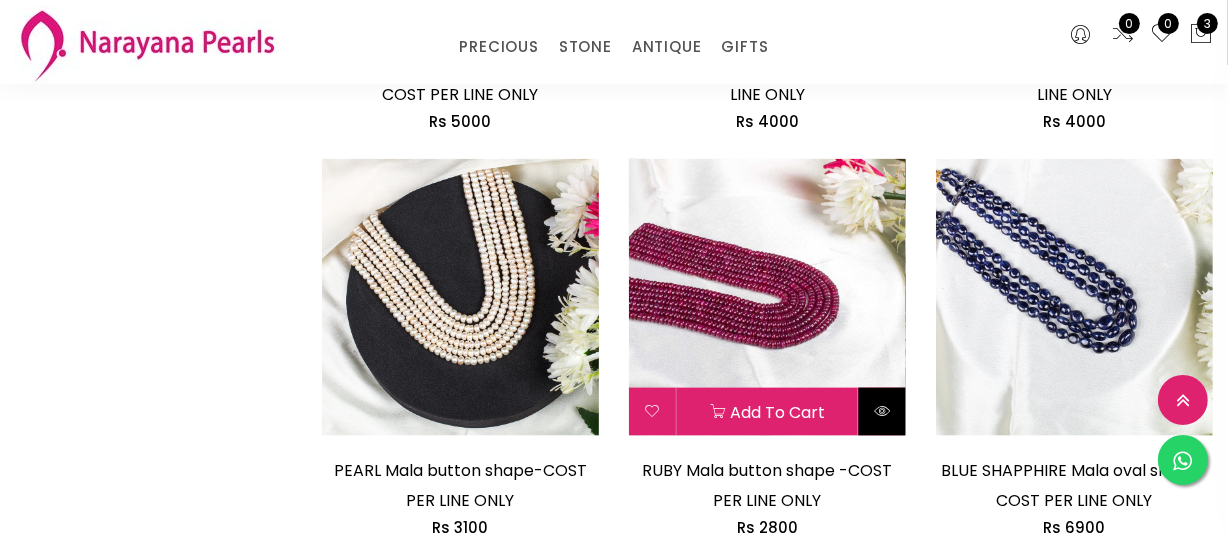click at bounding box center [882, 411] 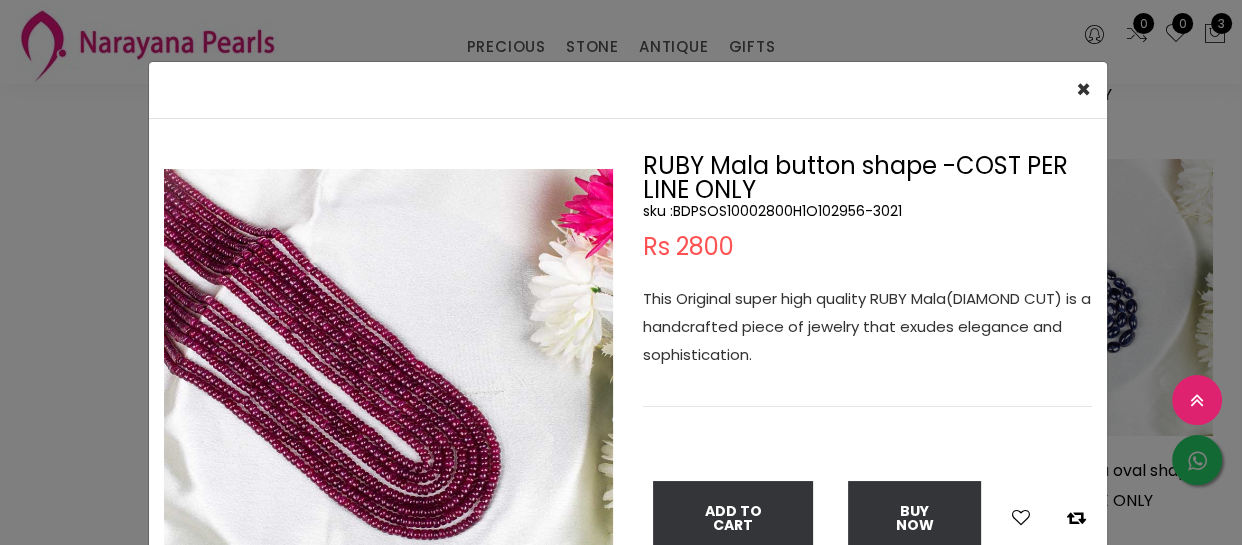 click on "sku :  BDPSOS10002800H1O102956-3021" at bounding box center [867, 211] 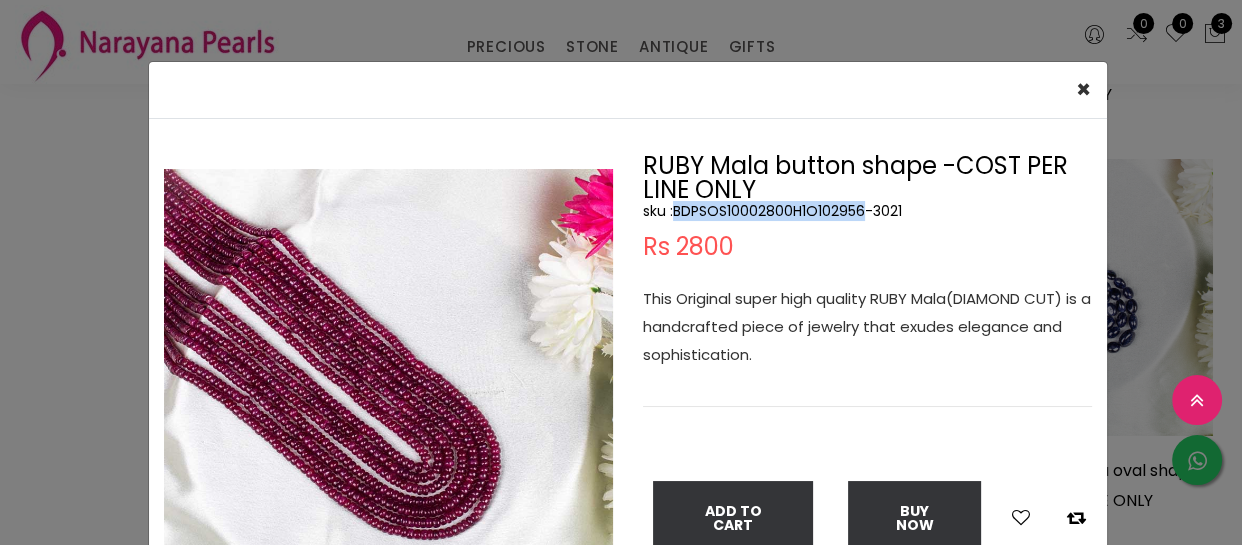 click on "sku :  BDPSOS10002800H1O102956-3021" at bounding box center [867, 211] 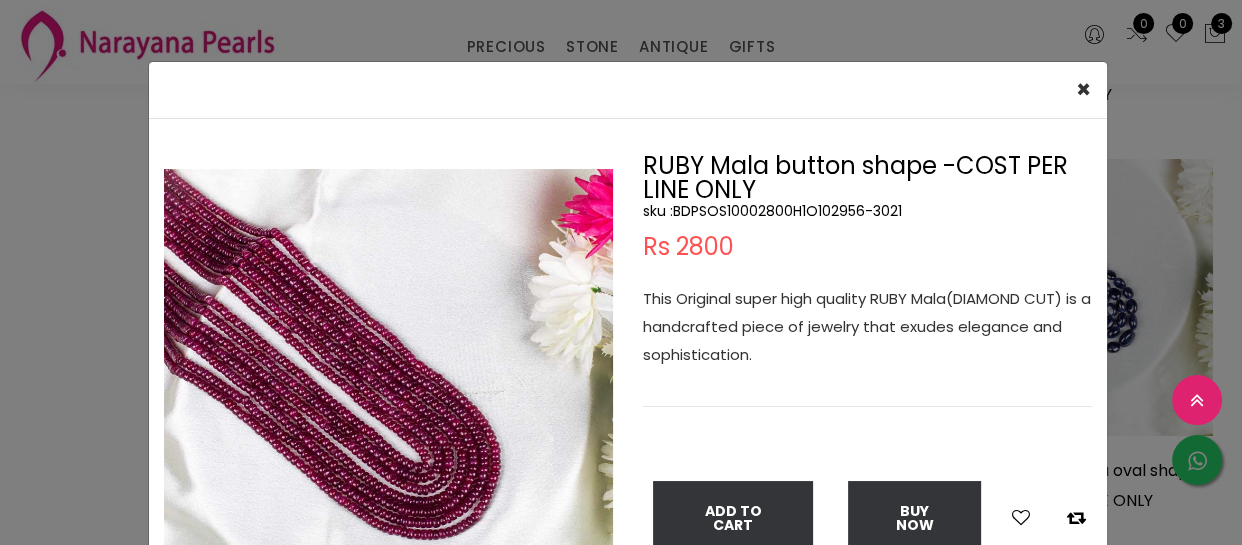 click on "× Close Double (click / press) on the image to zoom (in / out). RUBY  Mala button shape -COST PER LINE ONLY sku :  BDPSOS10002800H1O102956-3021 Rs   2800 This Original super high quality RUBY Mala(DIAMOND CUT) is a handcrafted piece of jewelry that exudes elegance and sophistication.  Add To Cart   Buy Now" at bounding box center (621, 272) 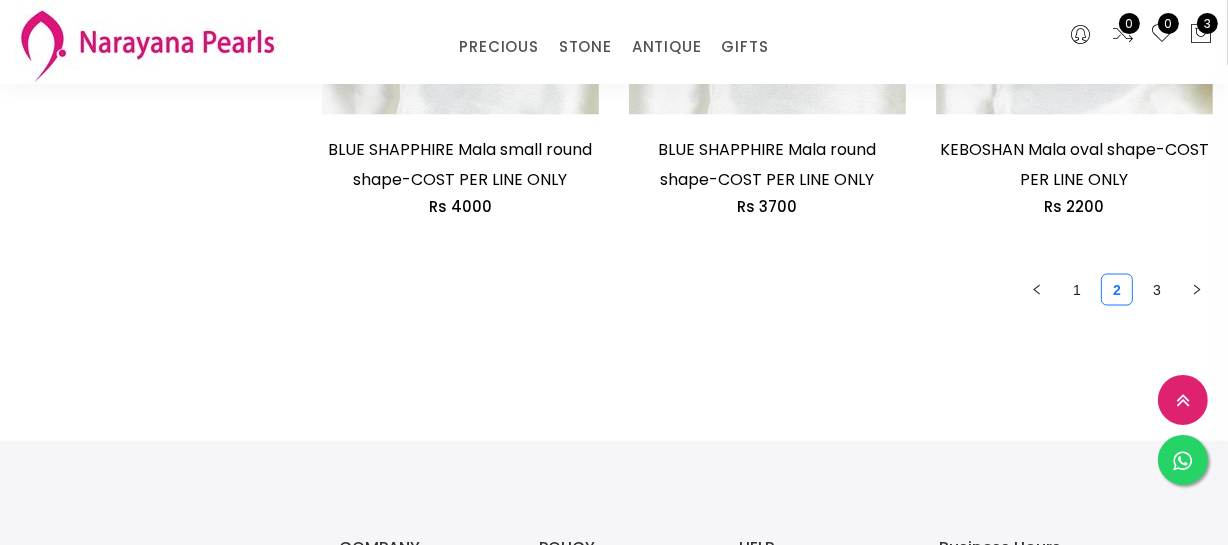 scroll, scrollTop: 2909, scrollLeft: 0, axis: vertical 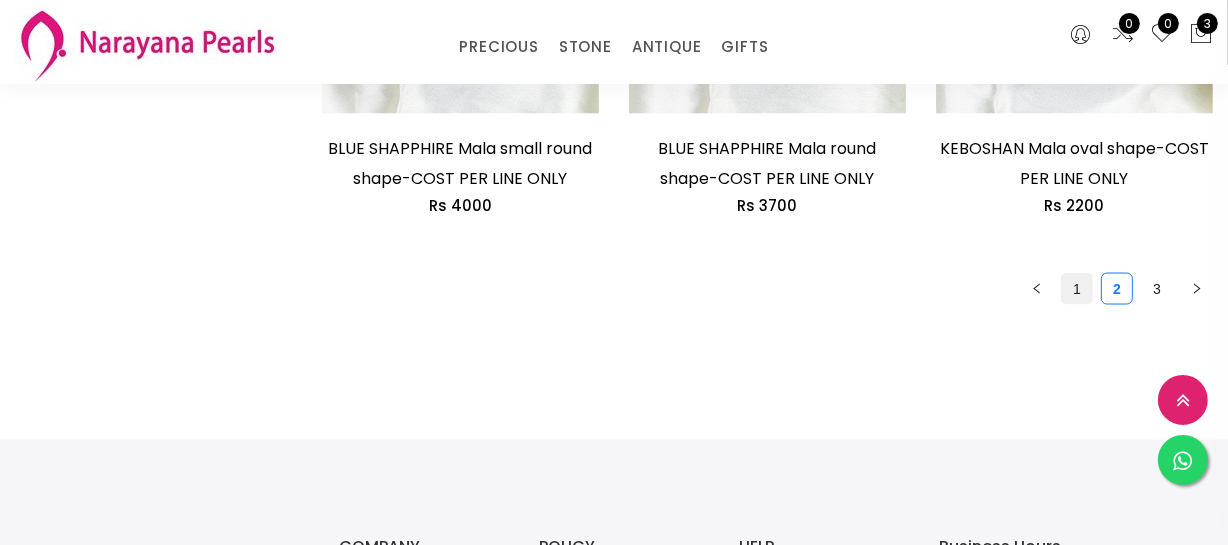 click on "1" at bounding box center [1077, 289] 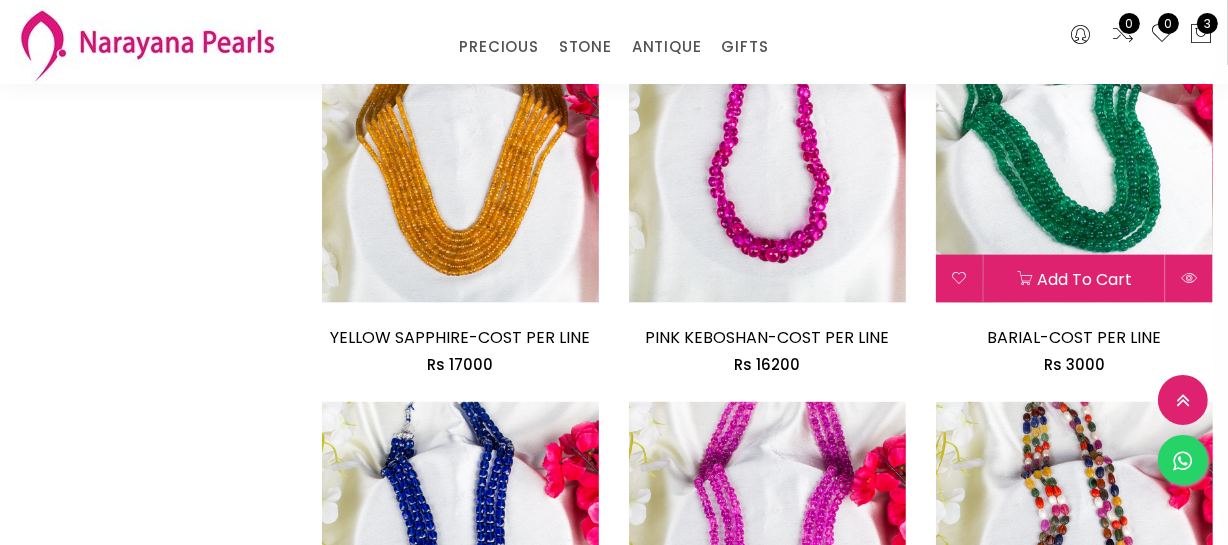scroll, scrollTop: 2272, scrollLeft: 0, axis: vertical 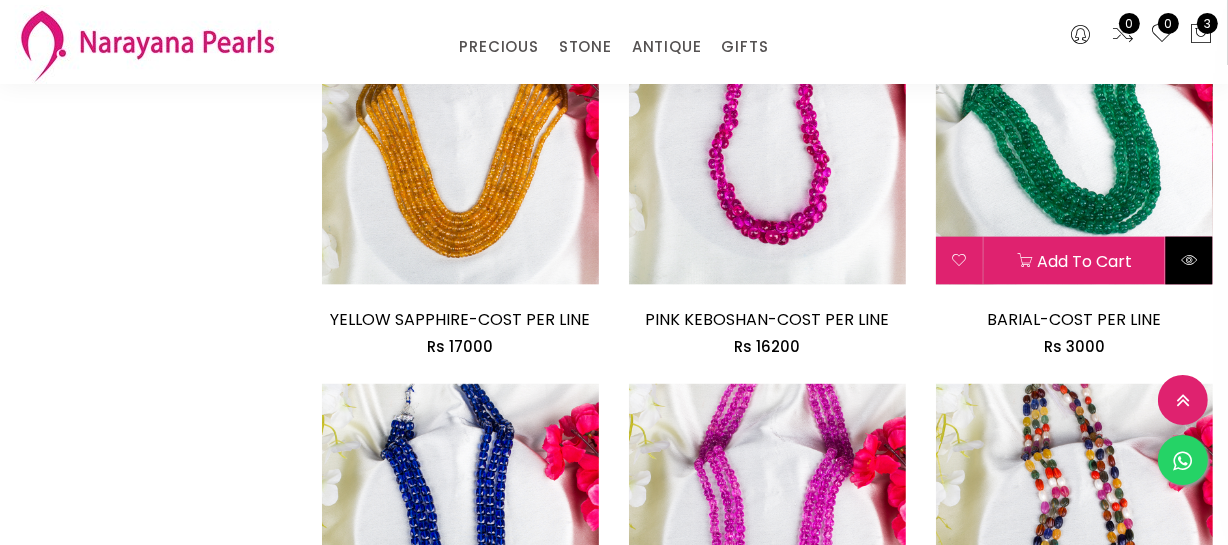 click at bounding box center (1189, 261) 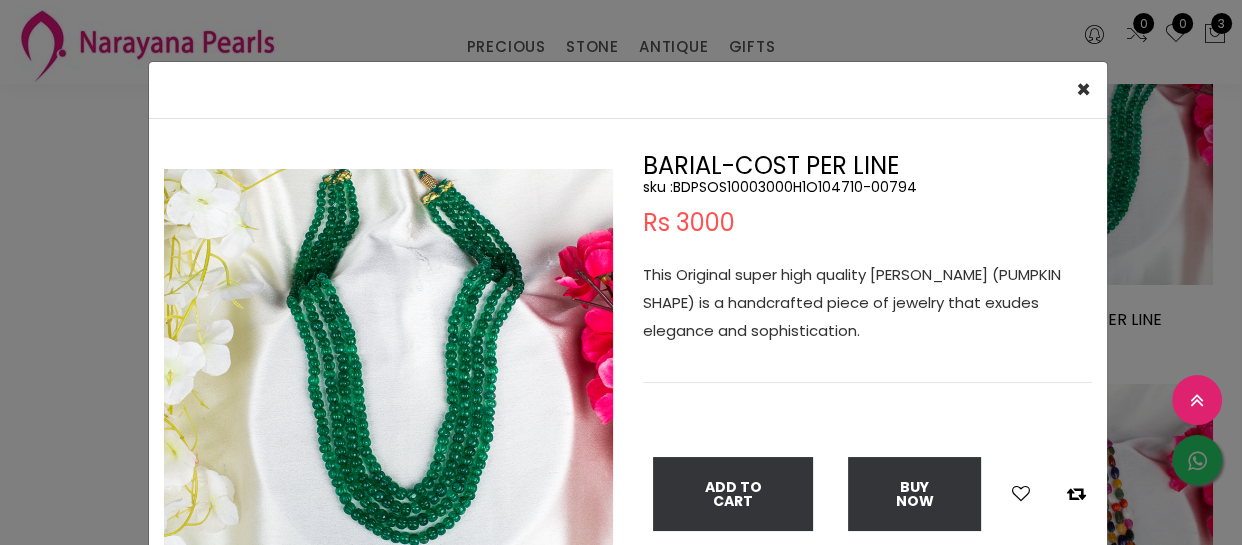 click on "sku :  BDPSOS10003000H1O104710-00794" at bounding box center [867, 187] 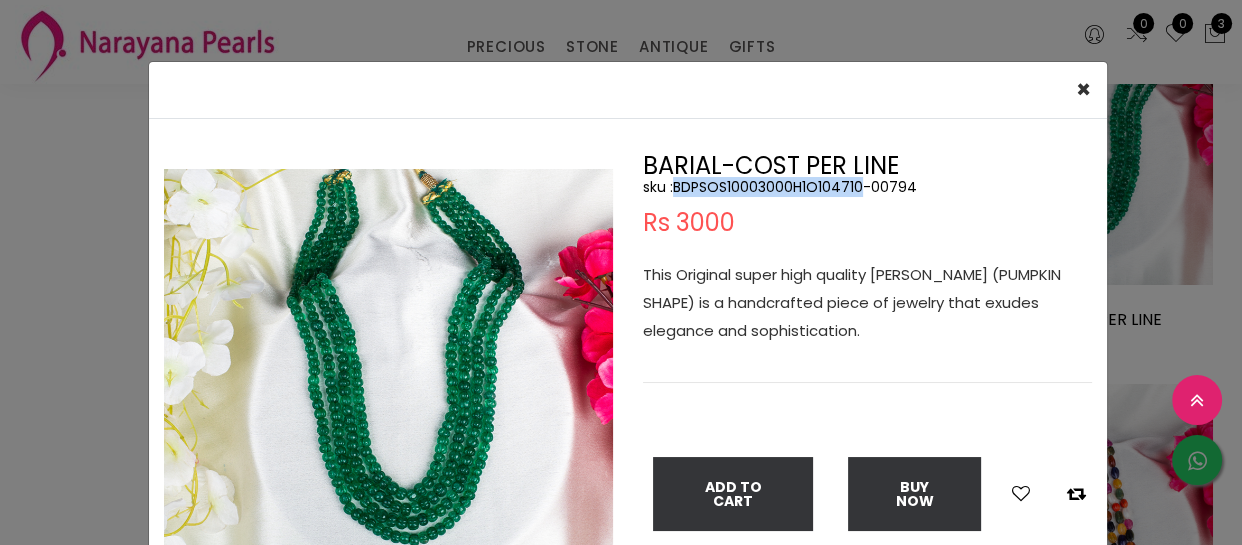 click on "sku :  BDPSOS10003000H1O104710-00794" at bounding box center (867, 187) 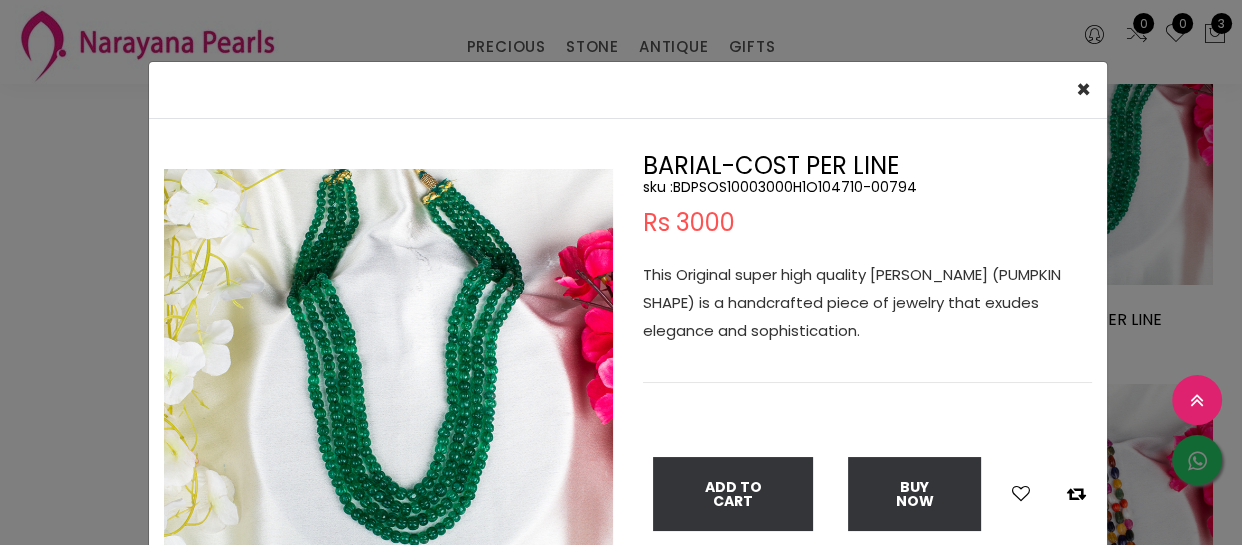 drag, startPoint x: 78, startPoint y: 448, endPoint x: 564, endPoint y: 382, distance: 490.461 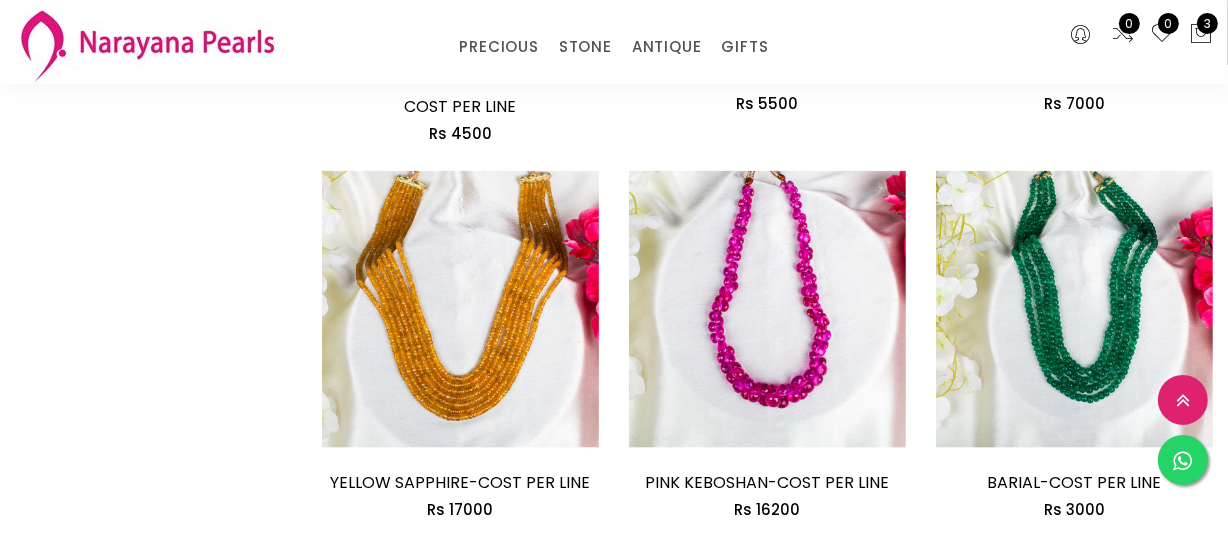 scroll, scrollTop: 2545, scrollLeft: 0, axis: vertical 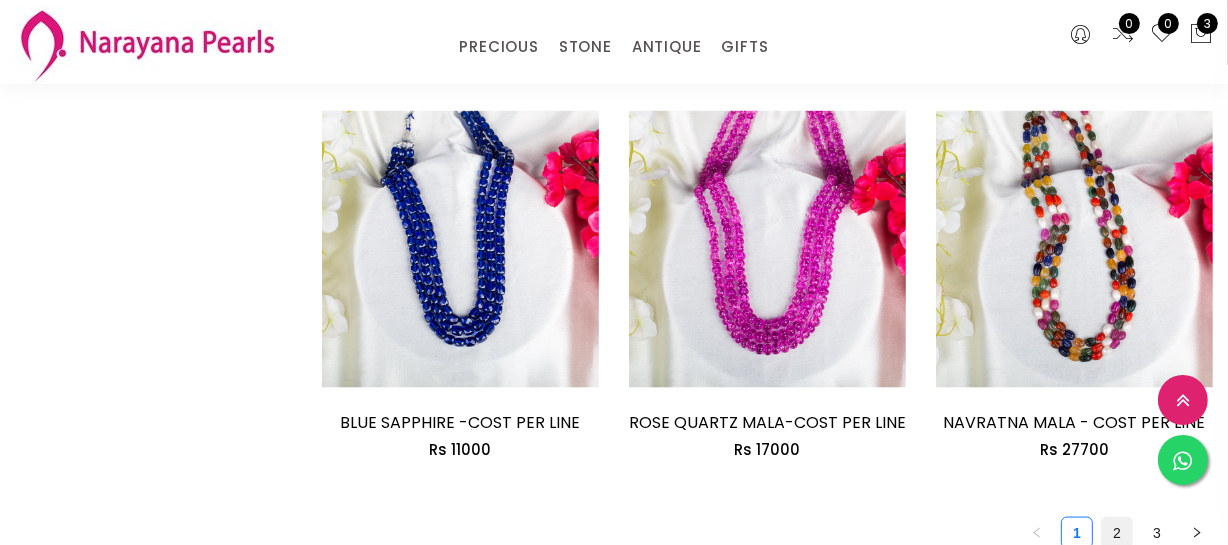 click on "2" at bounding box center (1117, 533) 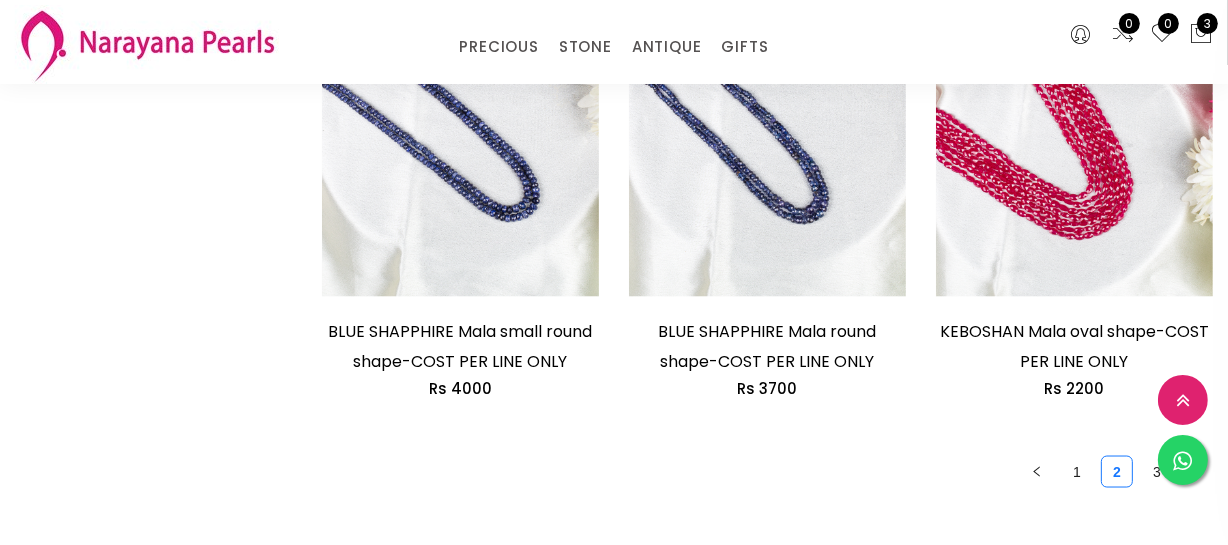 scroll, scrollTop: 2727, scrollLeft: 0, axis: vertical 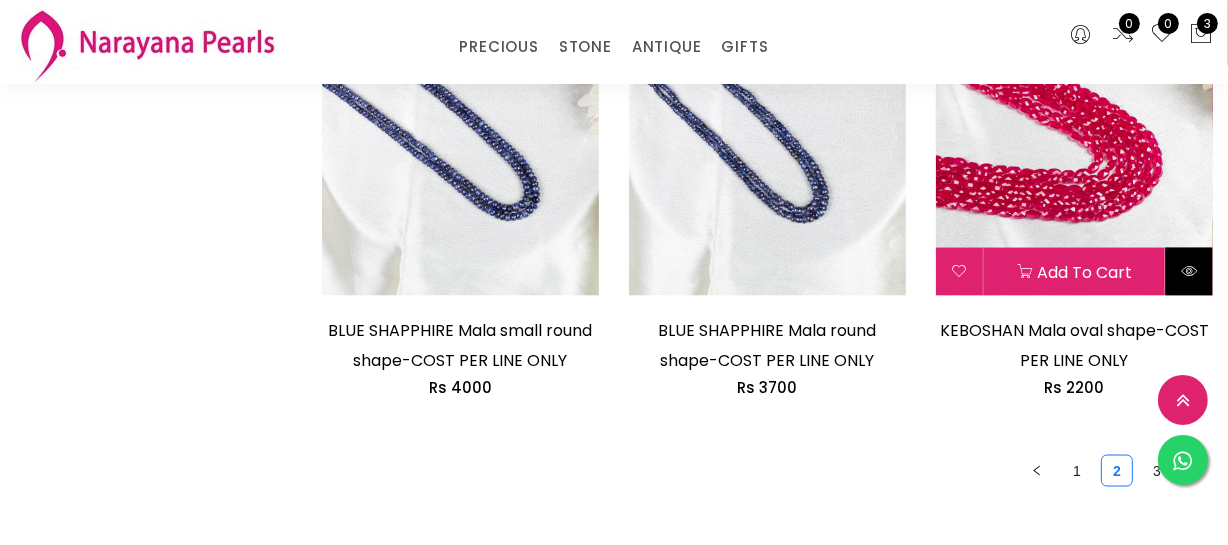 click at bounding box center (1189, 271) 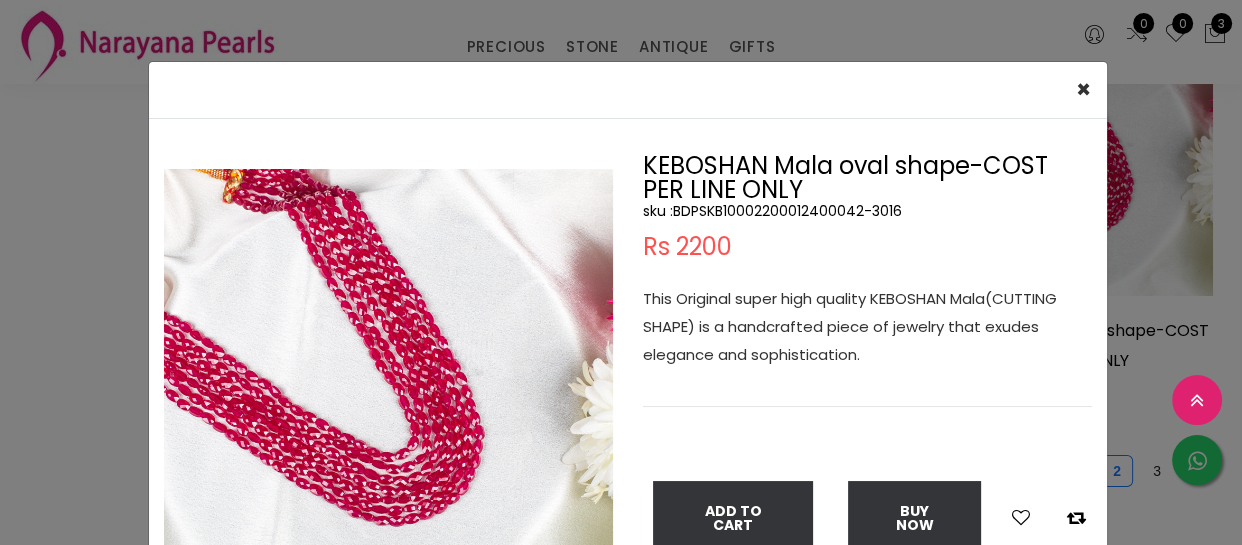 click on "sku :  BDPSKB10002200012400042-3016" at bounding box center (867, 211) 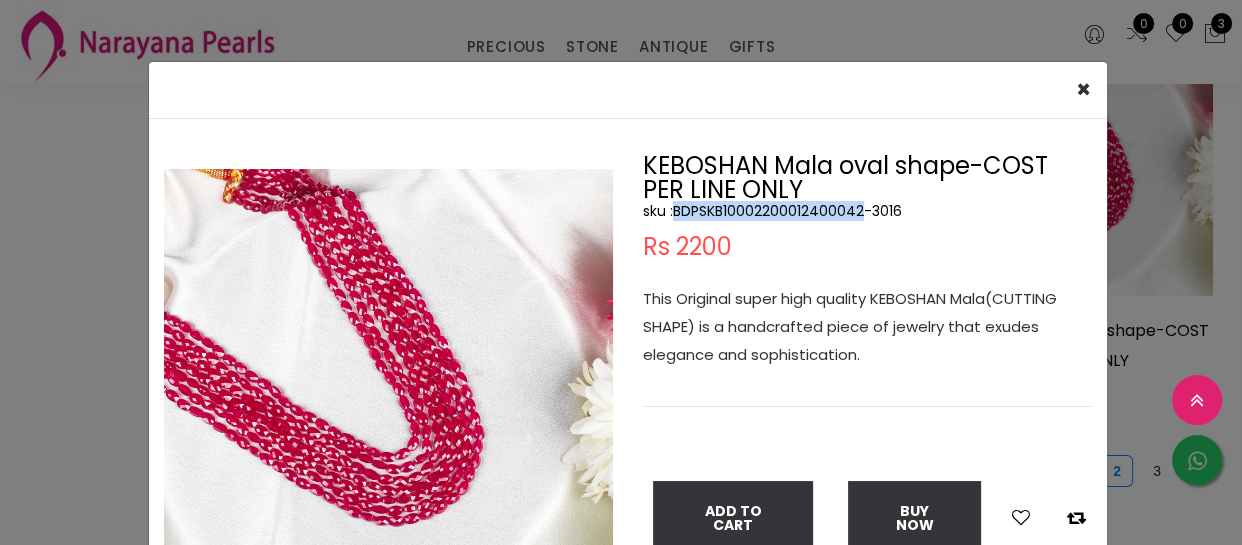 click on "sku :  BDPSKB10002200012400042-3016" at bounding box center [867, 211] 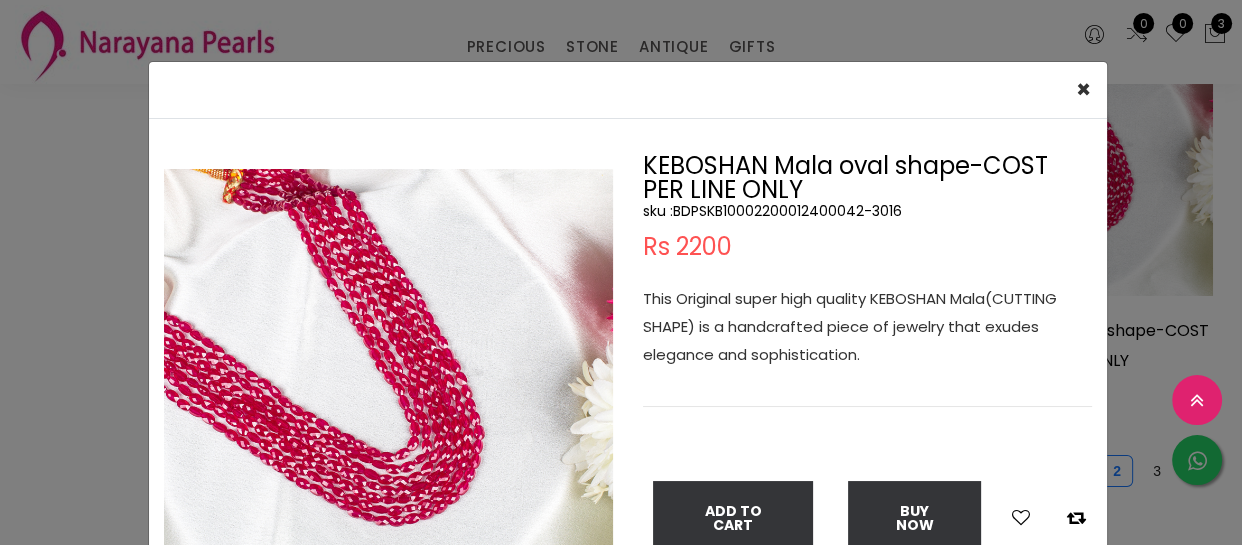 click on "× Close Double (click / press) on the image to zoom (in / out). KEBOSHAN Mala oval shape-COST PER LINE ONLY sku :  BDPSKB10002200012400042-3016 Rs   2200 This Original super high quality KEBOSHAN Mala(CUTTING SHAPE) is a handcrafted piece of jewelry that exudes elegance and sophistication.  Add To Cart   Buy Now" at bounding box center [621, 272] 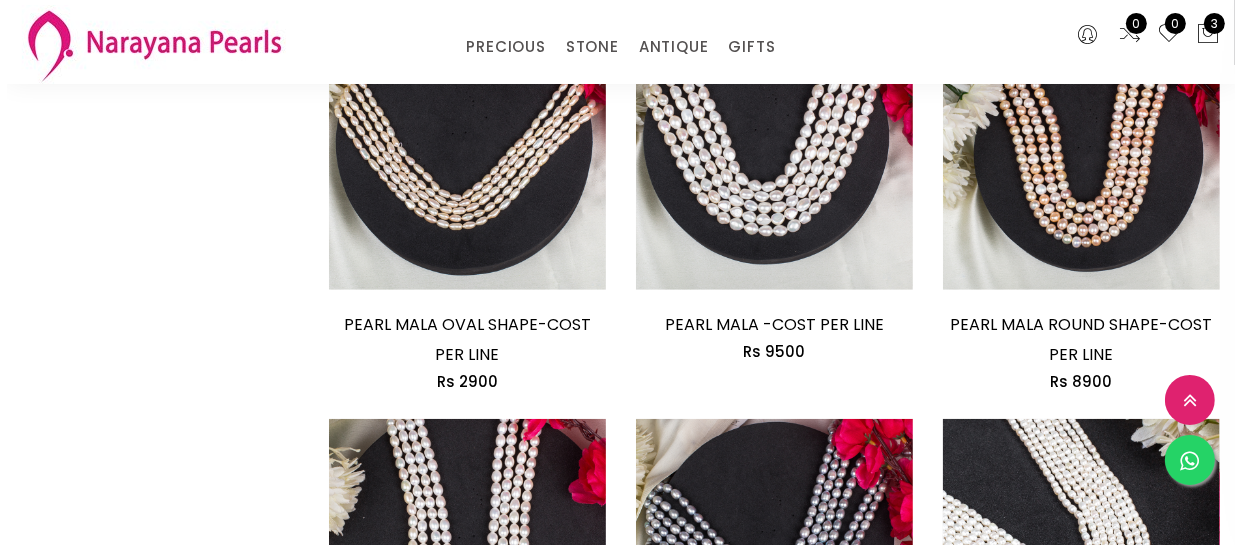 scroll, scrollTop: 1090, scrollLeft: 0, axis: vertical 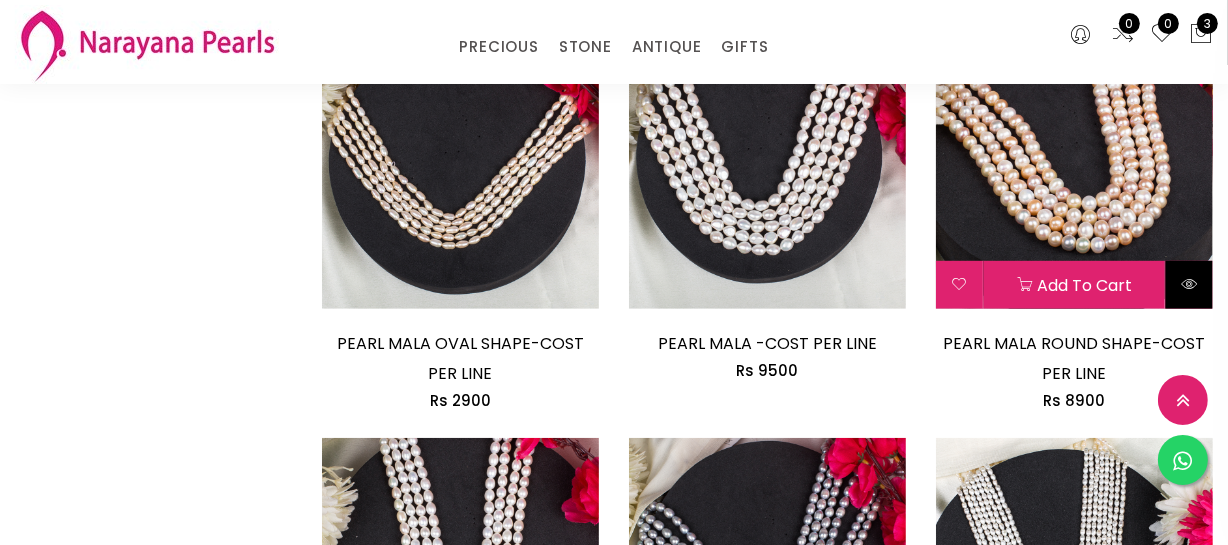 click at bounding box center [1189, 284] 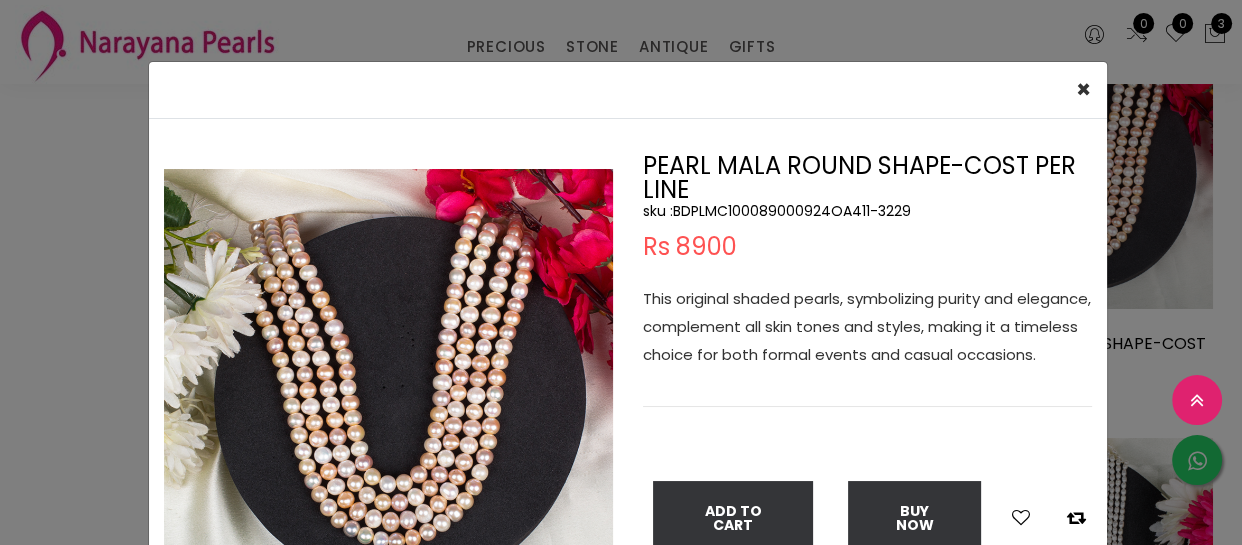 click on "sku :  BDPLMC100089000924OA411-3229" at bounding box center (867, 211) 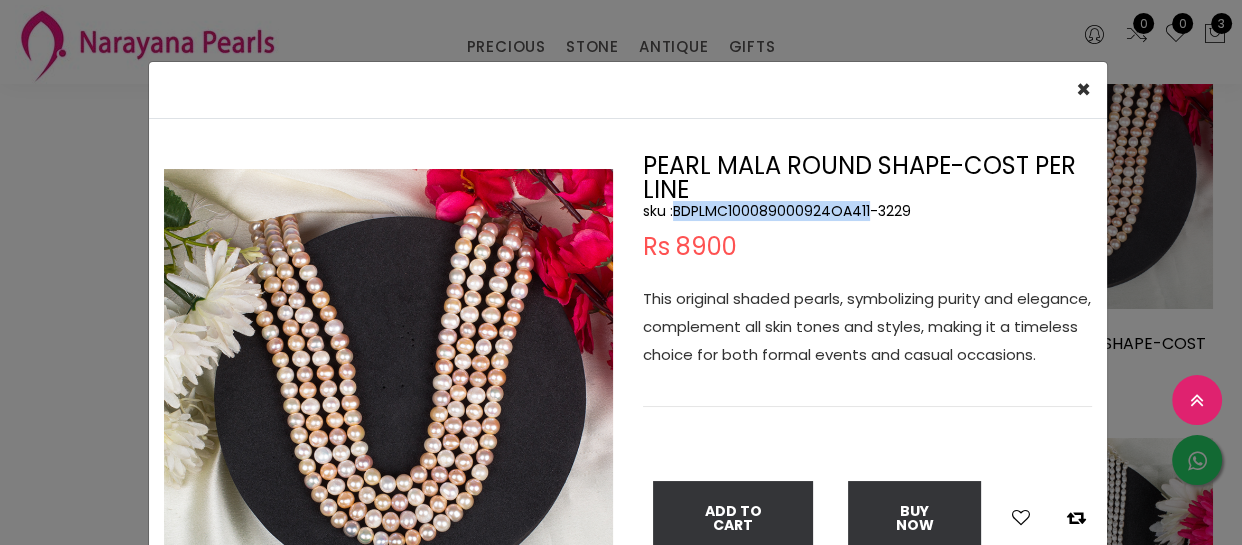 click on "sku :  BDPLMC100089000924OA411-3229" at bounding box center (867, 211) 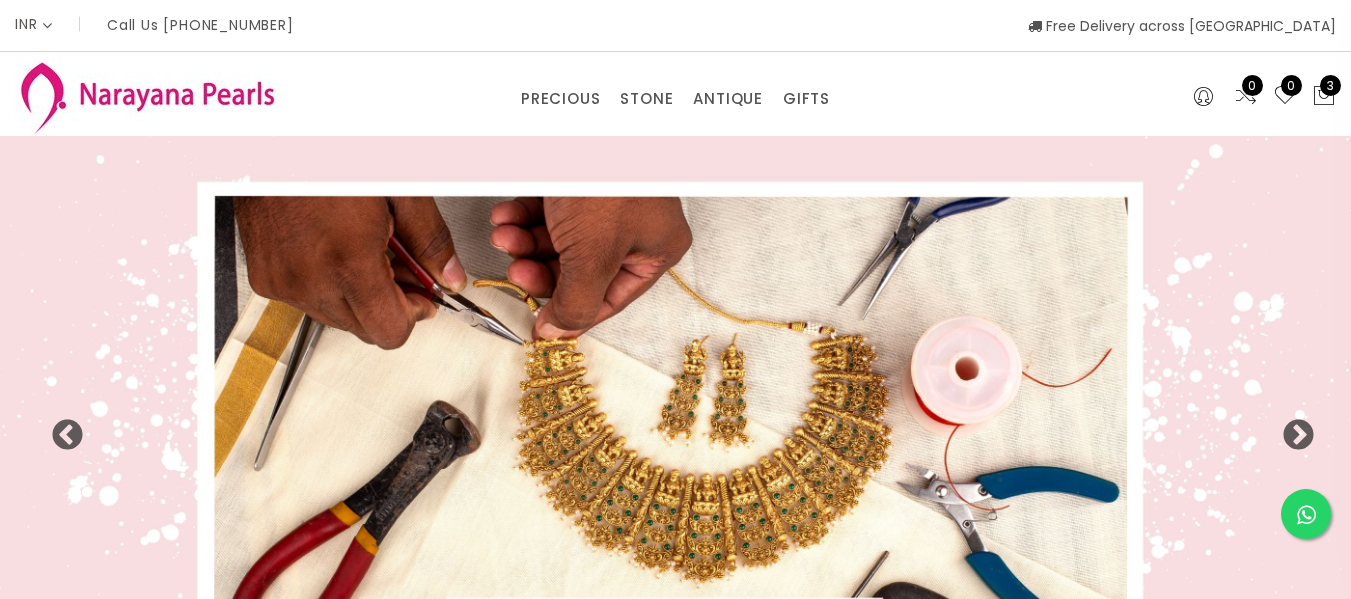 select on "INR" 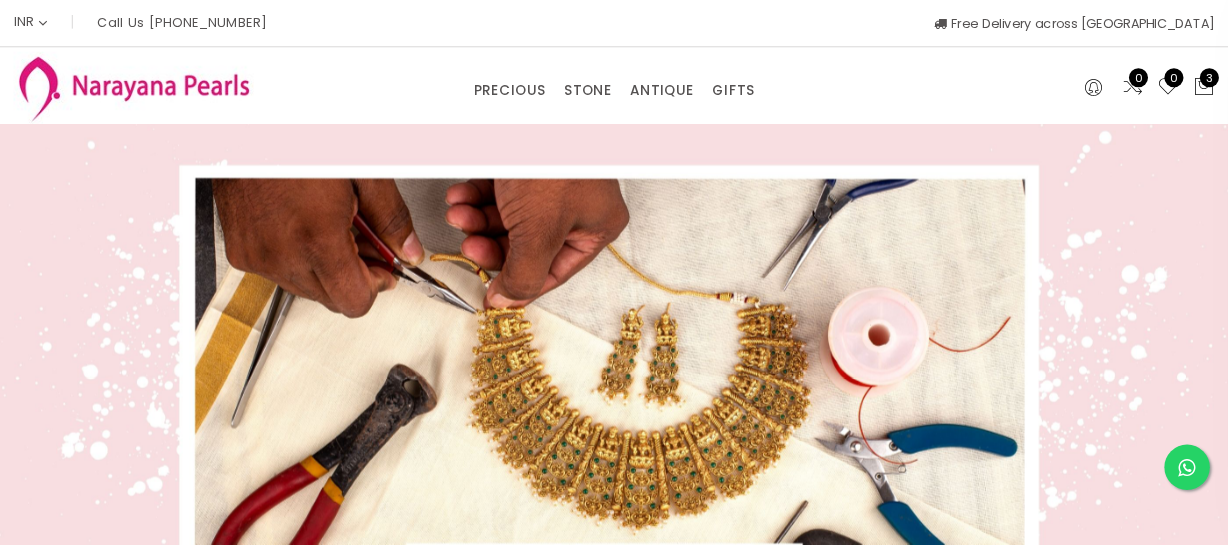 scroll, scrollTop: 0, scrollLeft: 0, axis: both 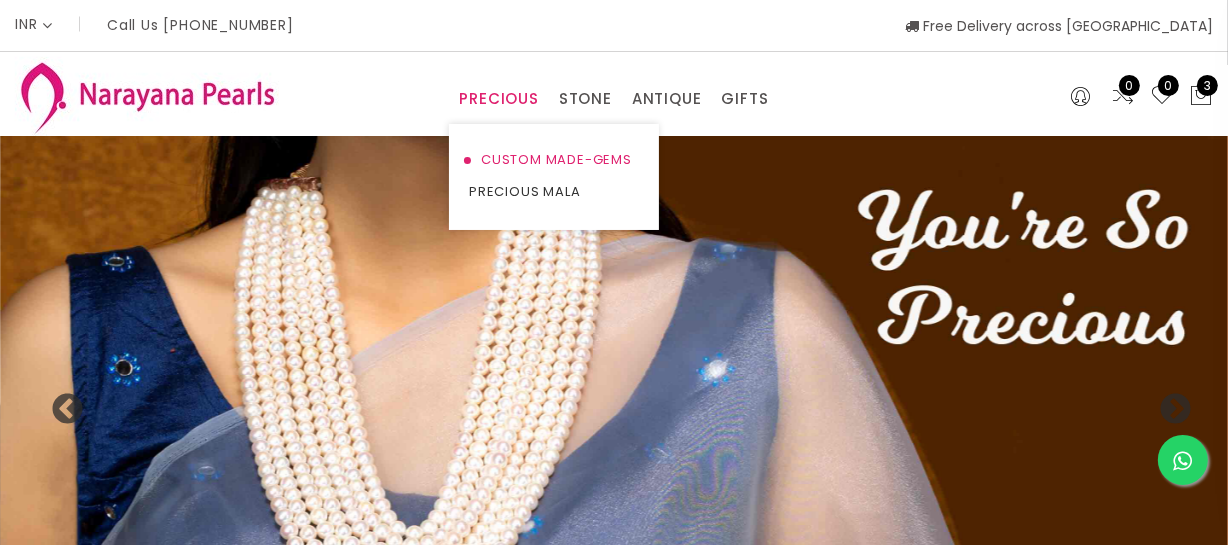 click on "CUSTOM MADE-GEMS" at bounding box center (554, 160) 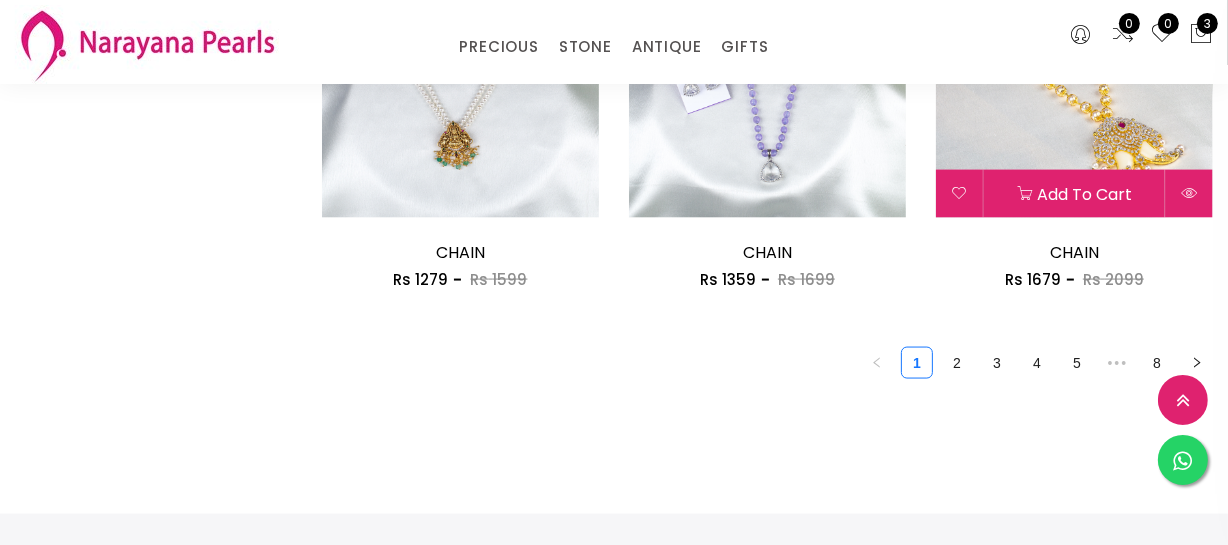 scroll, scrollTop: 2636, scrollLeft: 0, axis: vertical 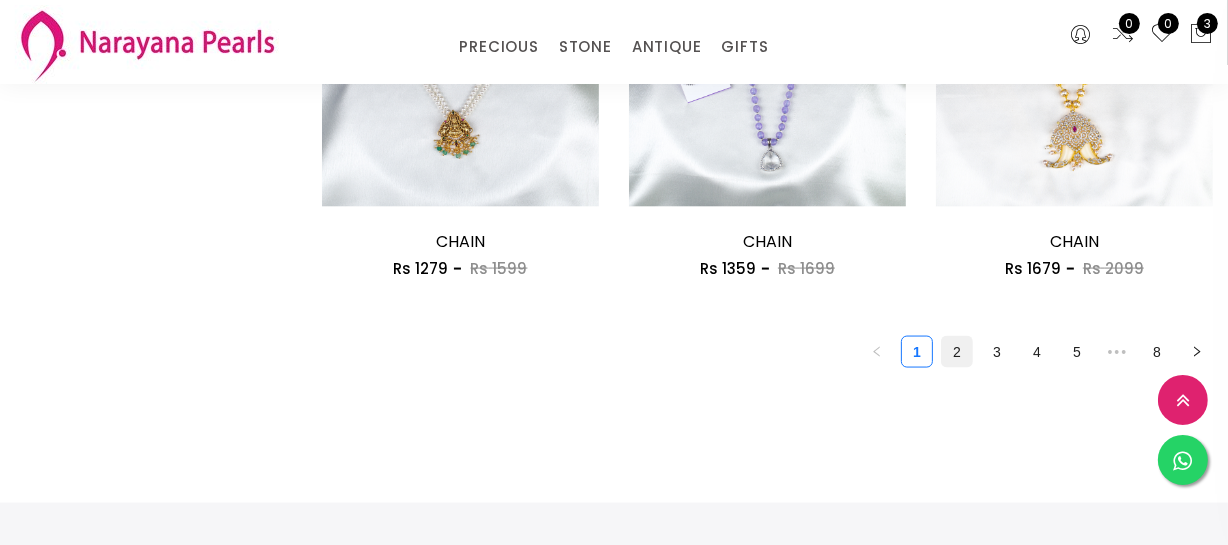 click on "2" at bounding box center (957, 352) 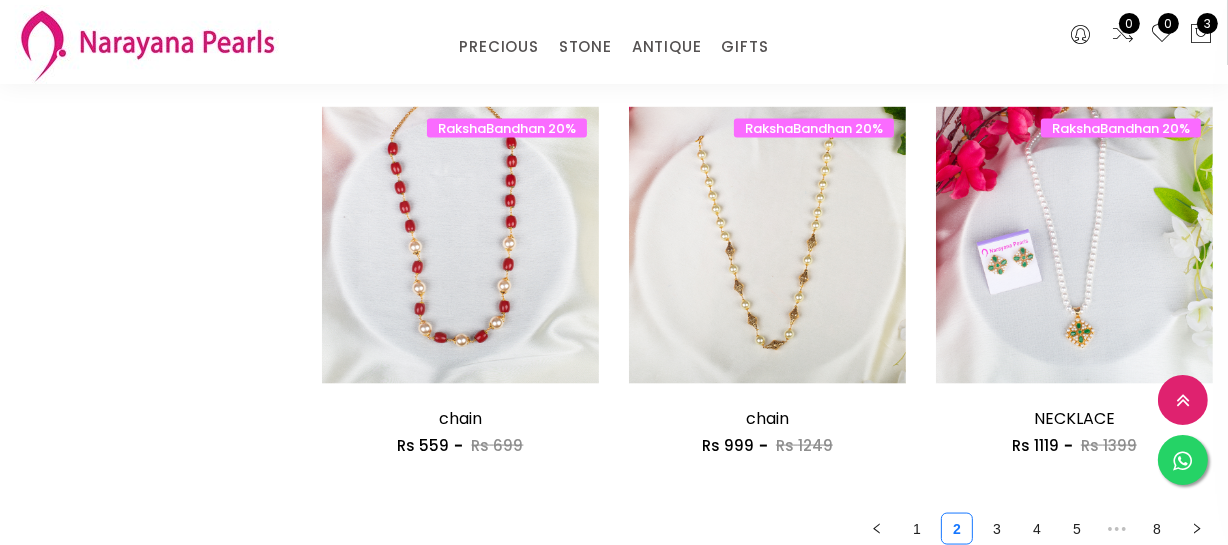 scroll, scrollTop: 2727, scrollLeft: 0, axis: vertical 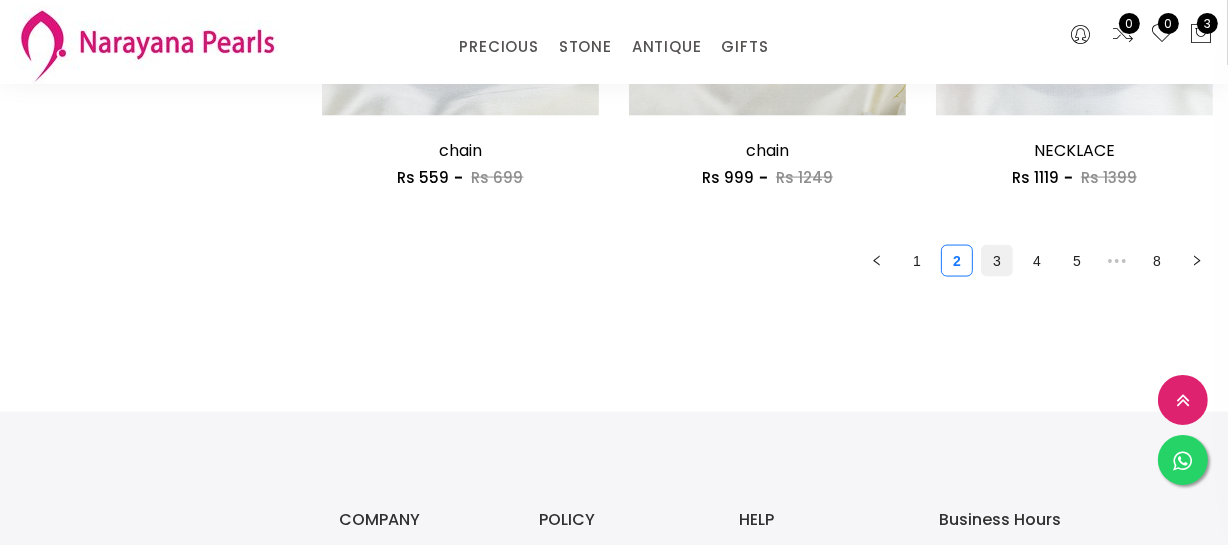 click on "3" at bounding box center [997, 261] 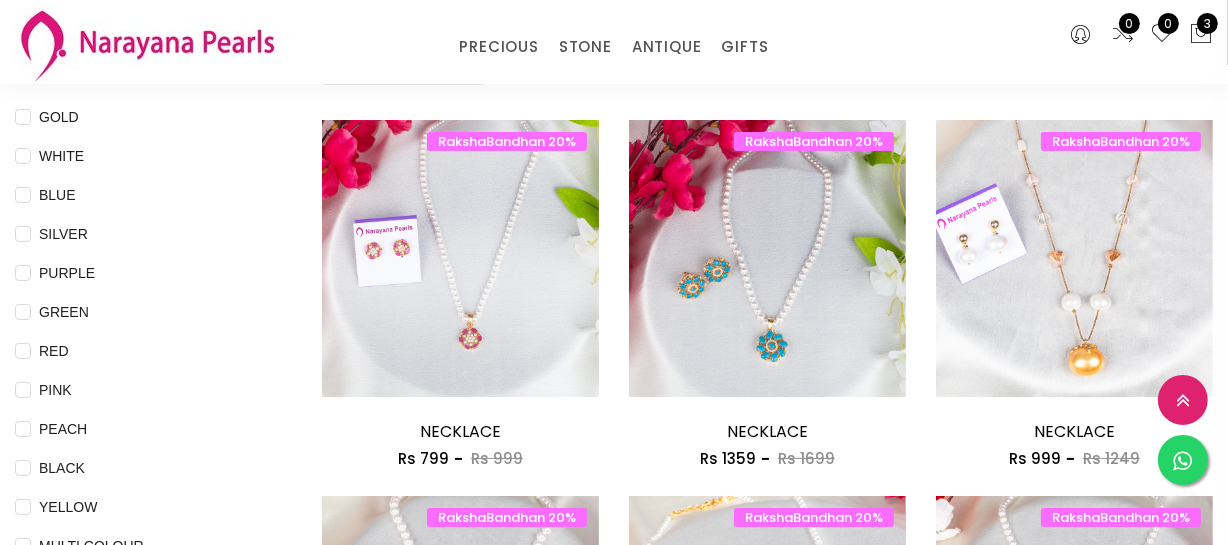 scroll, scrollTop: 363, scrollLeft: 0, axis: vertical 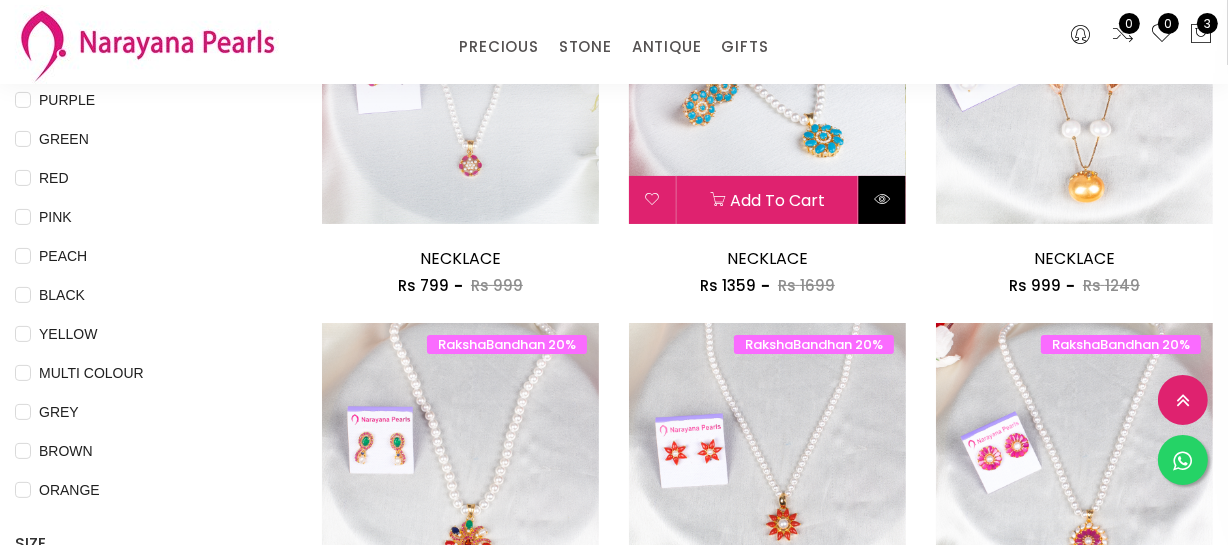 click at bounding box center (882, 200) 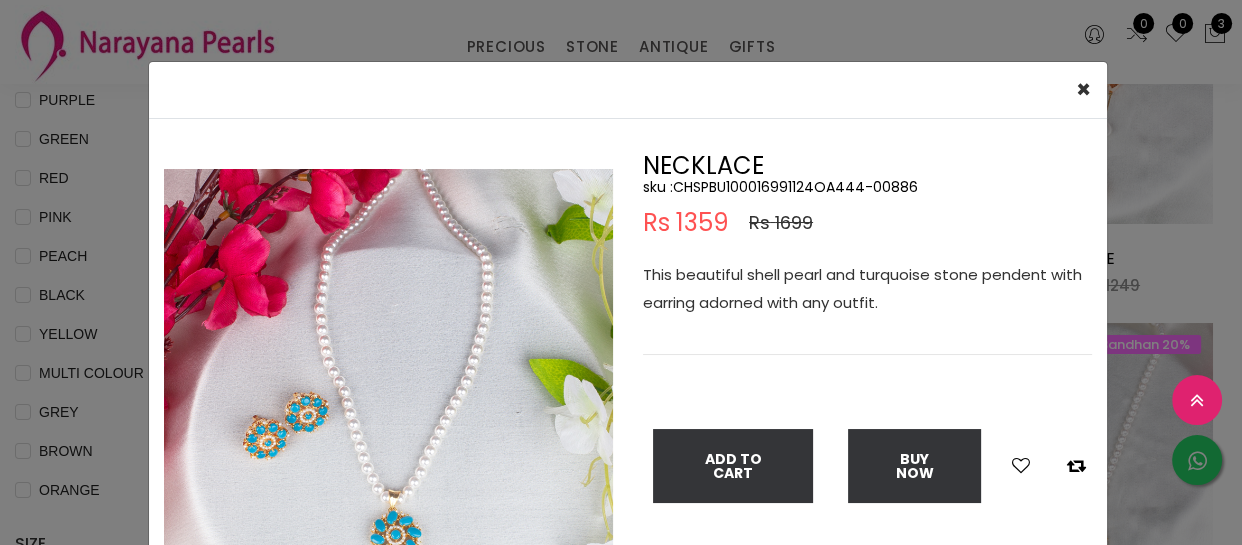 click on "sku :  CHSPBU100016991124OA444-00886" at bounding box center [867, 187] 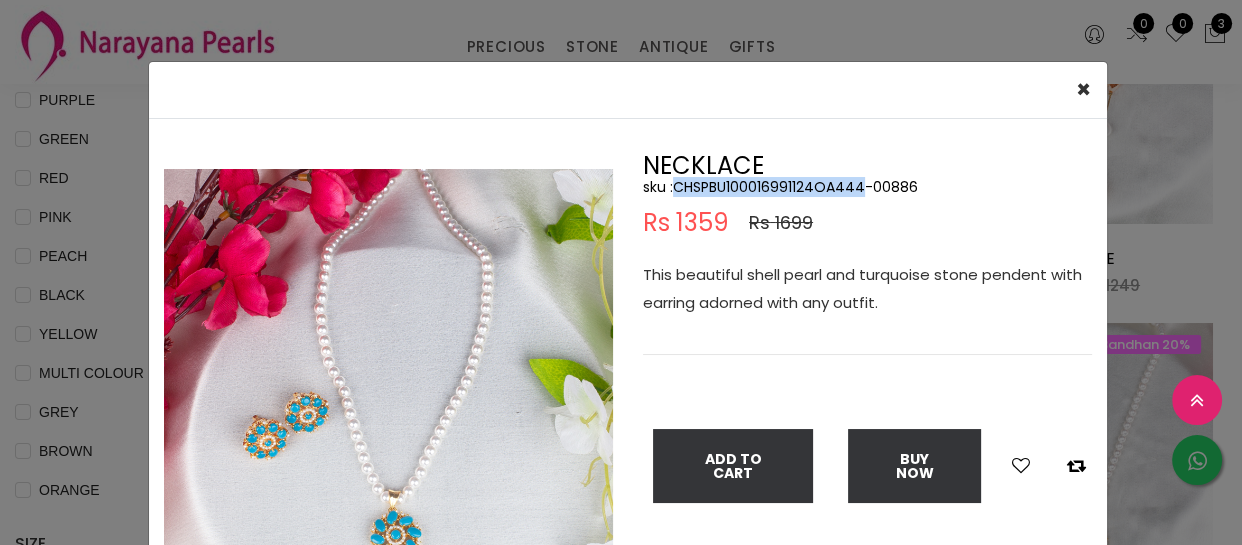 click on "sku :  CHSPBU100016991124OA444-00886" at bounding box center (867, 187) 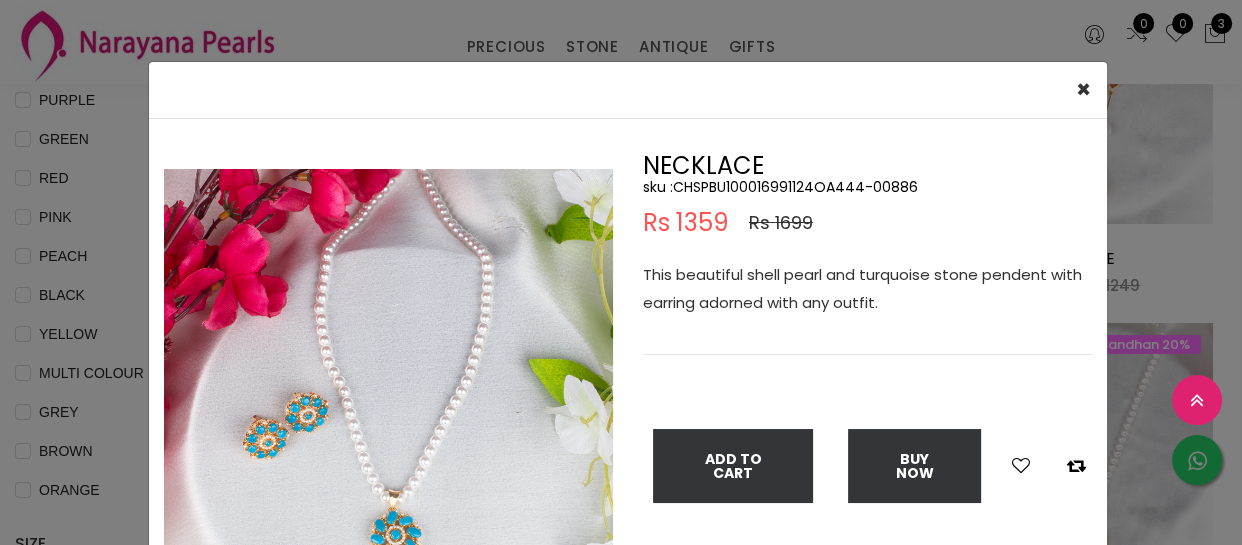click on "× Close Double (click / press) on the image to zoom (in / out). NECKLACE sku :  CHSPBU100016991124OA444-00886 Rs   1359   Rs   1699 This beautiful shell pearl and turquoise stone pendent with earring adorned with any outfit.  Add To Cart   Buy Now" at bounding box center (621, 272) 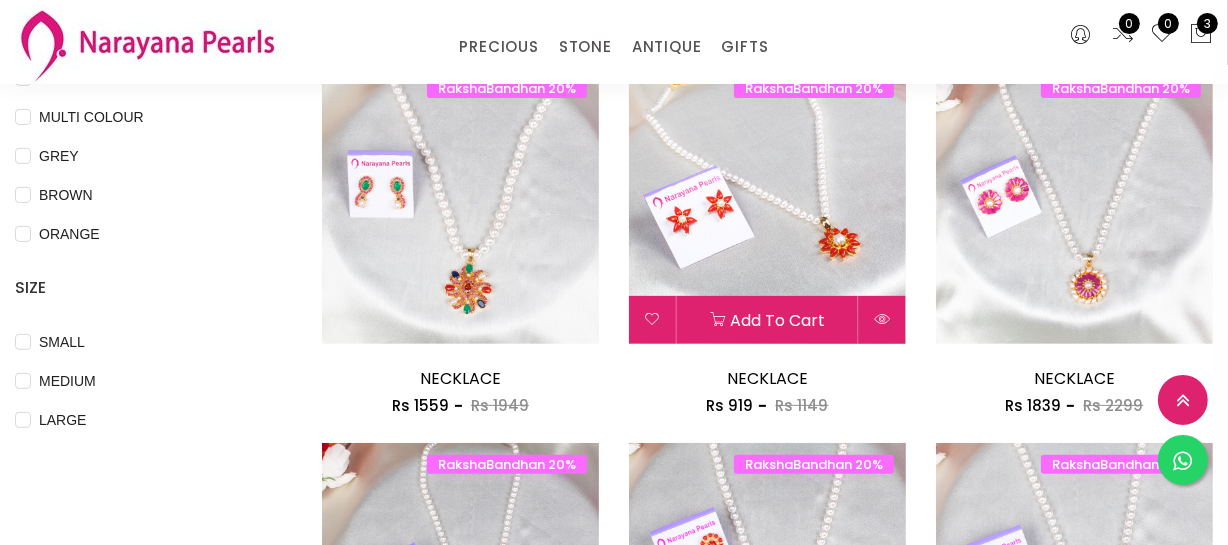 scroll, scrollTop: 636, scrollLeft: 0, axis: vertical 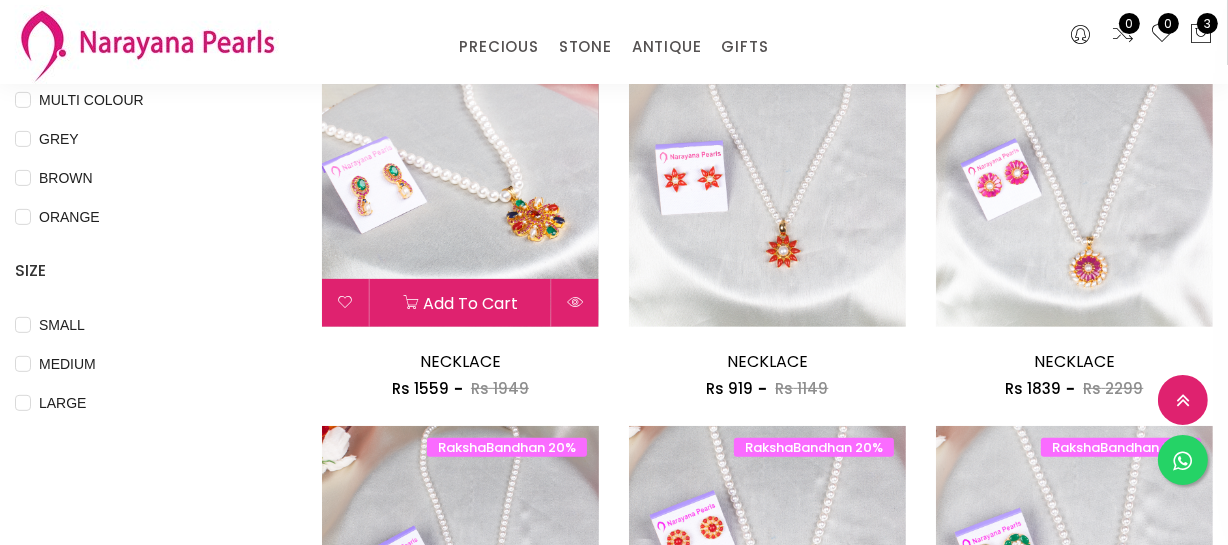 click at bounding box center [575, 302] 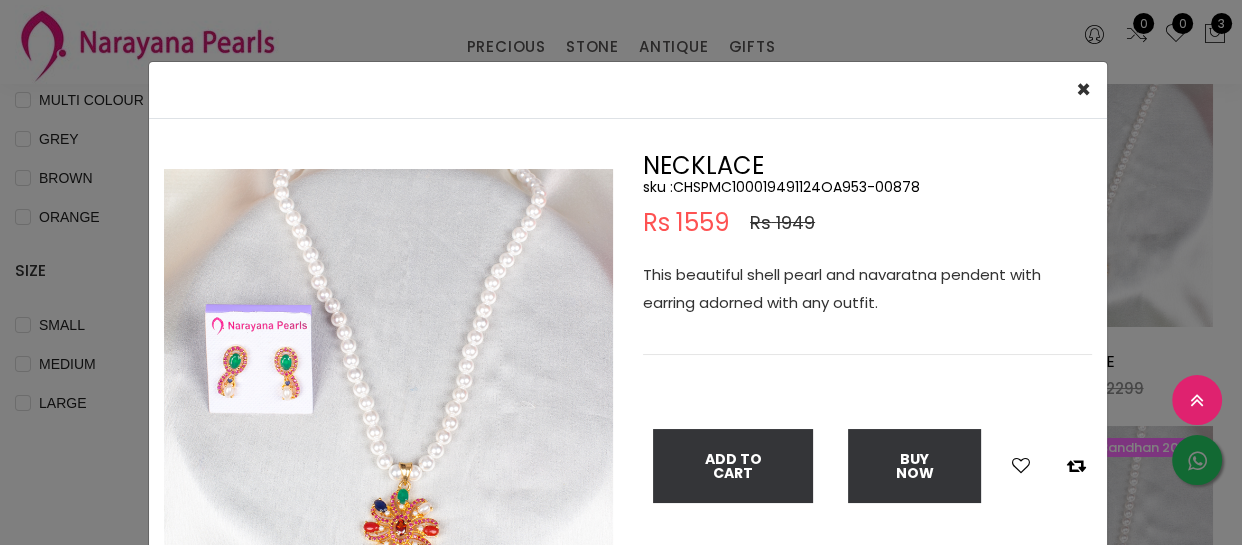 click on "sku :  CHSPMC100019491124OA953-00878" at bounding box center [867, 187] 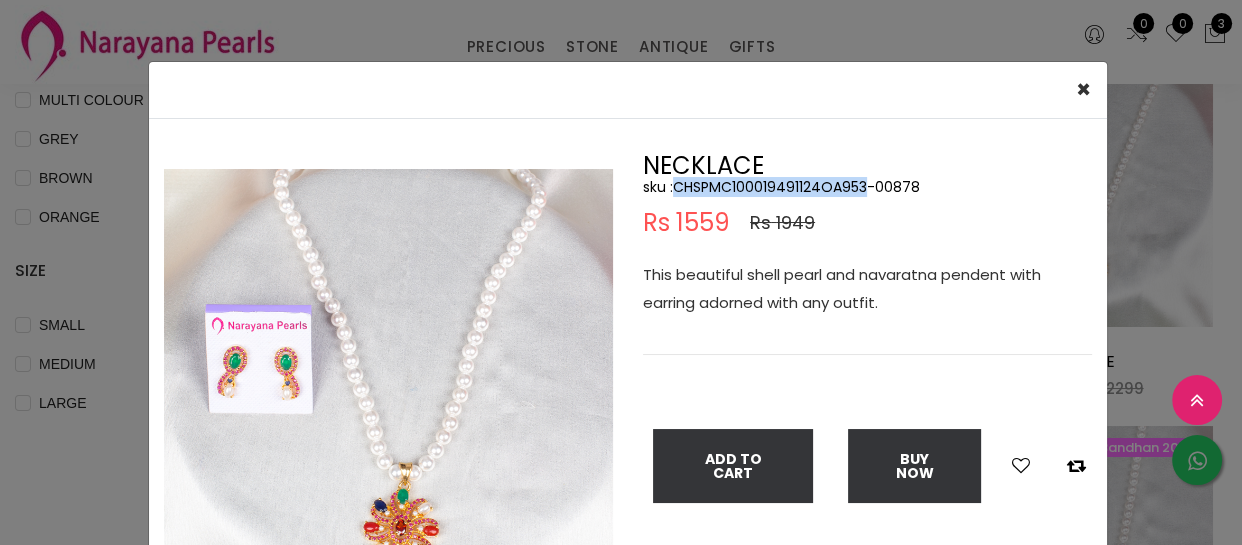 click on "sku :  CHSPMC100019491124OA953-00878" at bounding box center (867, 187) 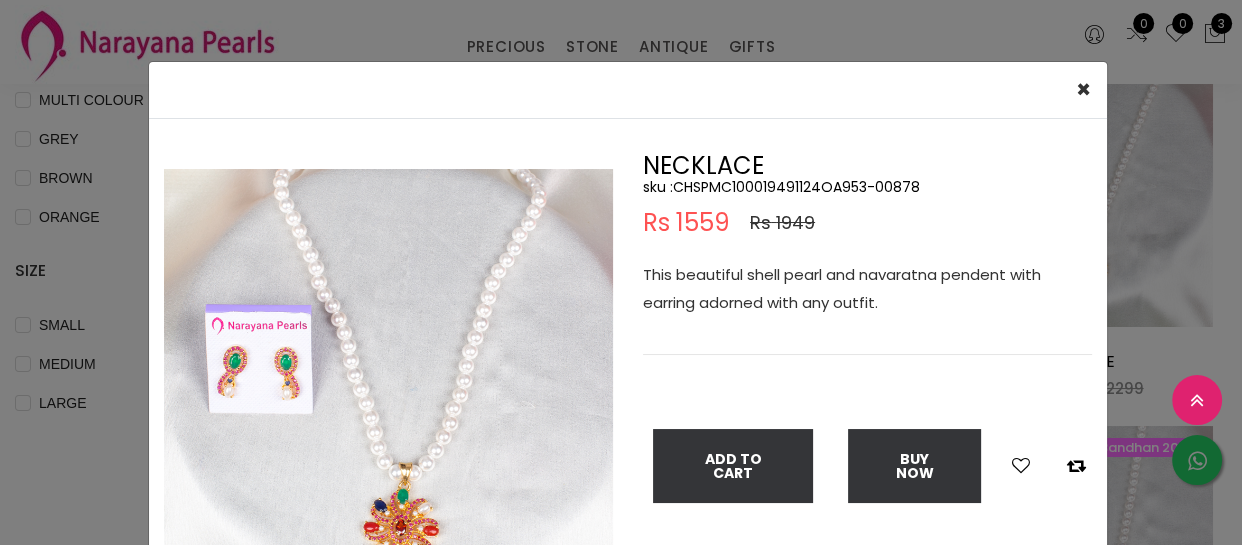 drag, startPoint x: 106, startPoint y: 258, endPoint x: 222, endPoint y: 263, distance: 116.10771 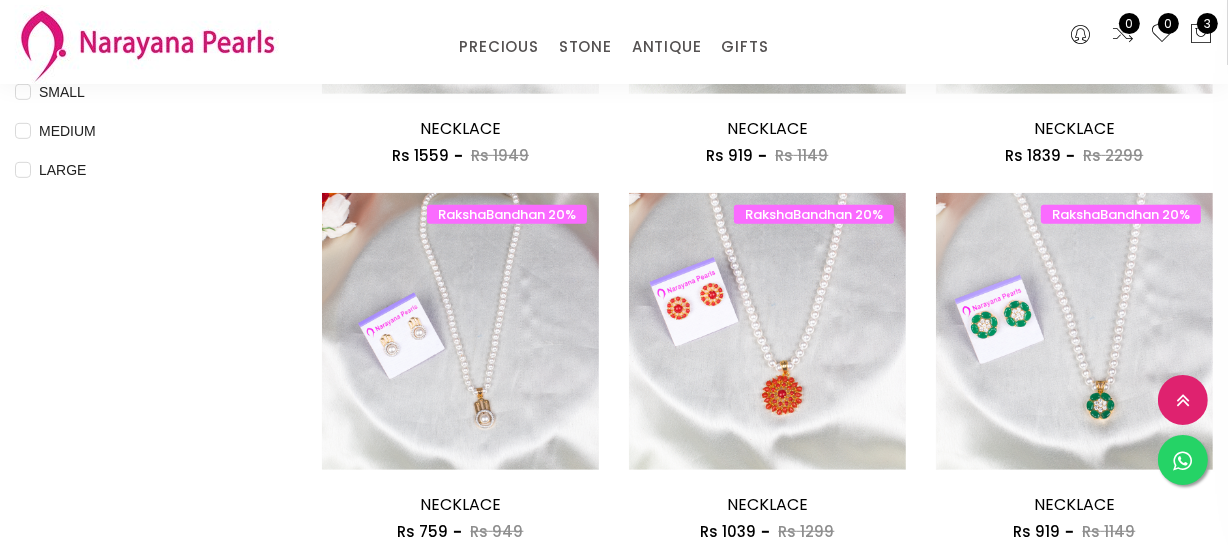 scroll, scrollTop: 1090, scrollLeft: 0, axis: vertical 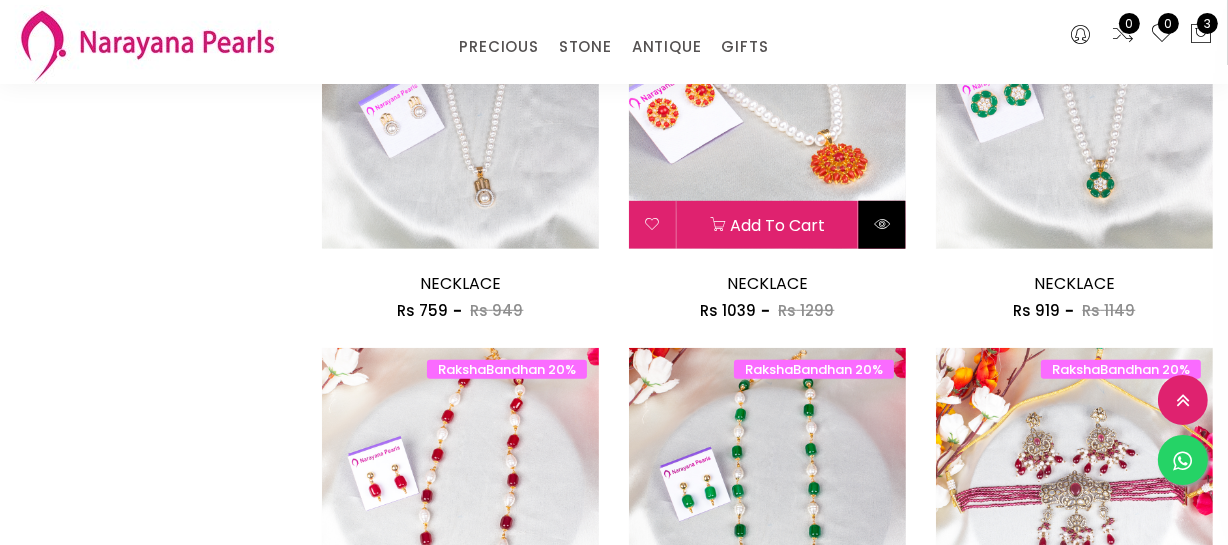 click at bounding box center (882, 224) 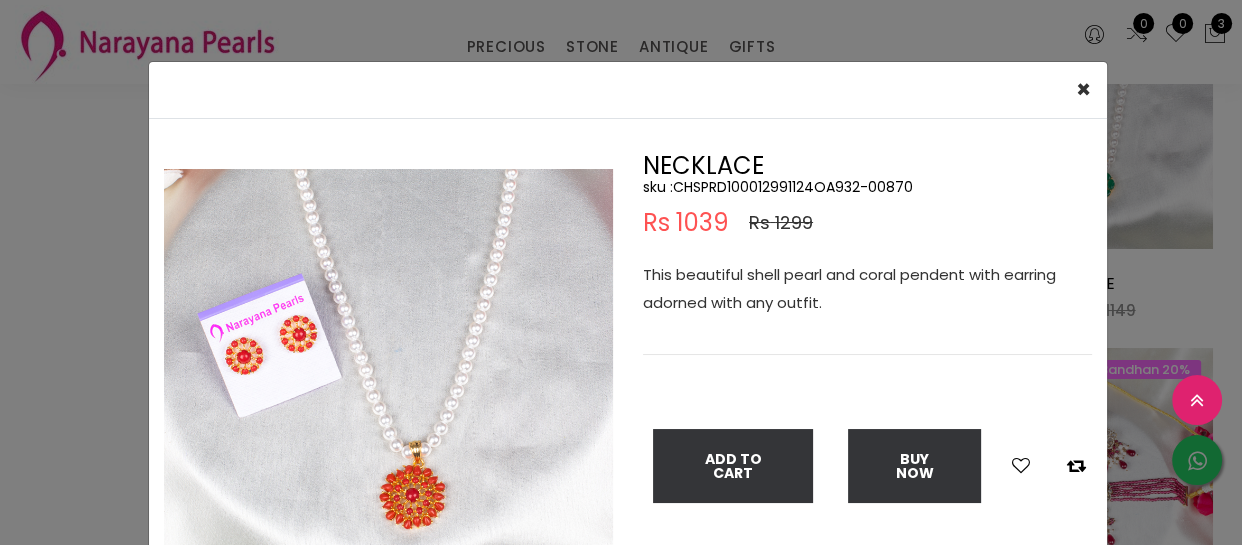 click on "sku :  CHSPRD100012991124OA932-00870" at bounding box center [867, 187] 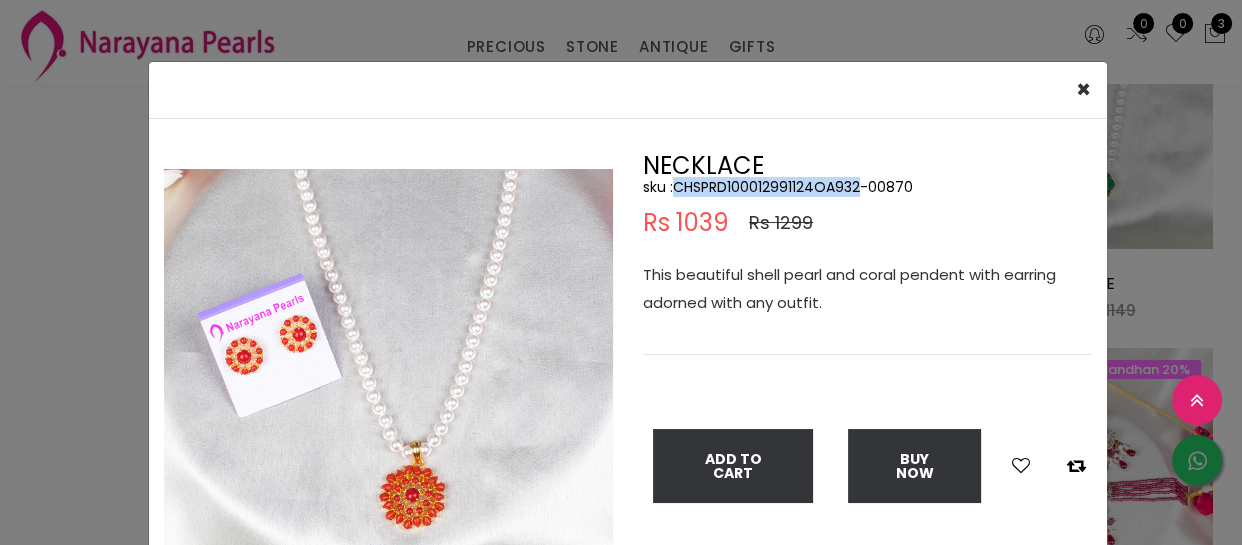 click on "sku :  CHSPRD100012991124OA932-00870" at bounding box center (867, 187) 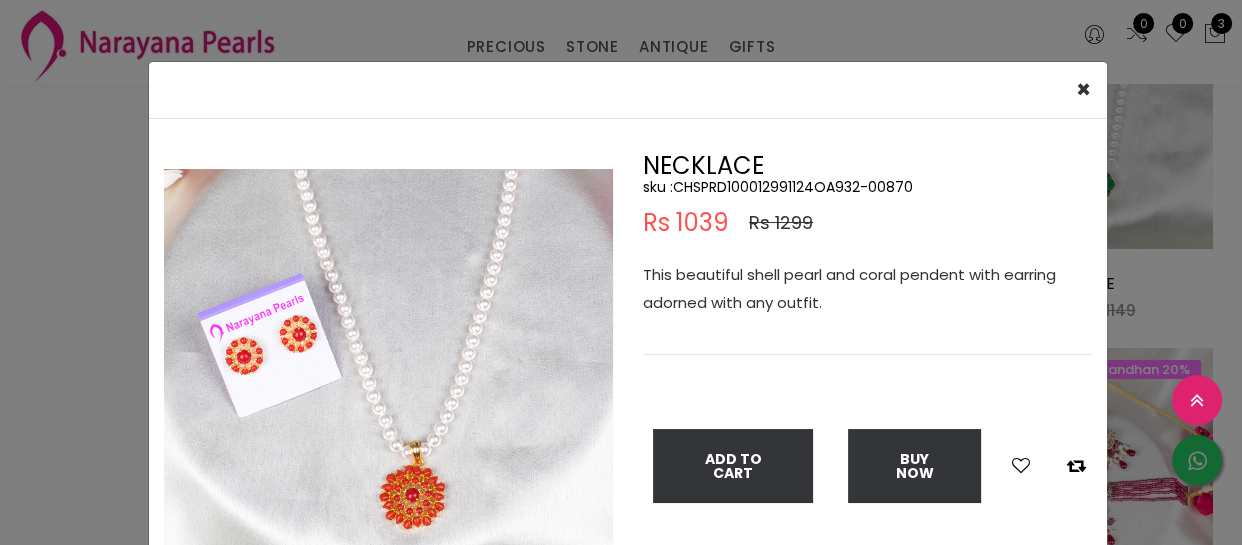 click on "× Close Double (click / press) on the image to zoom (in / out). NECKLACE sku :  CHSPRD100012991124OA932-00870 Rs   1039   Rs   1299 This beautiful shell pearl and coral pendent  with earring adorned with any outfit.  Add To Cart   Buy Now" at bounding box center (621, 272) 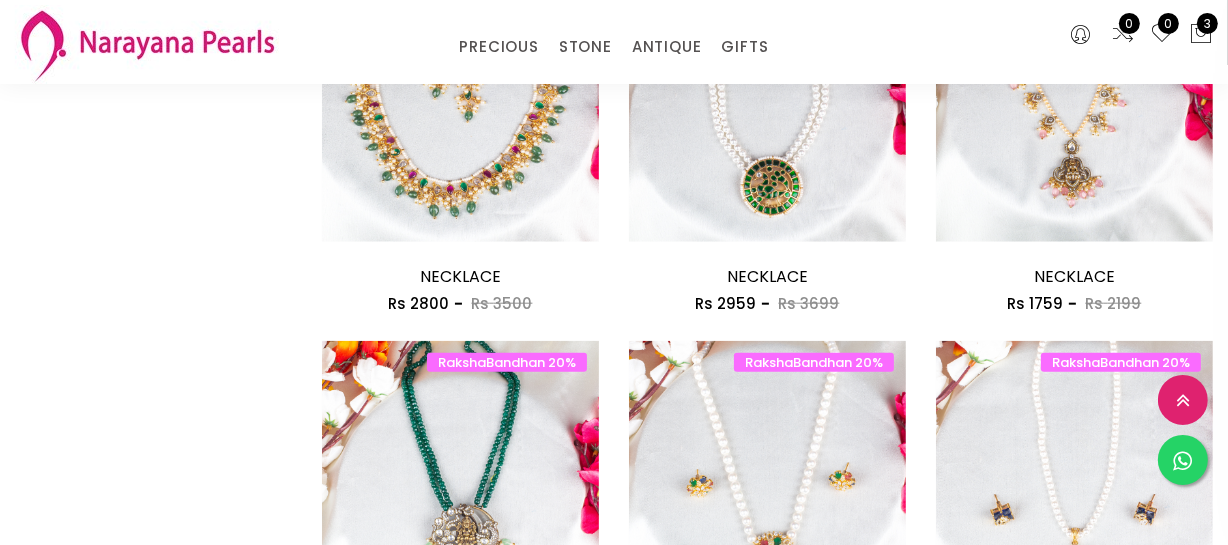scroll, scrollTop: 2000, scrollLeft: 0, axis: vertical 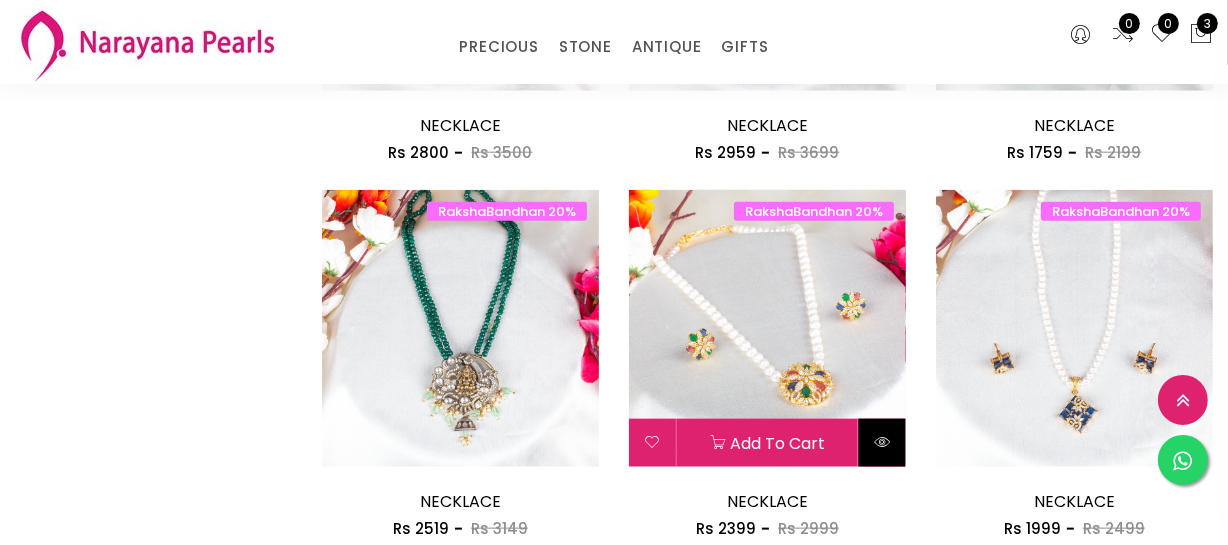 click at bounding box center (882, 443) 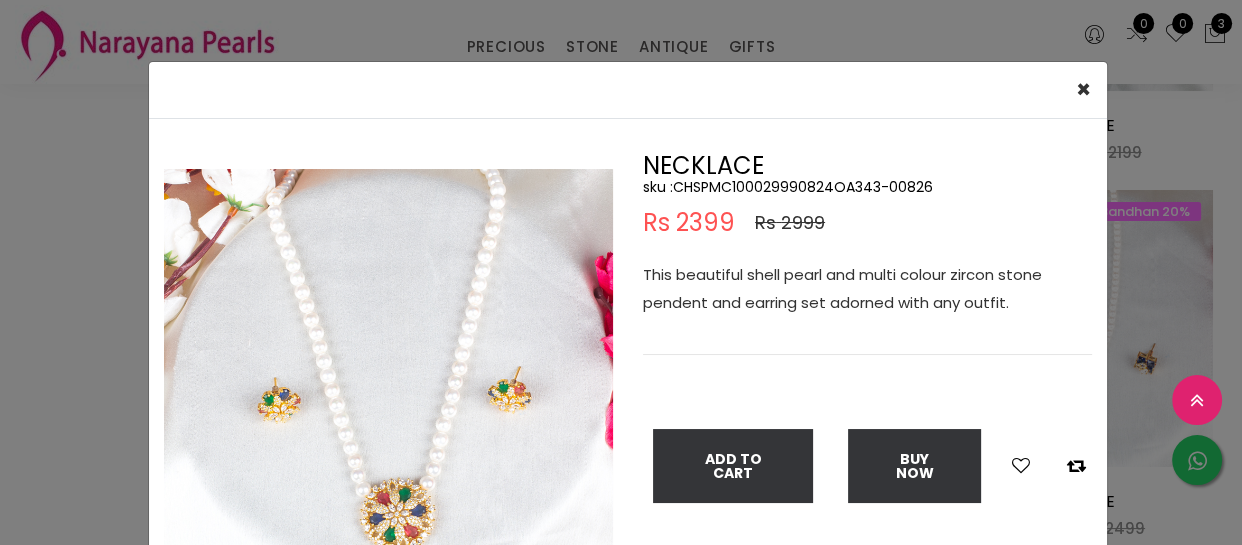 click on "× Close Double (click / press) on the image to zoom (in / out). NECKLACE sku :  CHSPMC100029990824OA343-00826 Rs   2399   Rs   2999 This beautiful shell pearl and multi colour zircon stone pendent and earring set  adorned with any outfit.  Add To Cart   Buy Now" at bounding box center (621, 272) 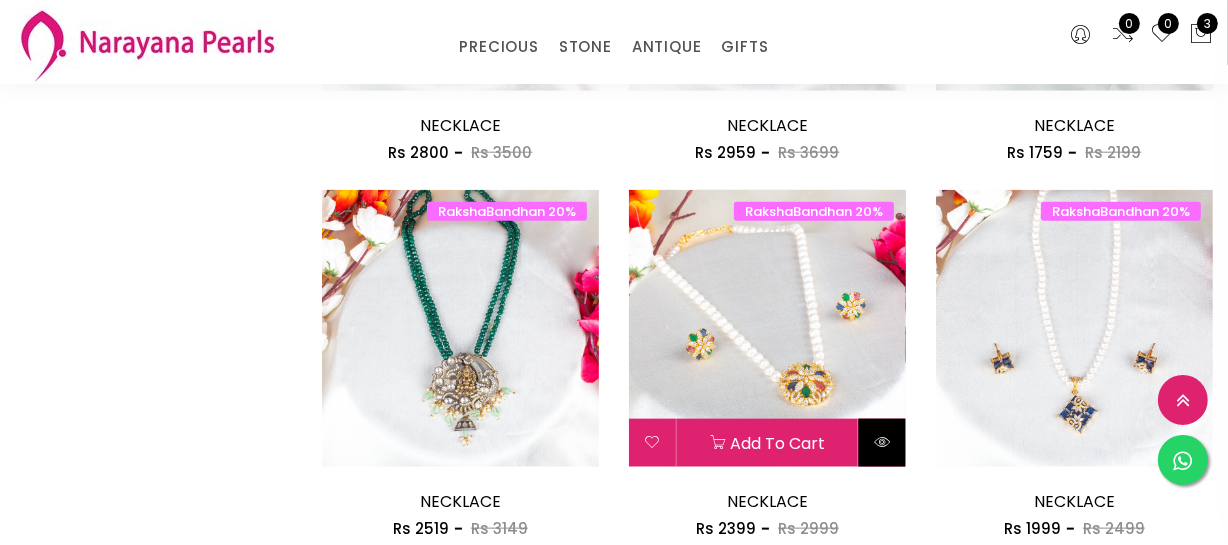 click at bounding box center (882, 442) 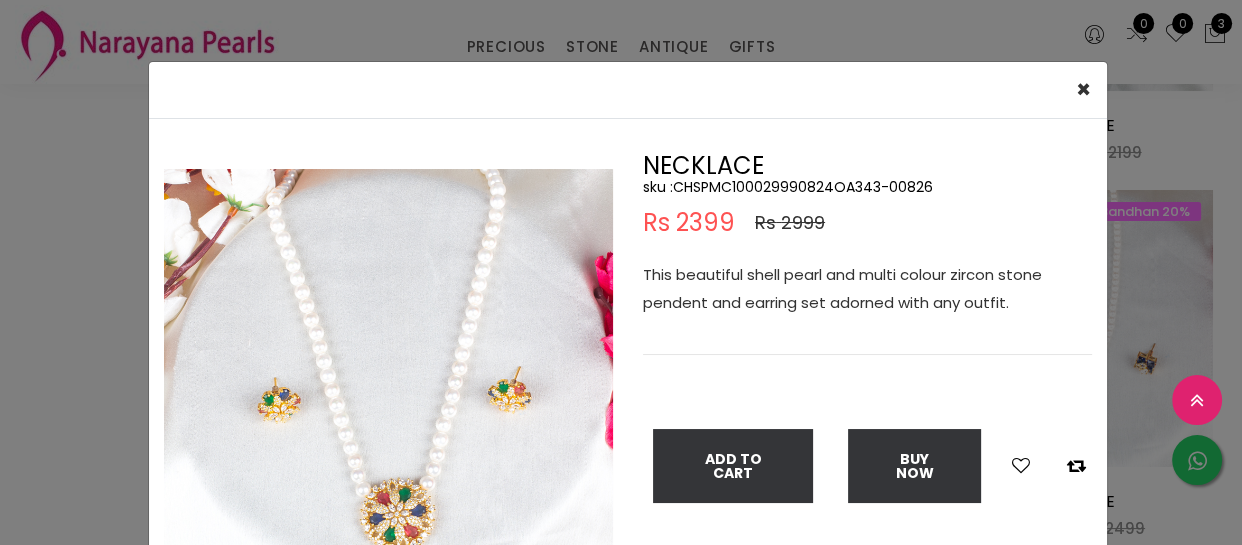 click on "sku :  CHSPMC100029990824OA343-00826" at bounding box center [867, 187] 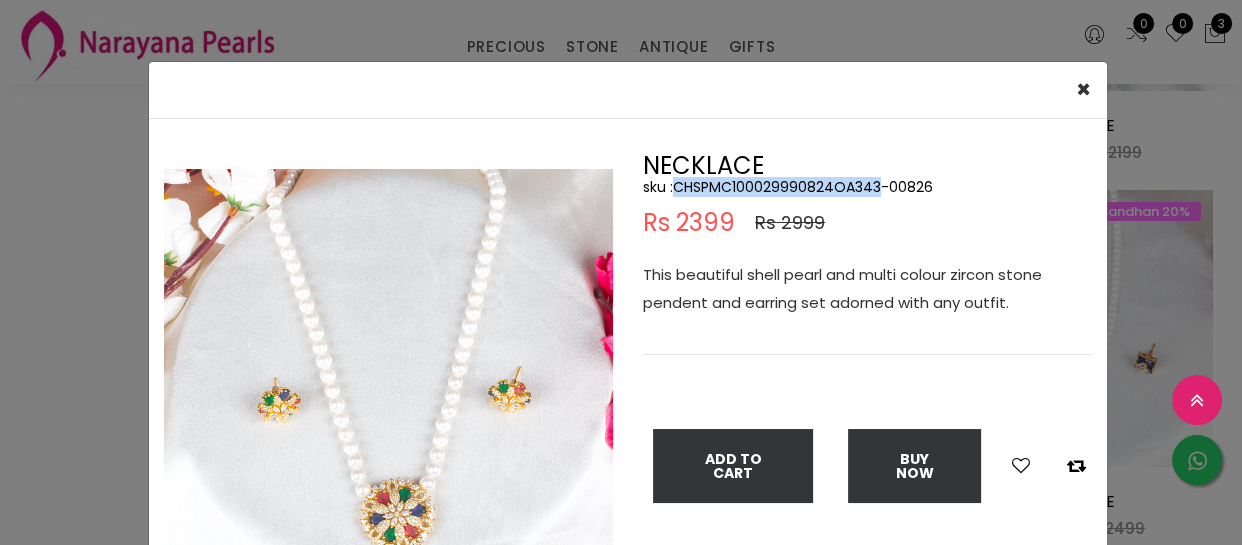 click on "sku :  CHSPMC100029990824OA343-00826" at bounding box center (867, 187) 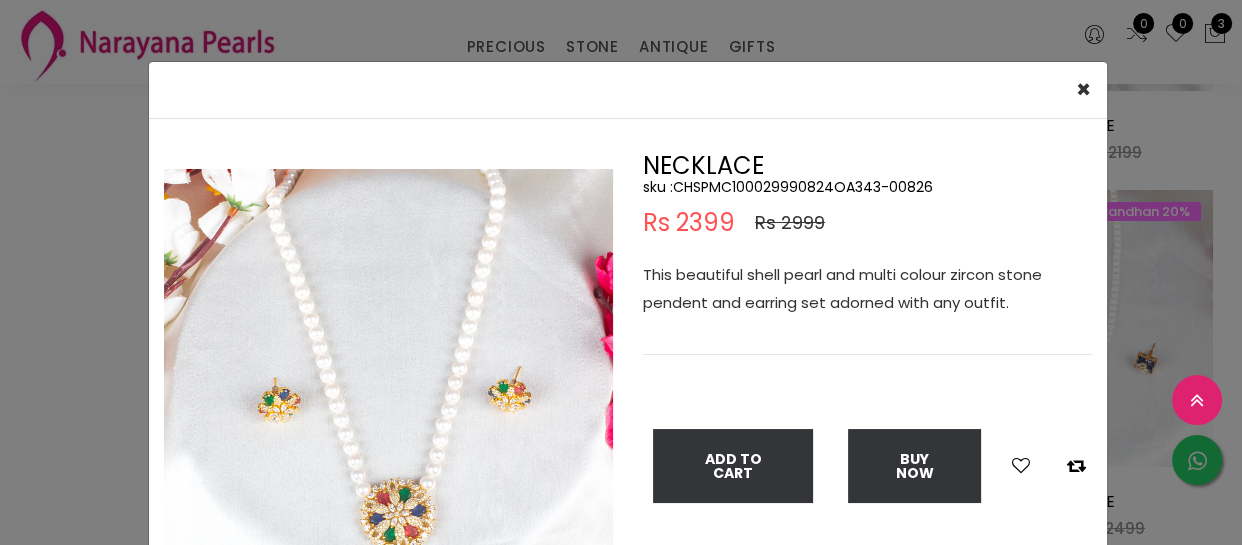 click on "× Close Double (click / press) on the image to zoom (in / out). NECKLACE sku :  CHSPMC100029990824OA343-00826 Rs   2399   Rs   2999 This beautiful shell pearl and multi colour zircon stone pendent and earring set  adorned with any outfit.  Add To Cart   Buy Now" at bounding box center (621, 272) 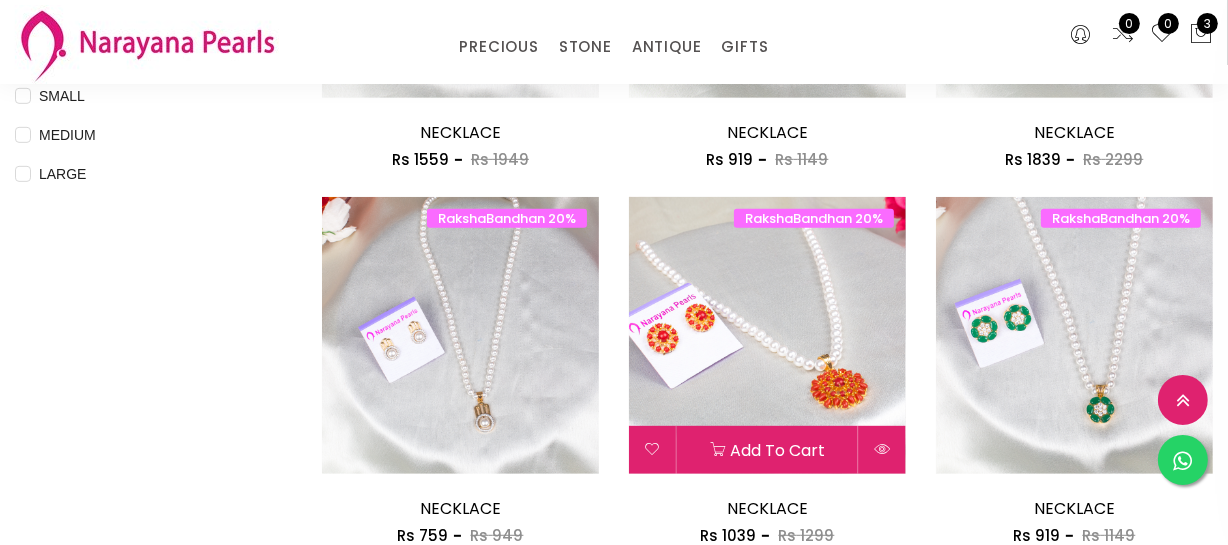 scroll, scrollTop: 909, scrollLeft: 0, axis: vertical 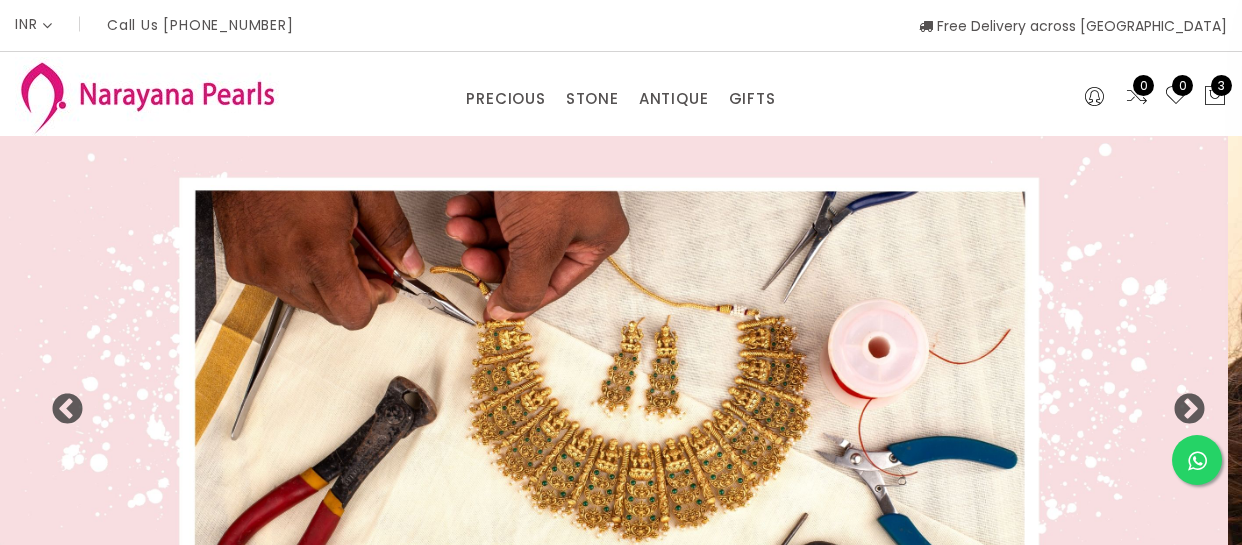 select on "INR" 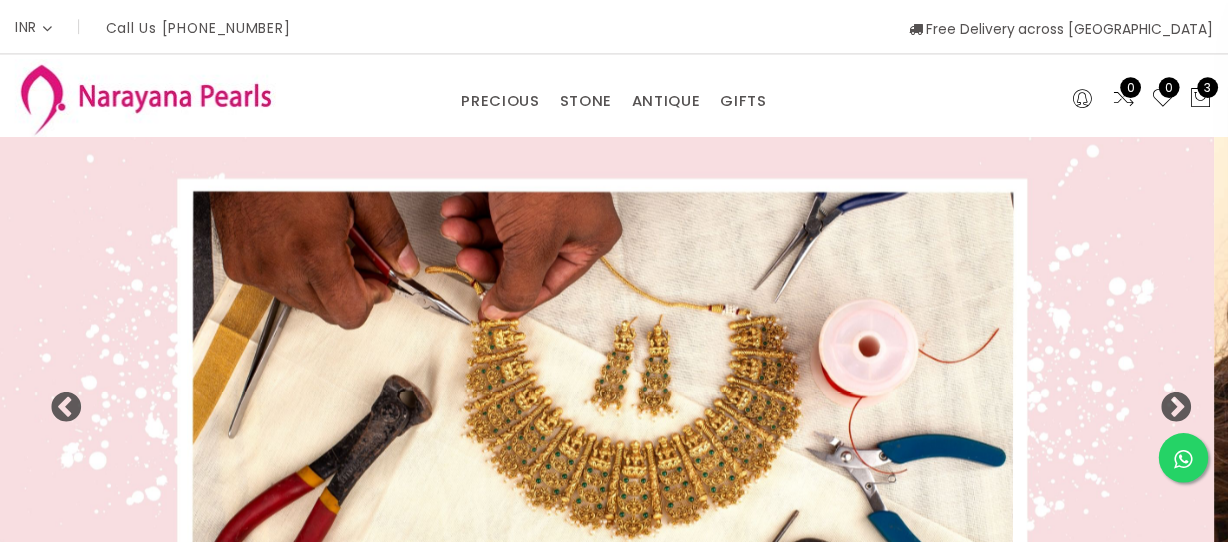 scroll, scrollTop: 0, scrollLeft: 0, axis: both 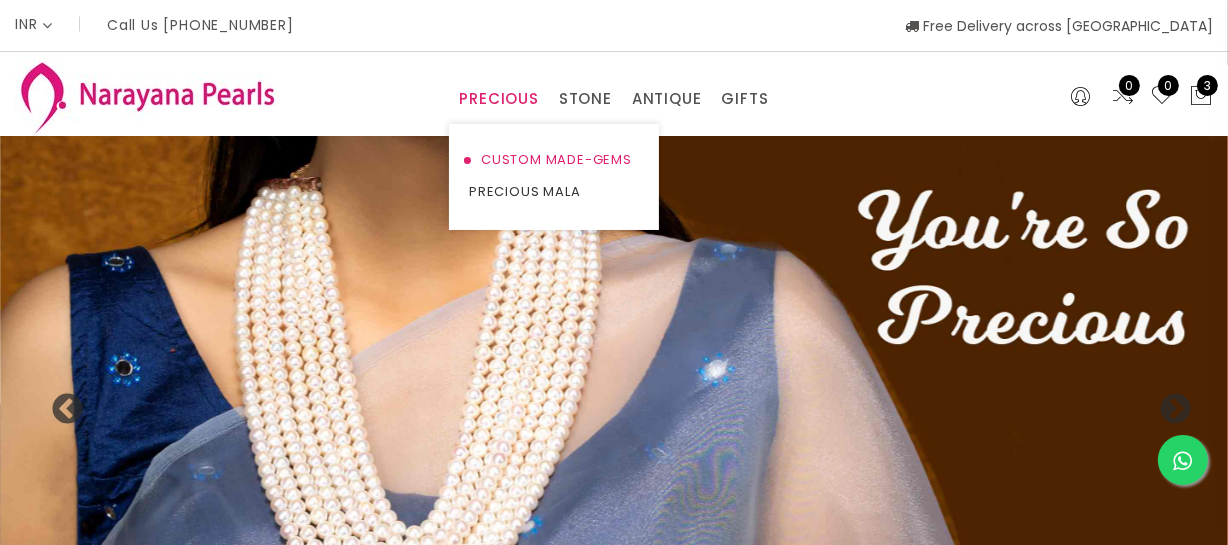 click on "CUSTOM MADE-GEMS" at bounding box center [554, 160] 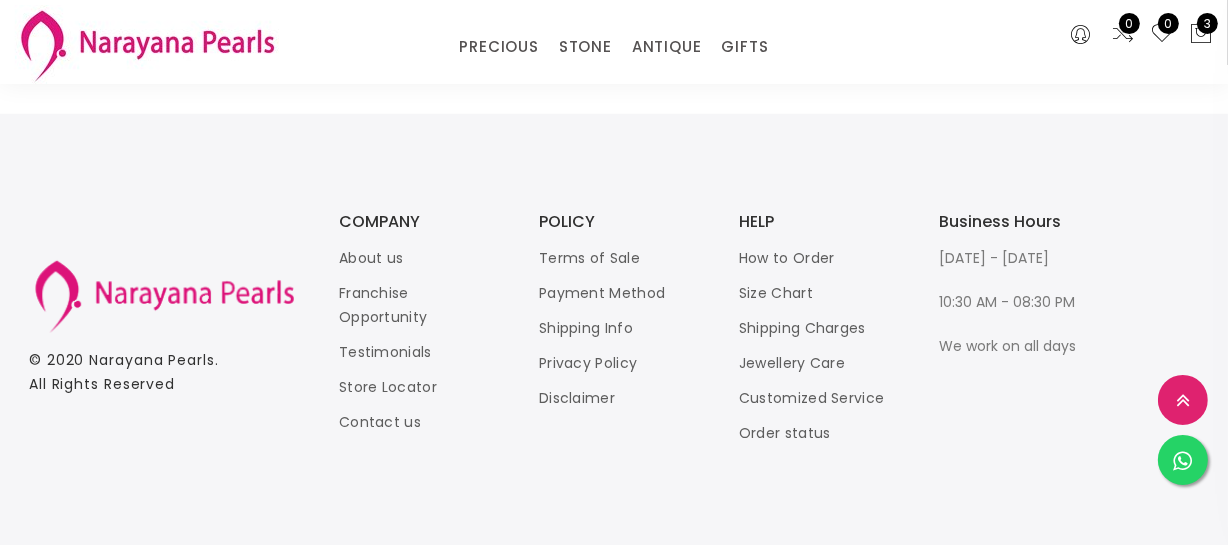 scroll, scrollTop: 2818, scrollLeft: 0, axis: vertical 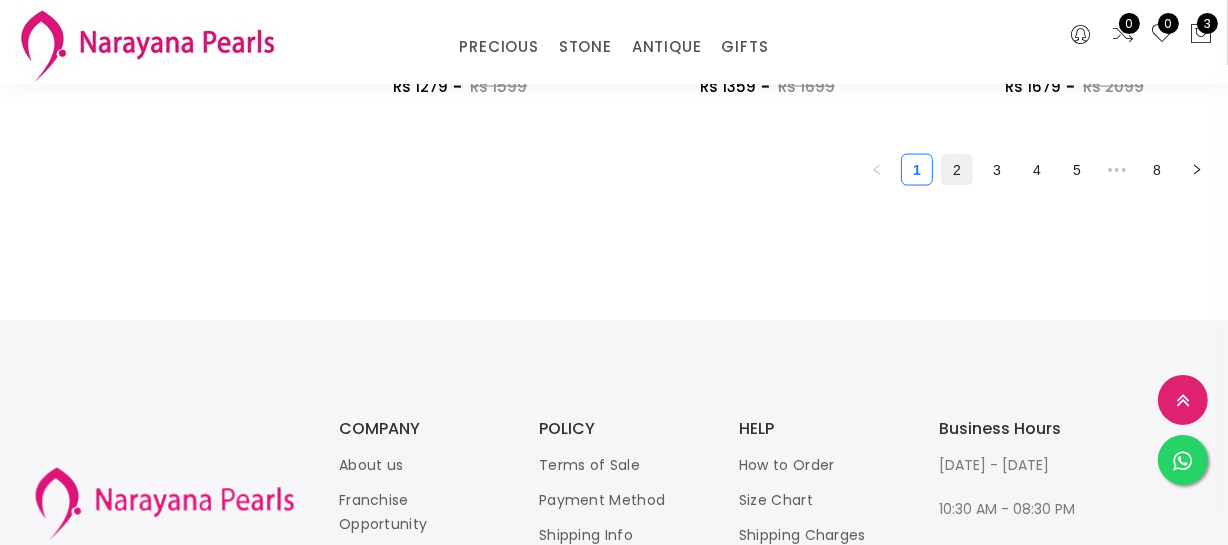 click on "2" at bounding box center [957, 170] 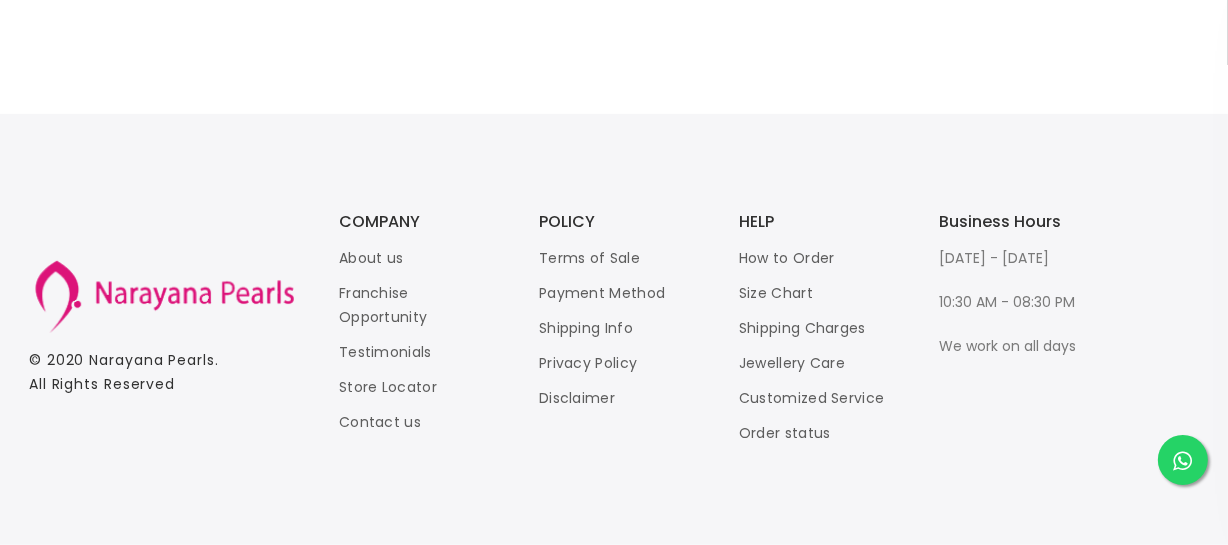 scroll, scrollTop: 0, scrollLeft: 0, axis: both 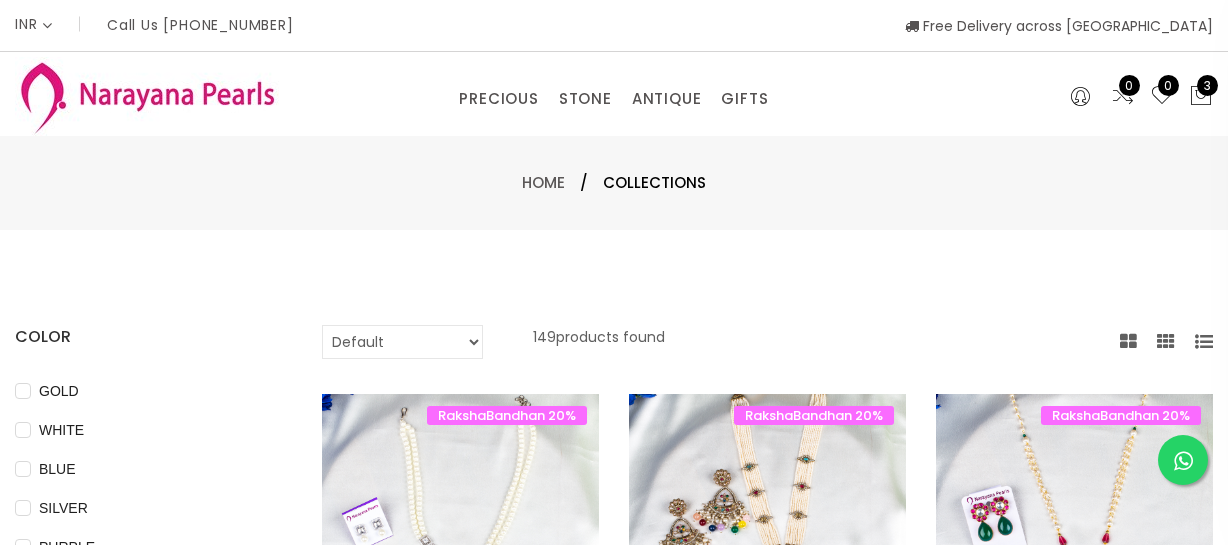select on "INR" 